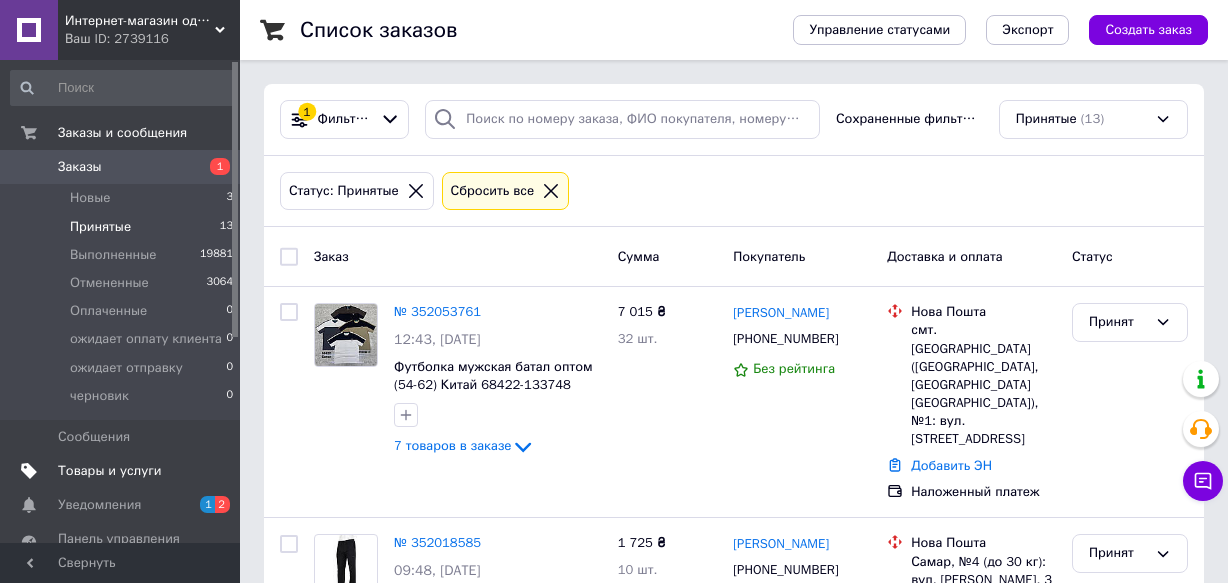scroll, scrollTop: 0, scrollLeft: 0, axis: both 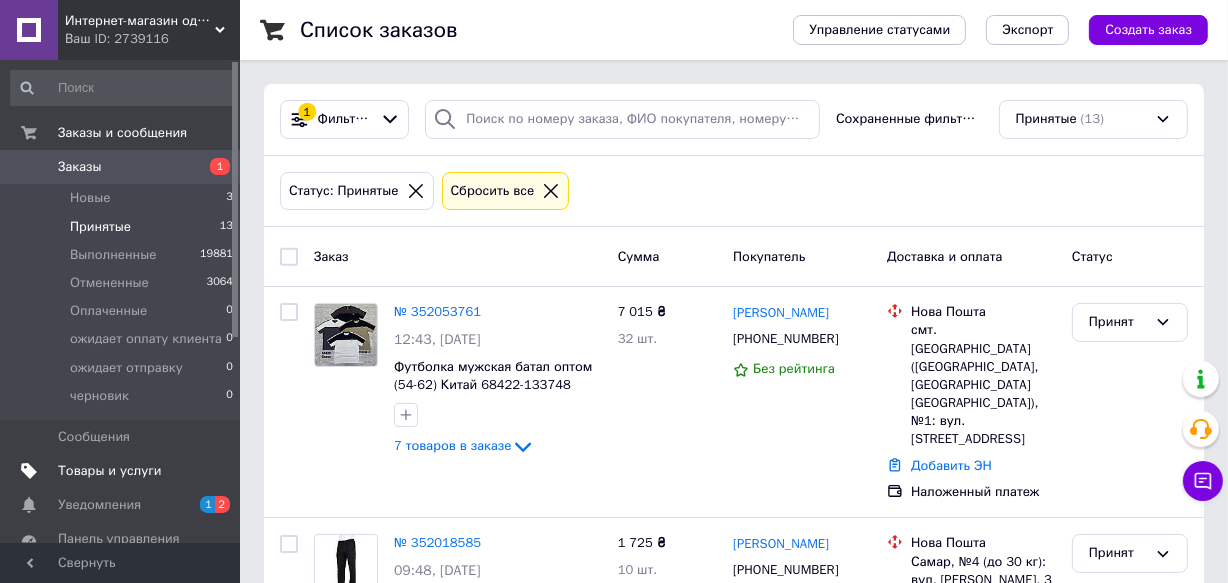click on "Товары и услуги" at bounding box center [110, 471] 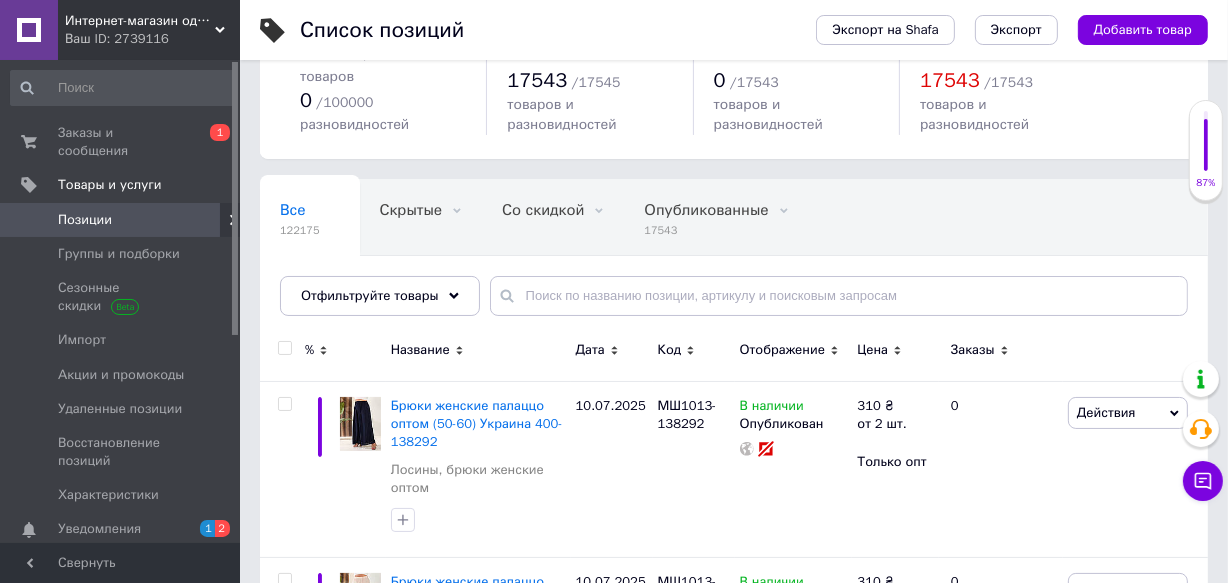 scroll, scrollTop: 181, scrollLeft: 0, axis: vertical 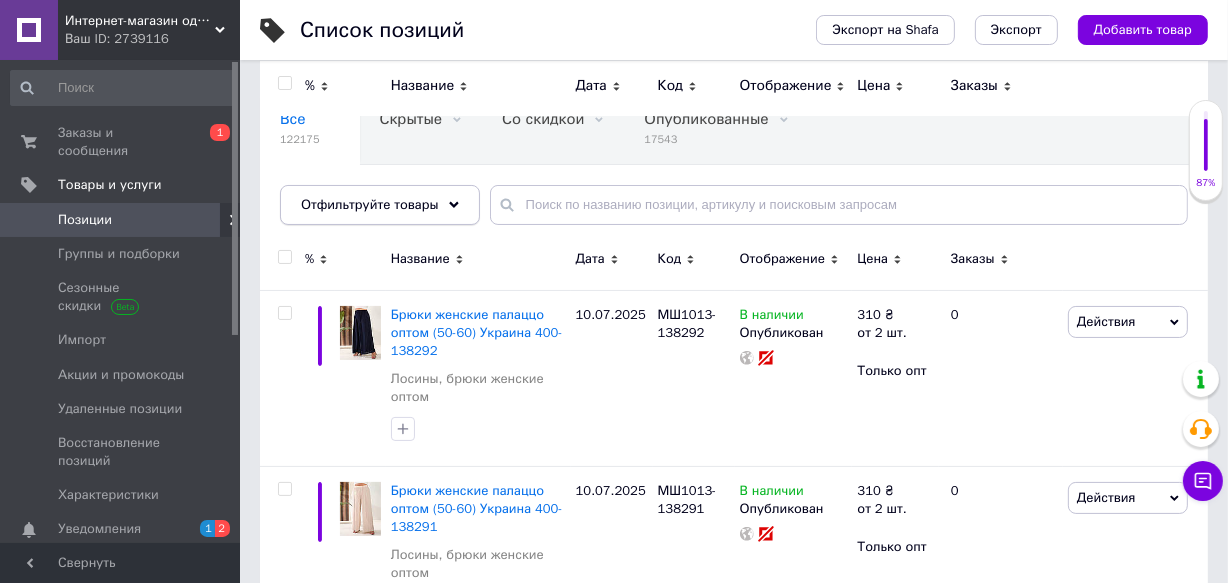 click on "Отфильтруйте товары" at bounding box center [380, 205] 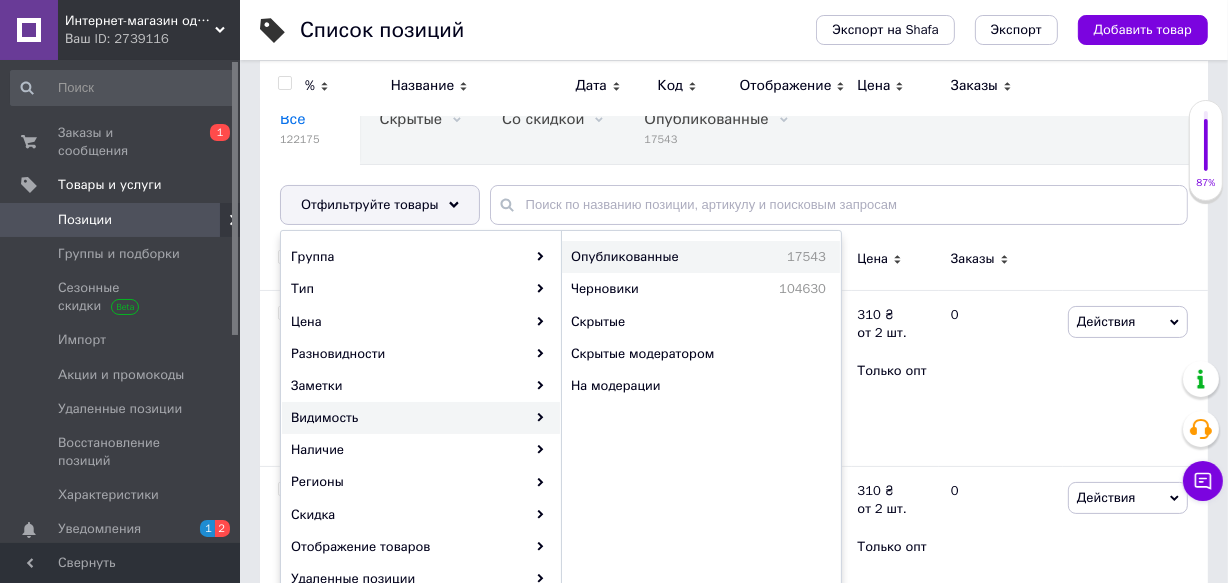 click on "Опубликованные" at bounding box center [658, 257] 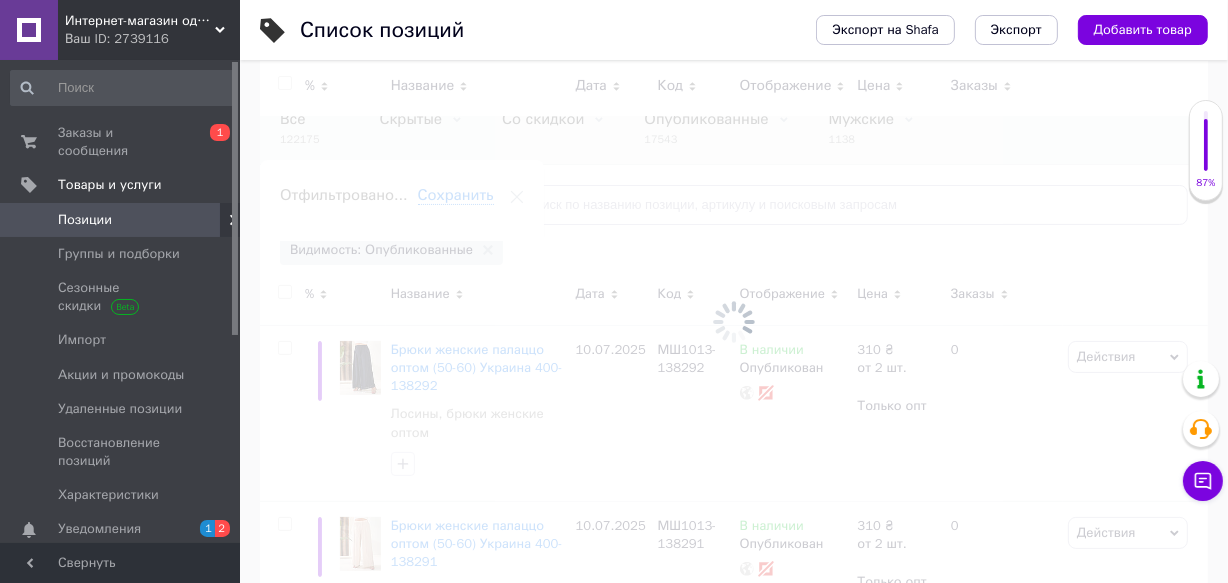 scroll, scrollTop: 0, scrollLeft: 164, axis: horizontal 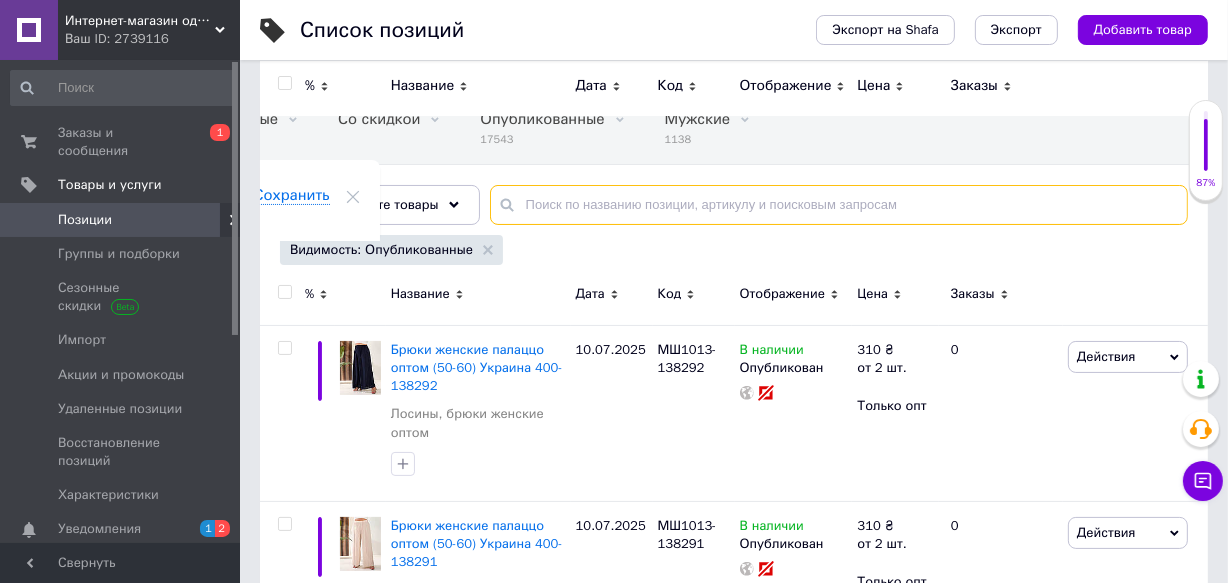 click at bounding box center (839, 205) 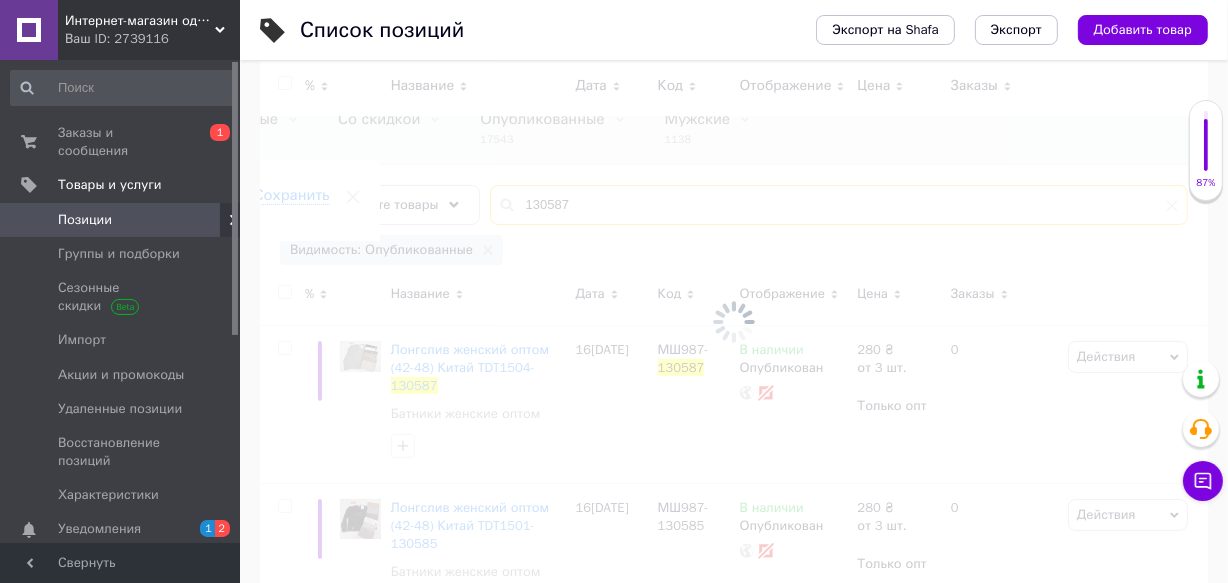 scroll, scrollTop: 80, scrollLeft: 0, axis: vertical 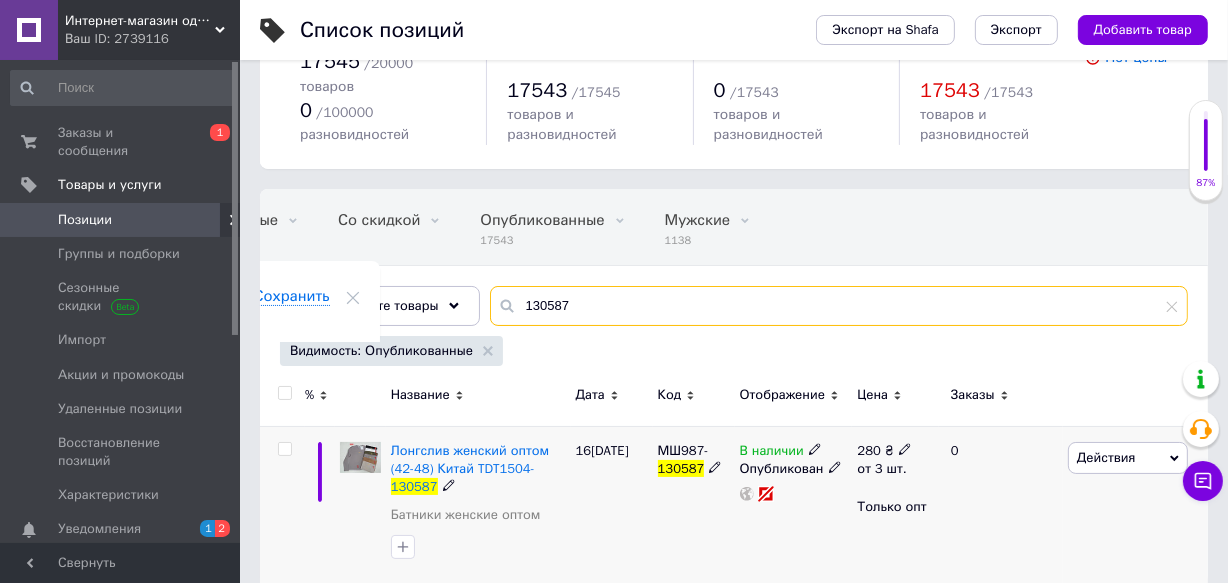 type on "130587" 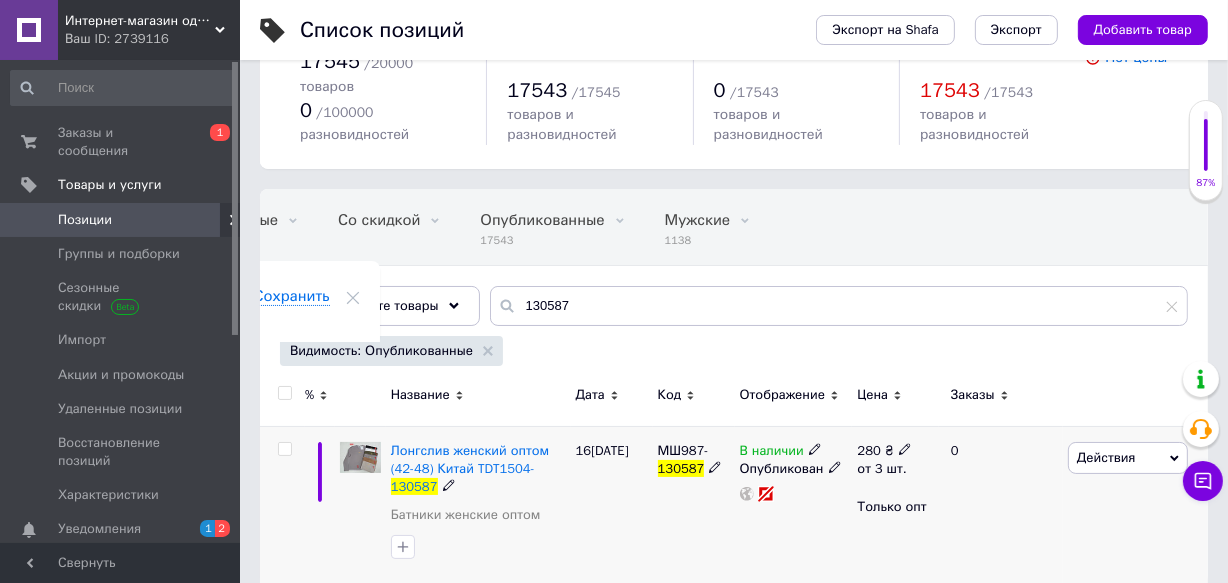 click 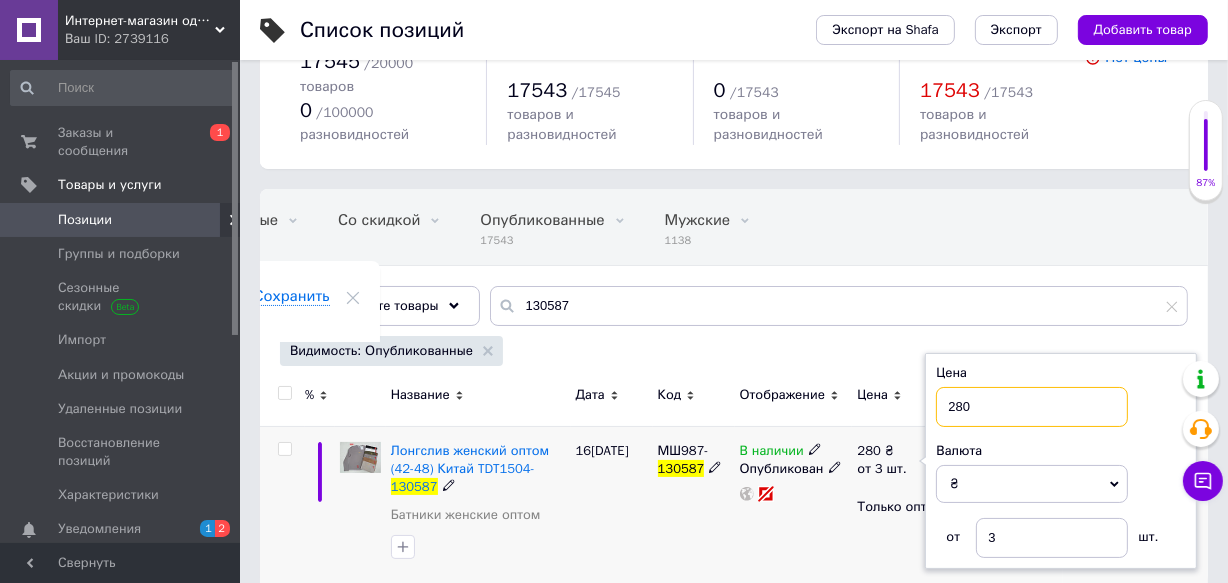 click on "280" at bounding box center (1032, 407) 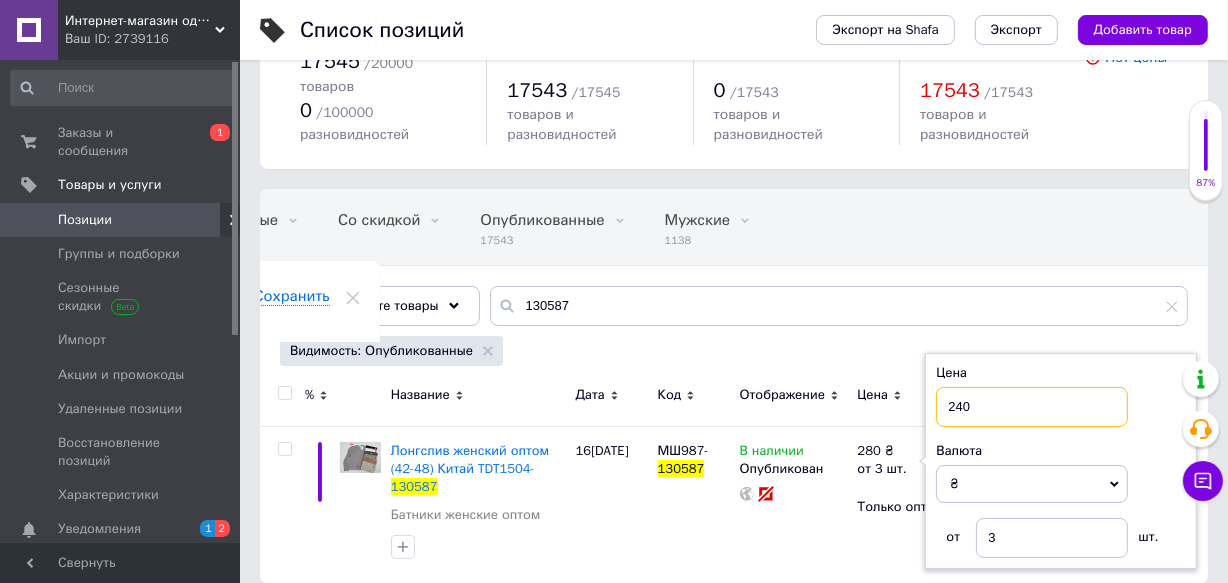 type on "240" 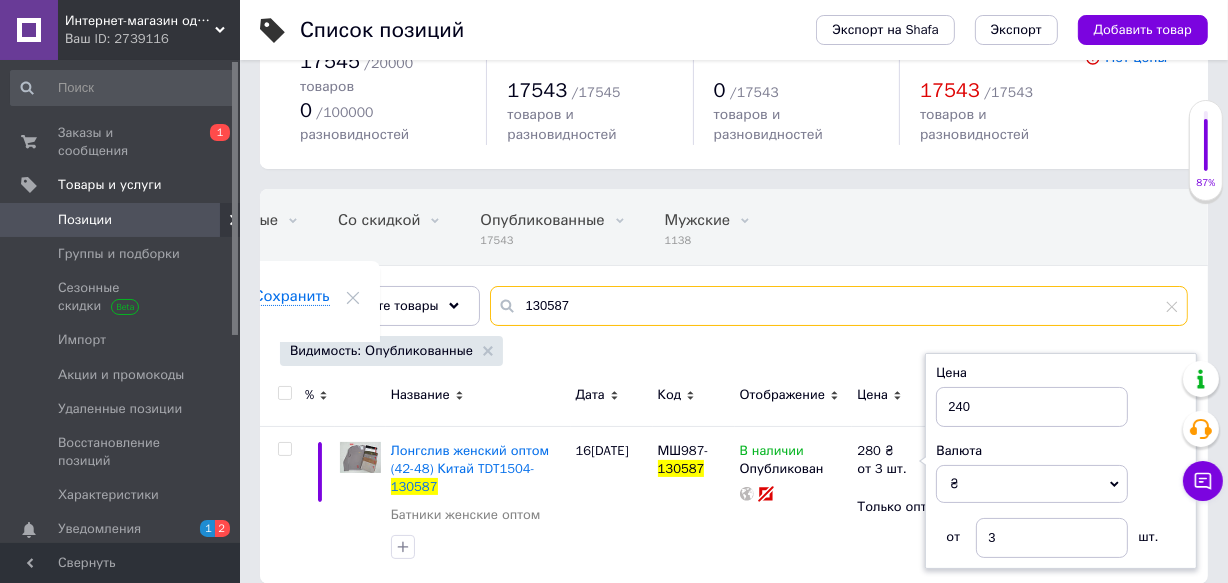 click on "130587" at bounding box center [839, 306] 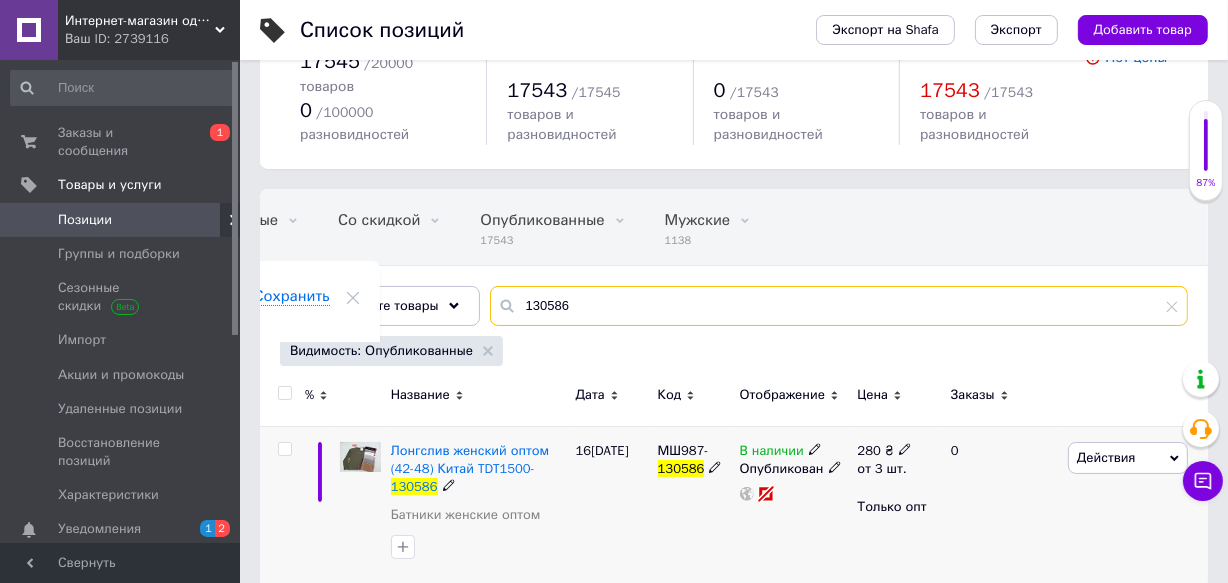 type on "130586" 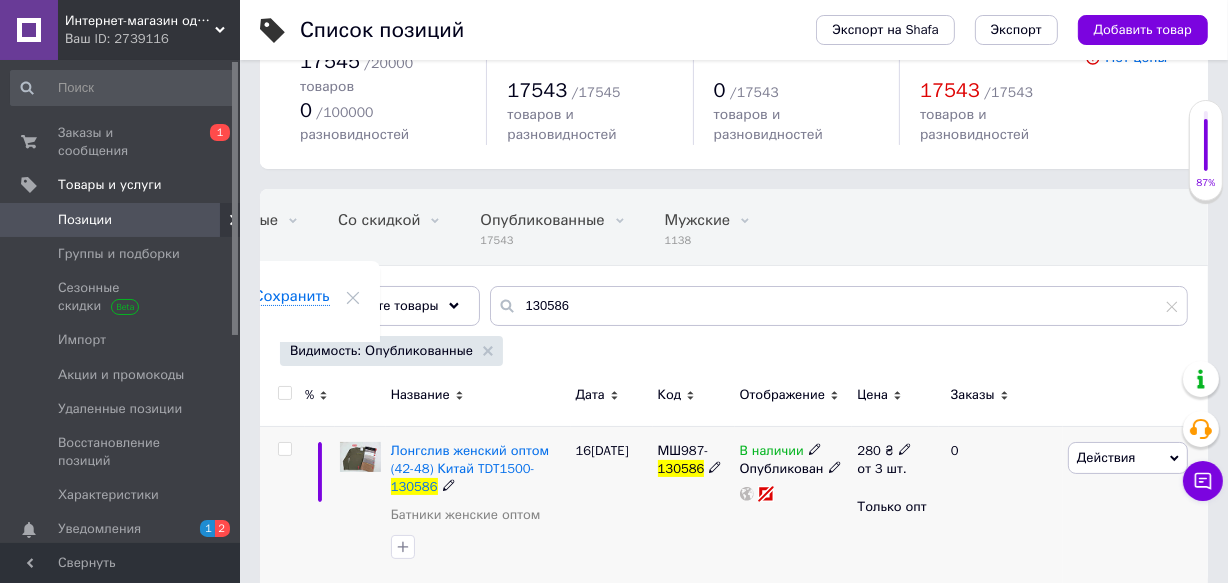 click 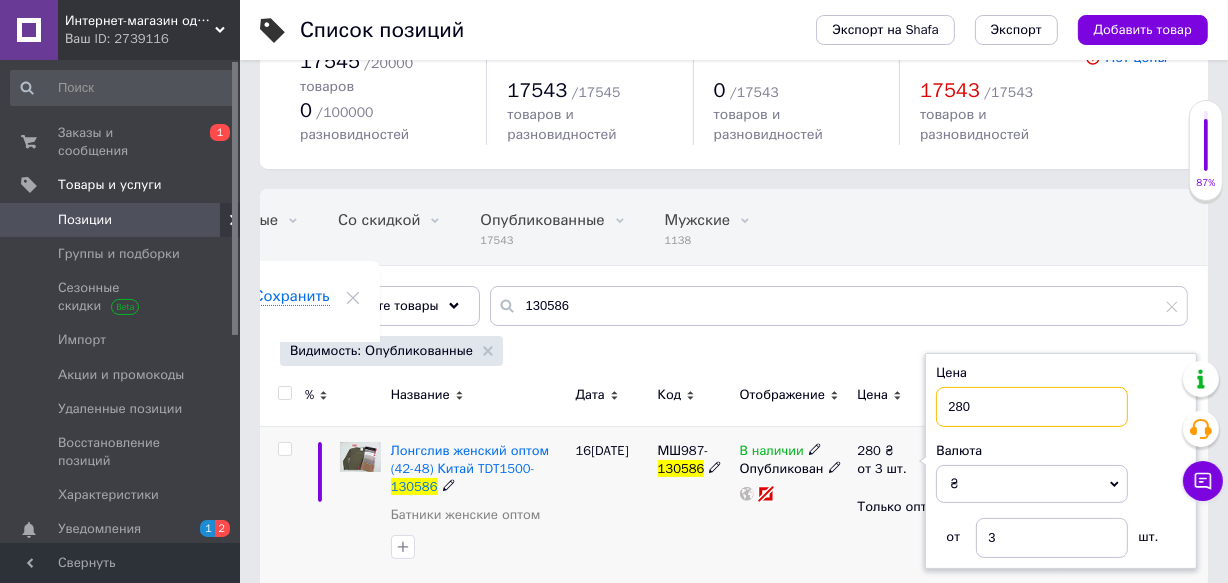 click on "280" at bounding box center [1032, 407] 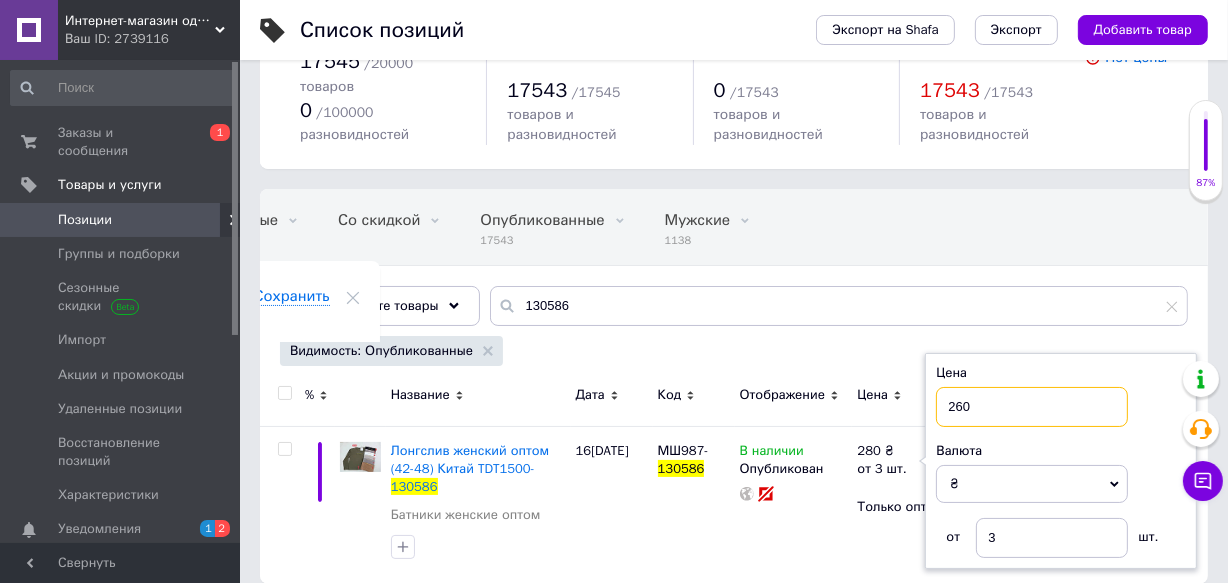 type on "260" 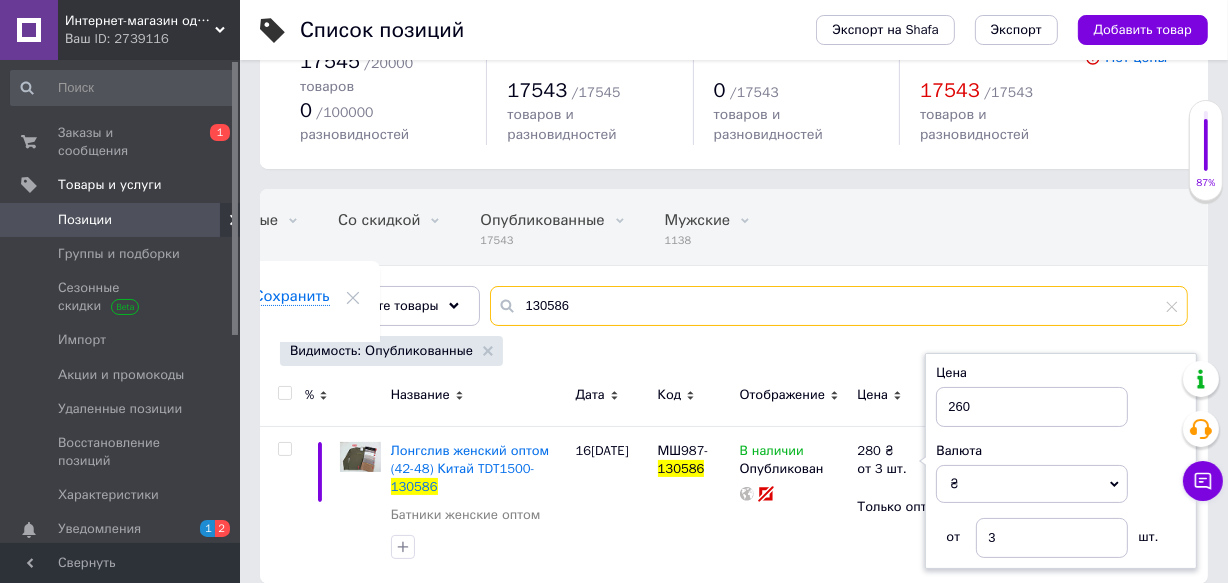click on "130586" at bounding box center (839, 306) 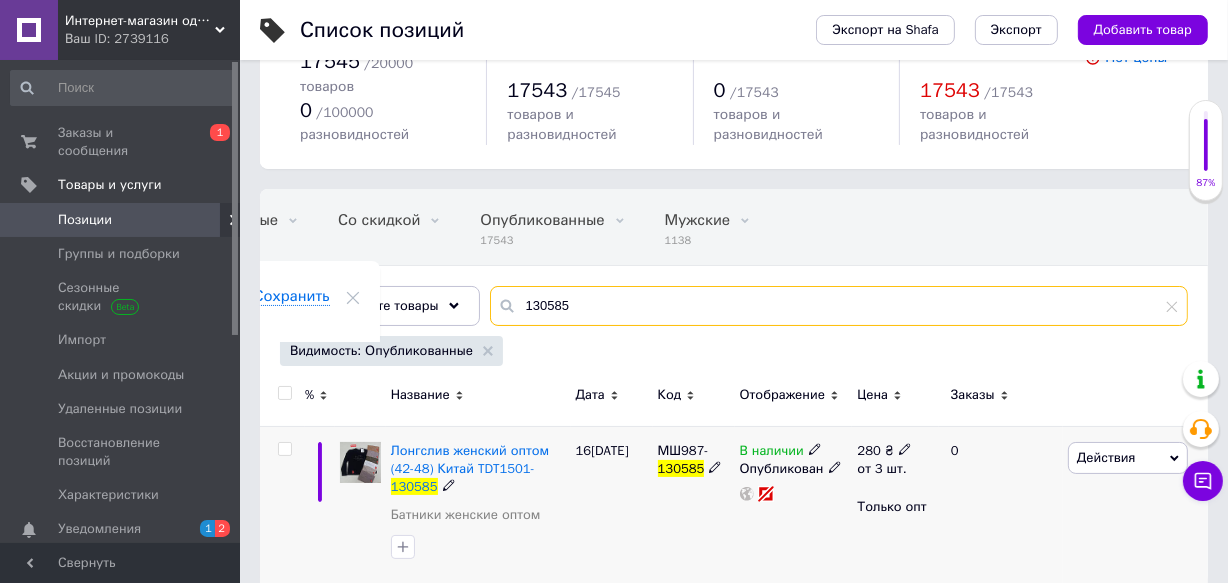 type on "130585" 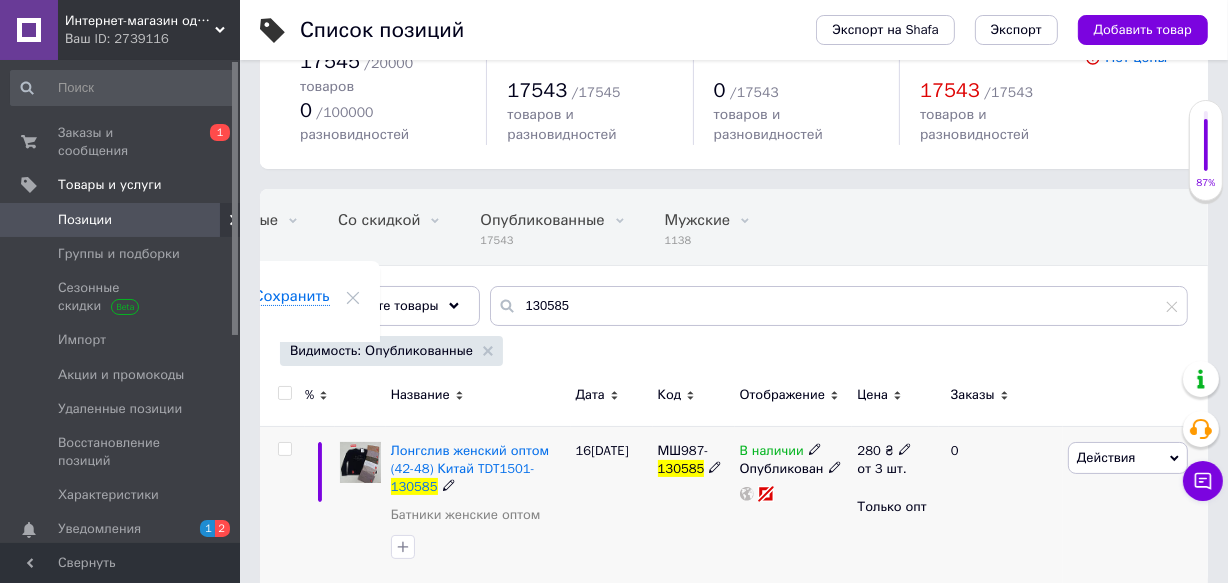 click 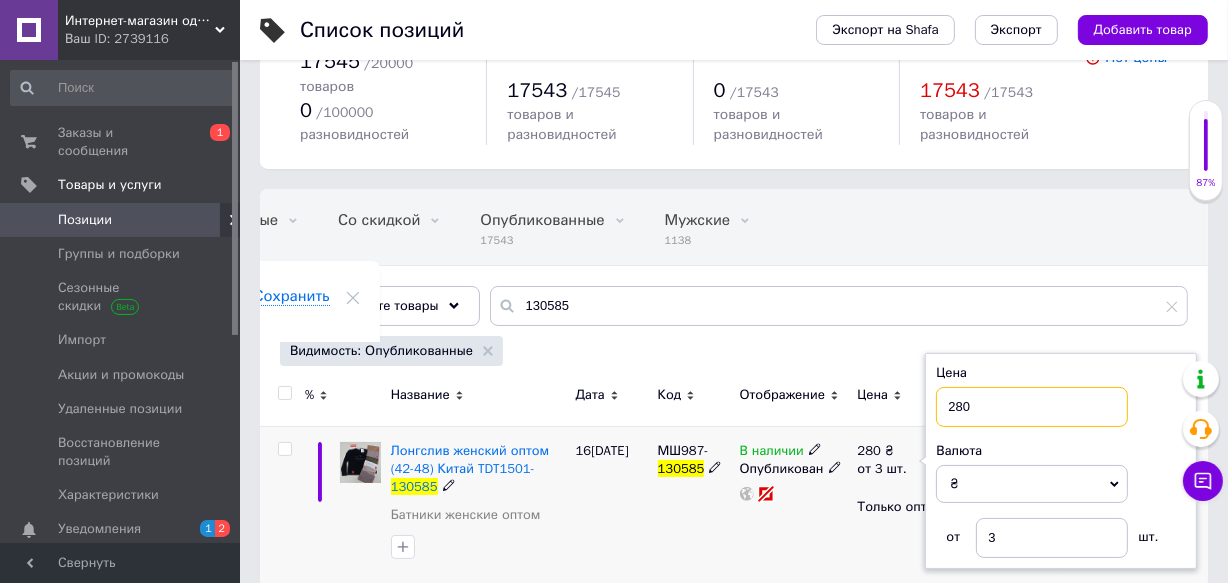 click on "280" at bounding box center [1032, 407] 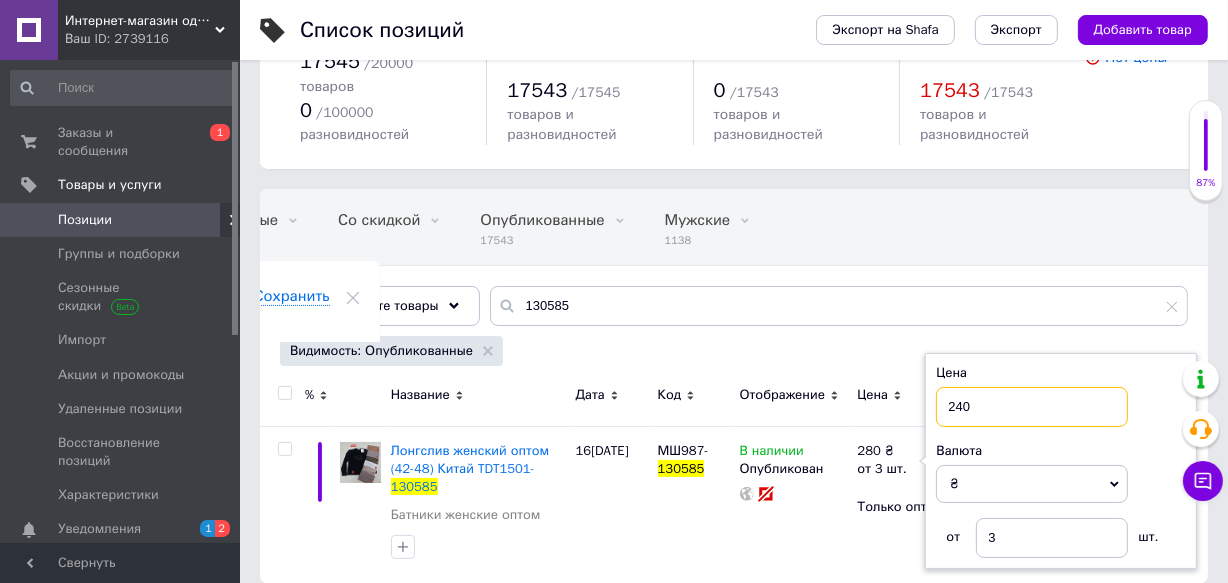 type on "240" 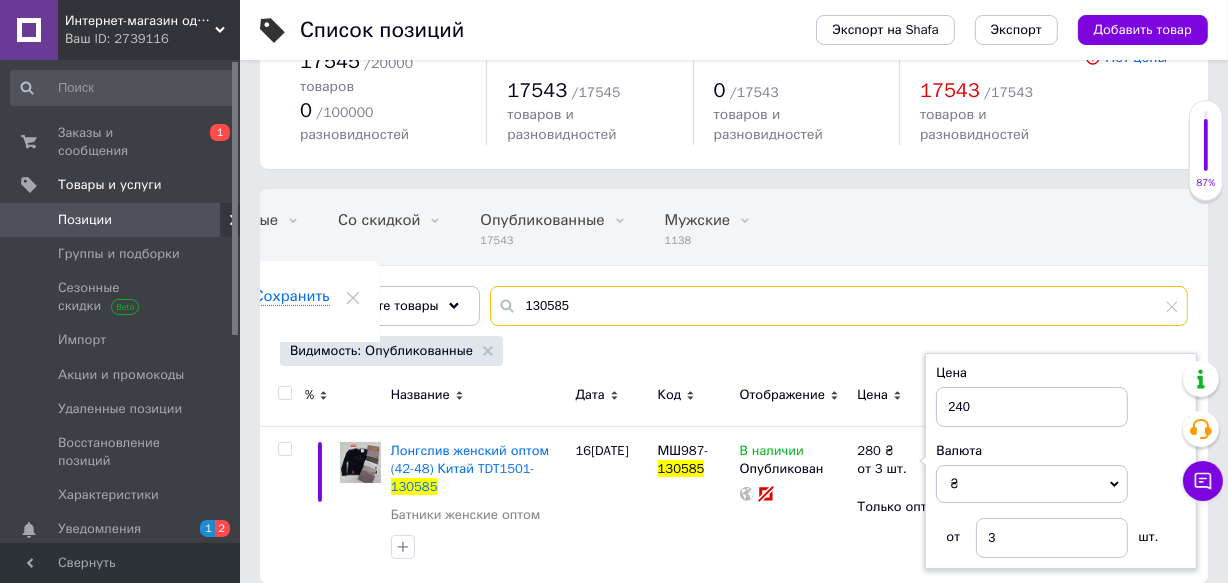 click on "130585" at bounding box center (839, 306) 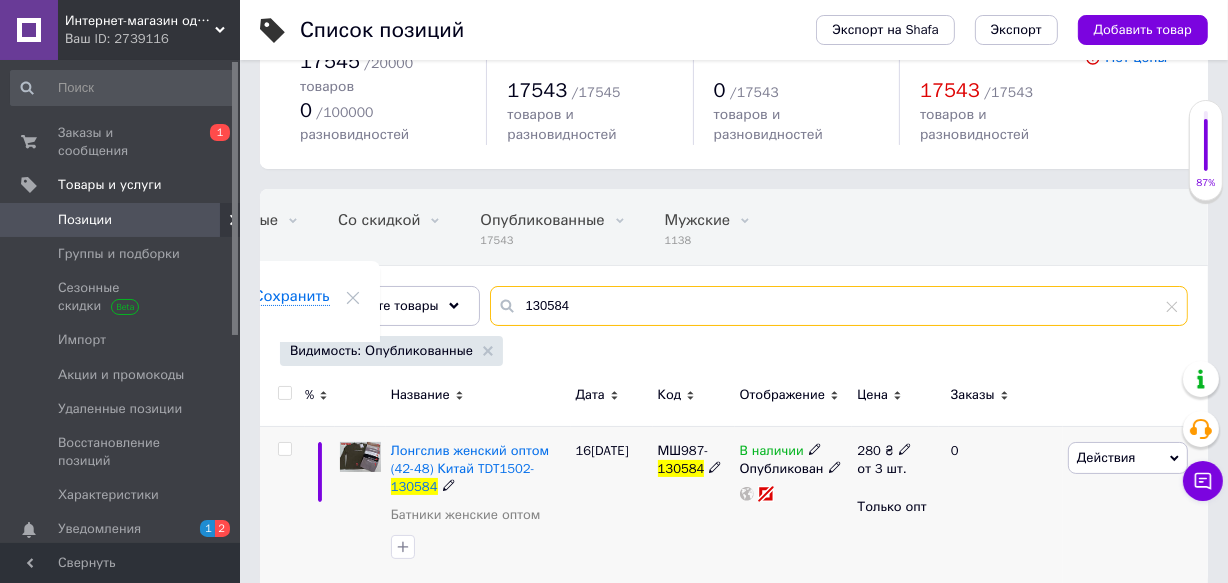 type on "130584" 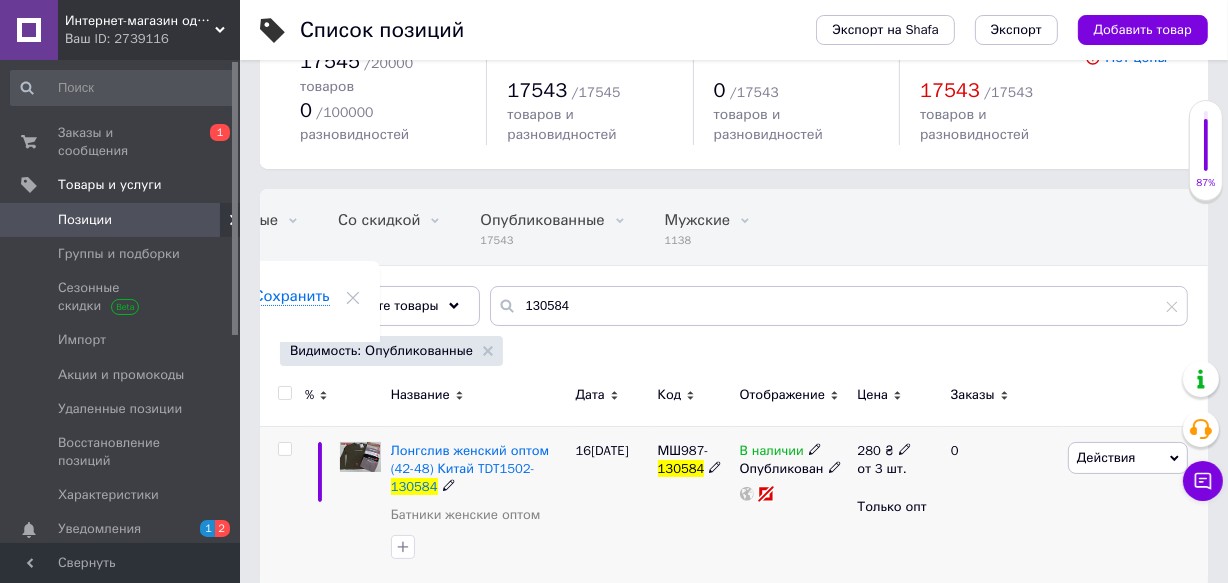 click 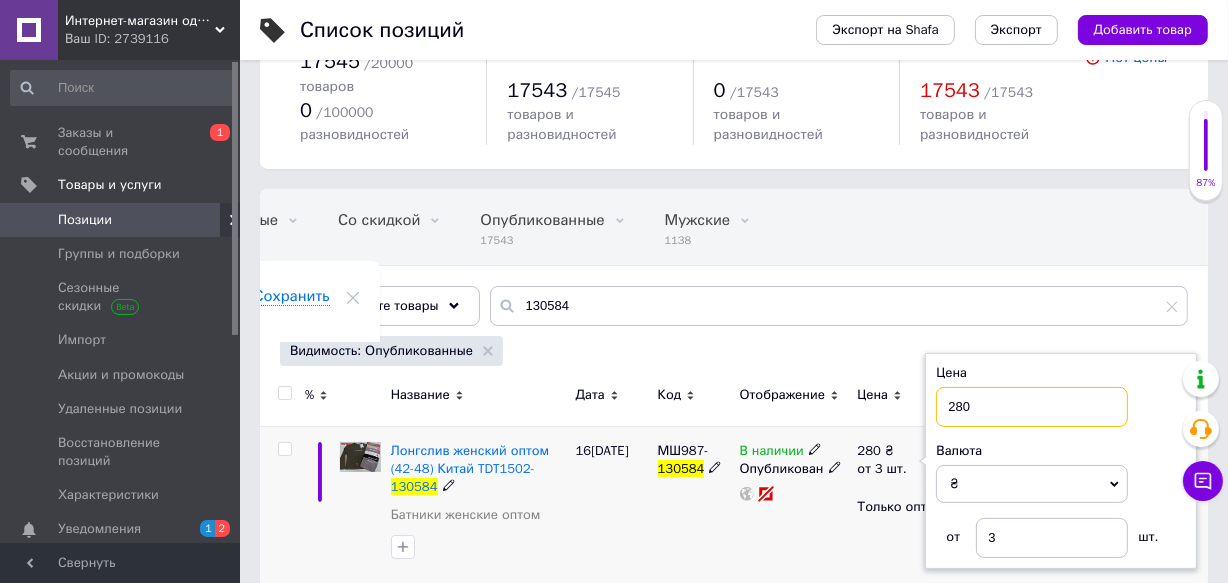 click on "280" at bounding box center [1032, 407] 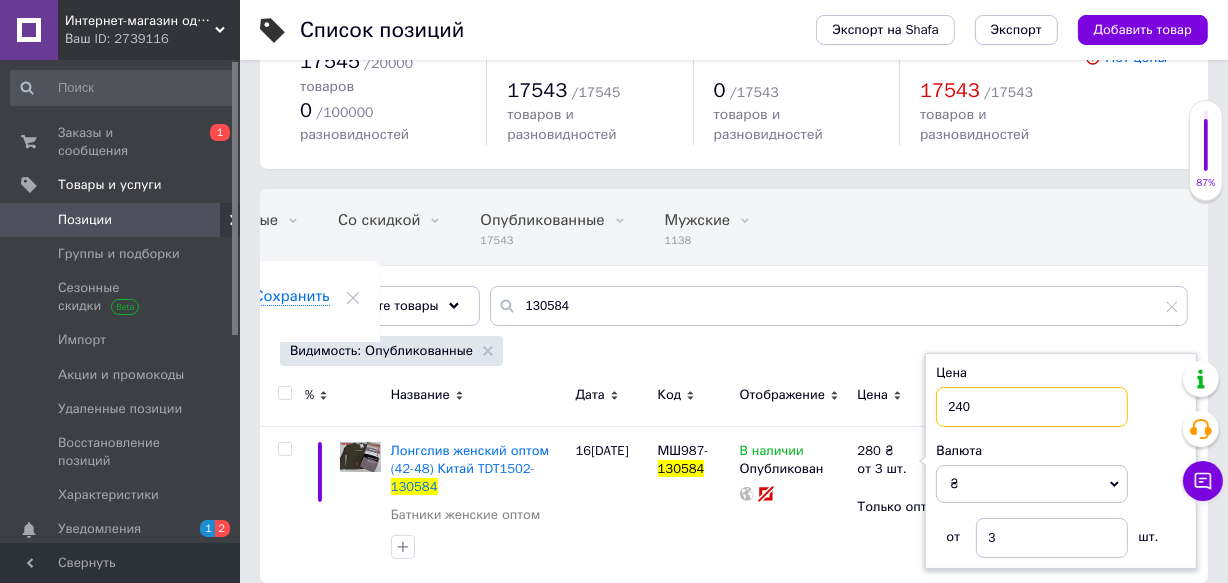type on "240" 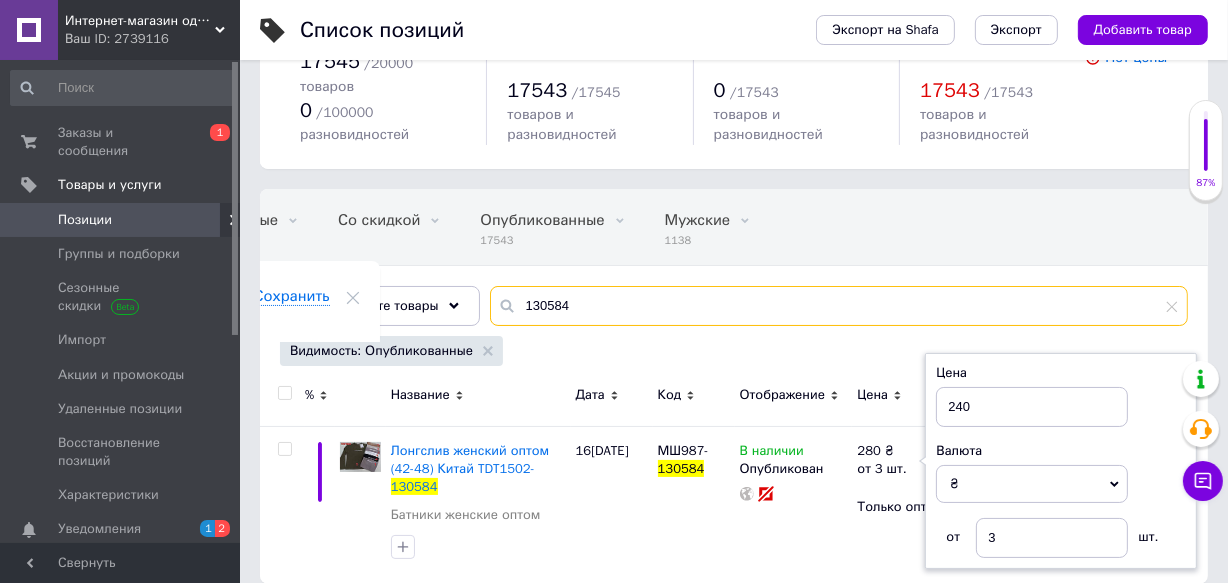 click on "130584" at bounding box center (839, 306) 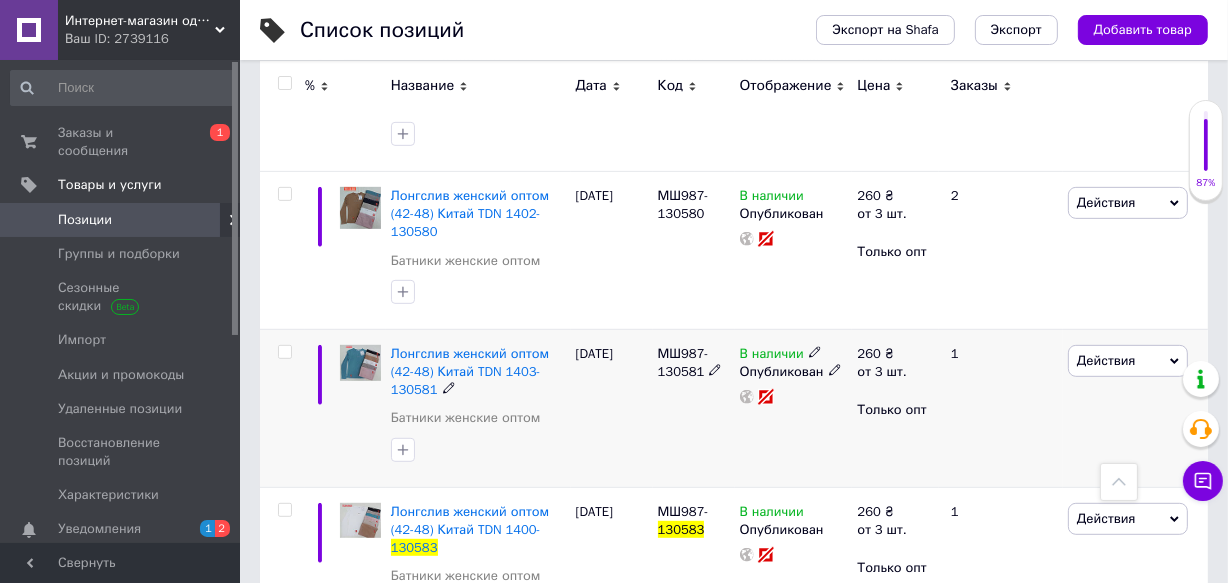 scroll, scrollTop: 899, scrollLeft: 0, axis: vertical 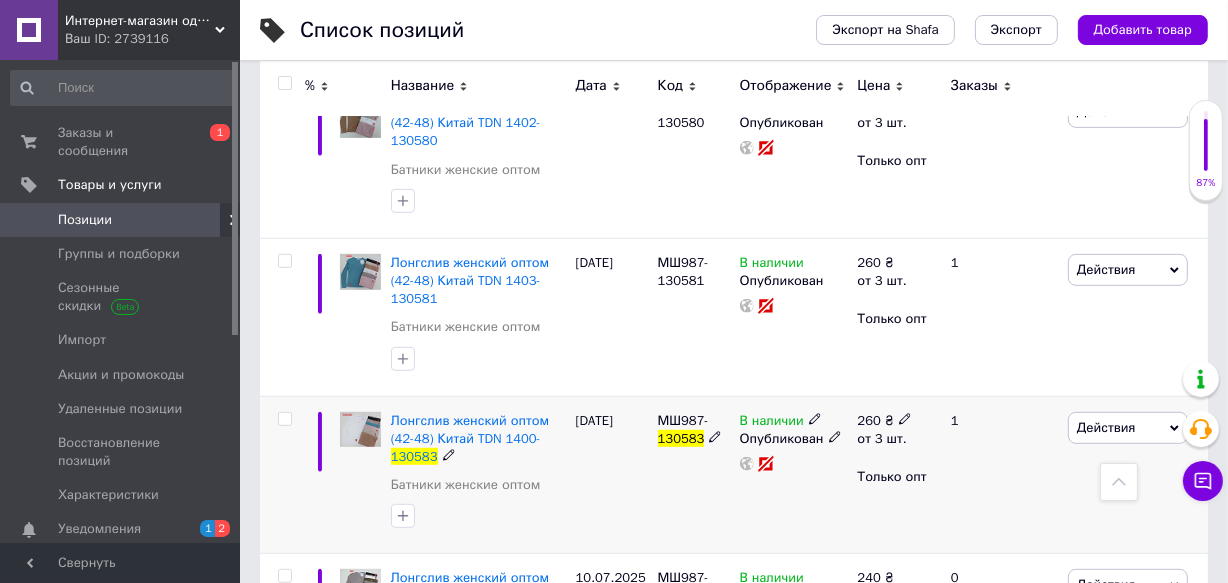 type on "130583" 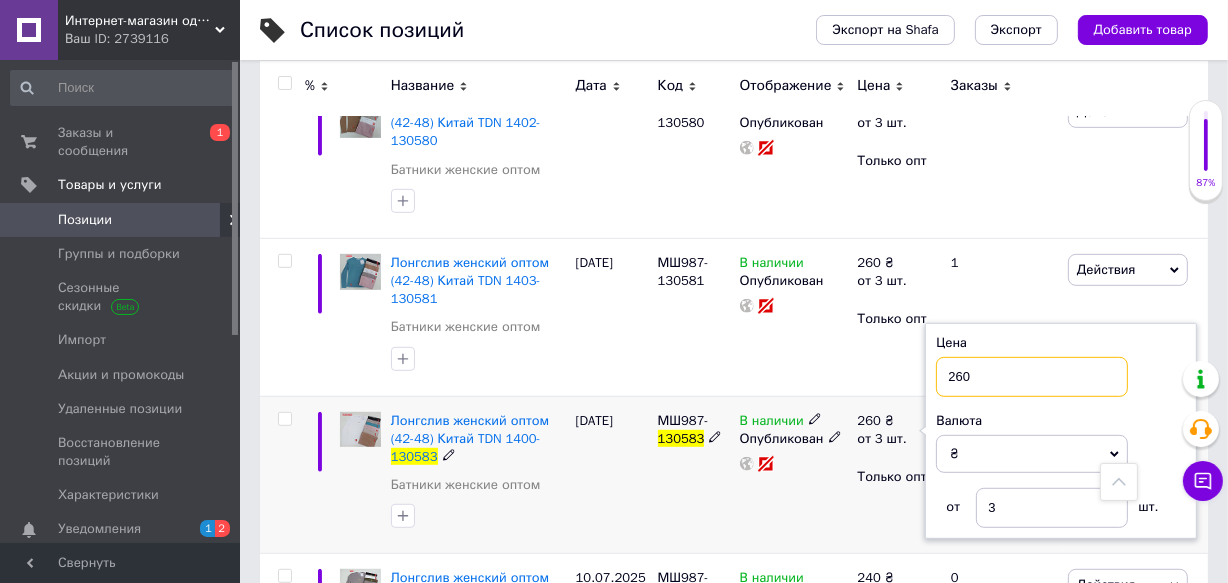 click on "260" at bounding box center (1032, 377) 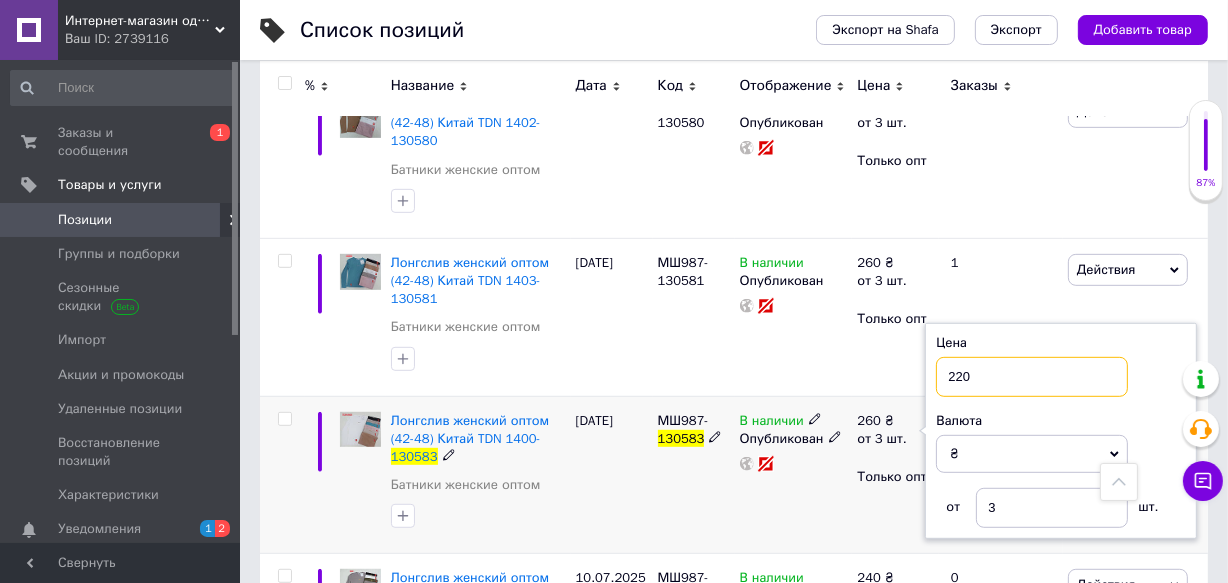 type on "220" 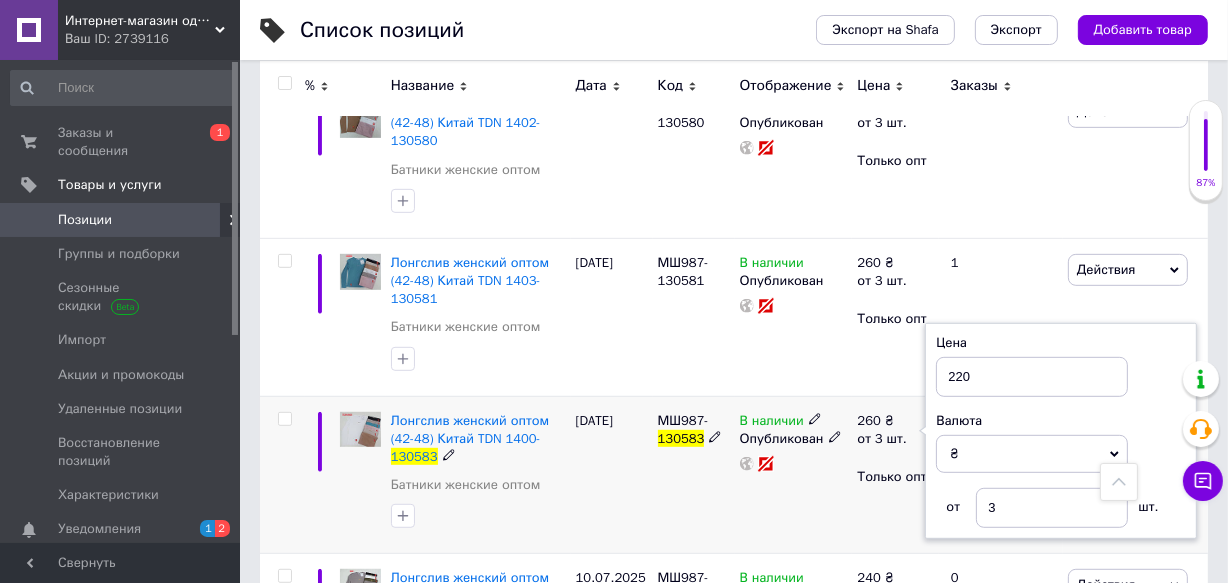 click on "В наличии Опубликован" at bounding box center [794, 475] 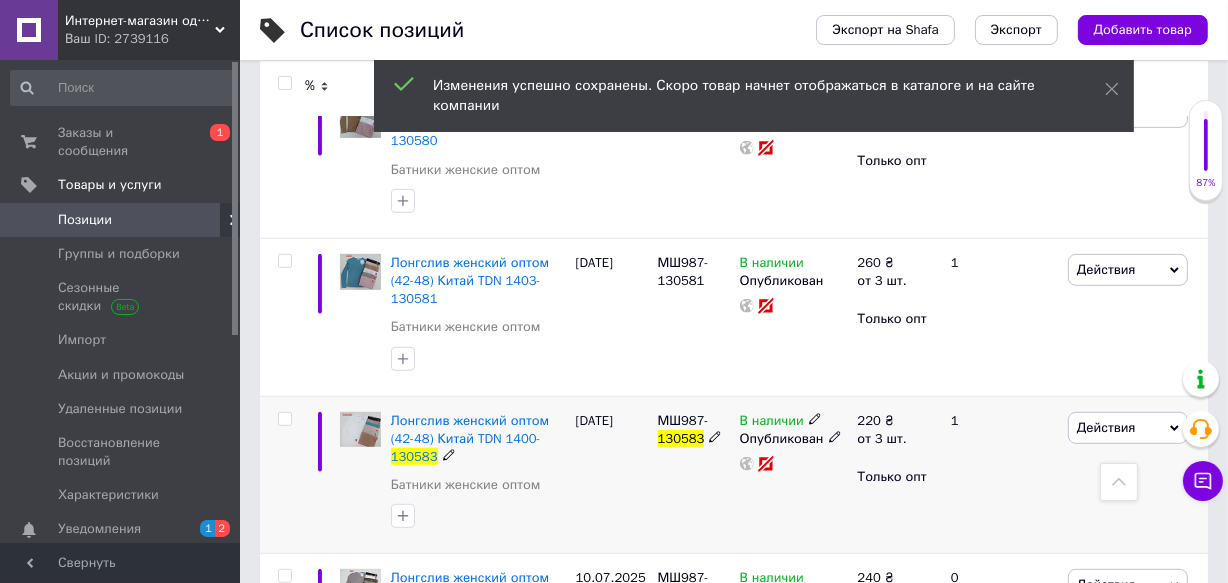 scroll, scrollTop: 0, scrollLeft: 0, axis: both 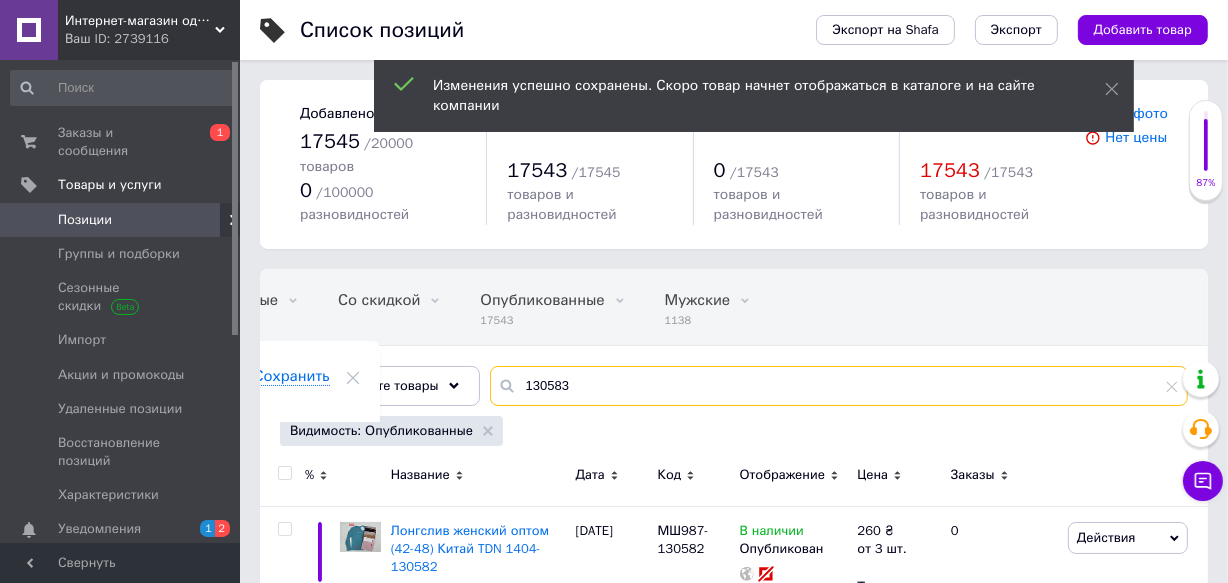 click on "130583" at bounding box center [839, 386] 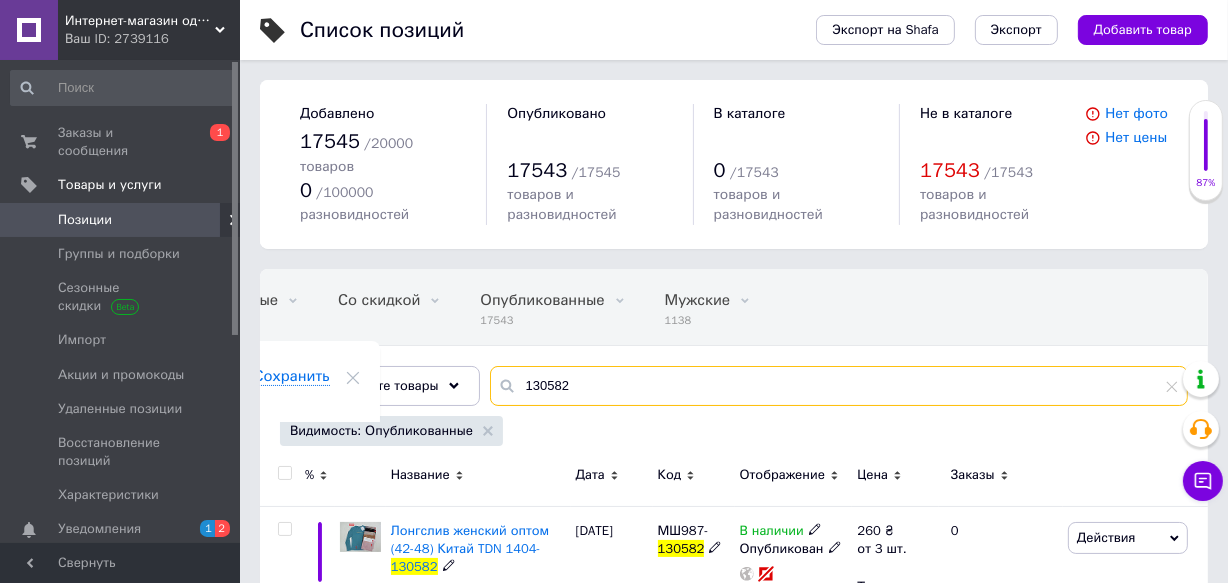 scroll, scrollTop: 80, scrollLeft: 0, axis: vertical 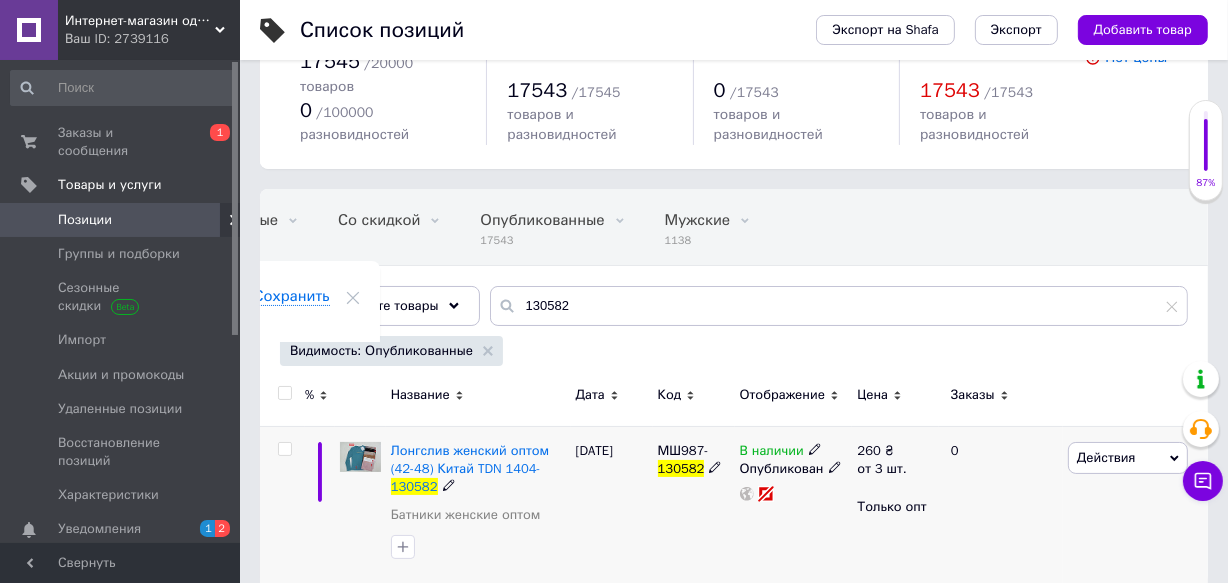 click 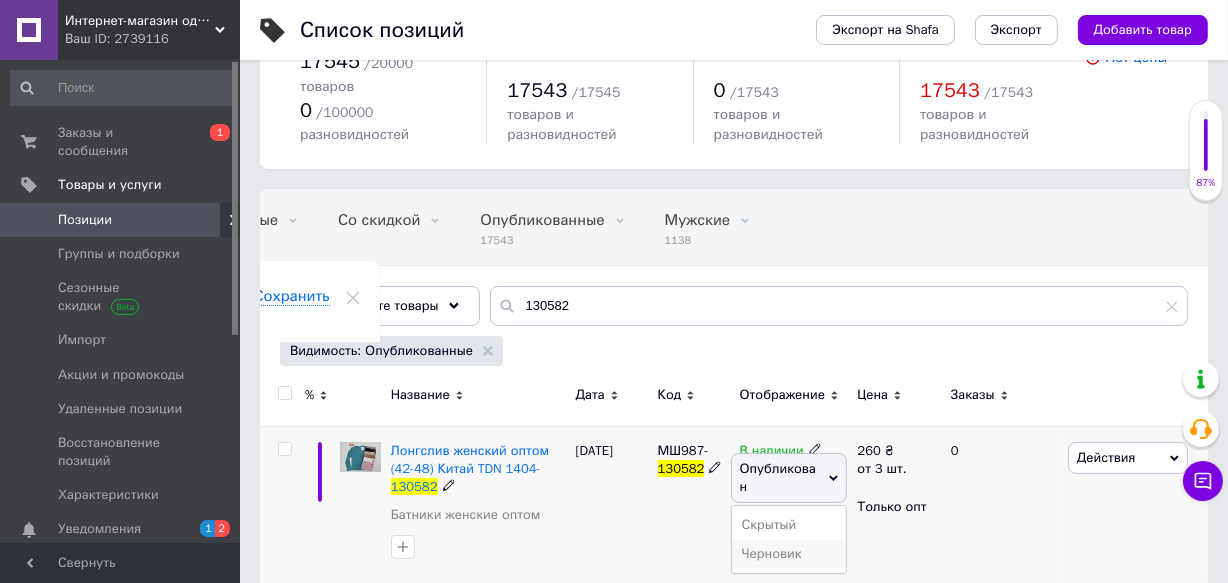 click on "Черновик" at bounding box center [789, 554] 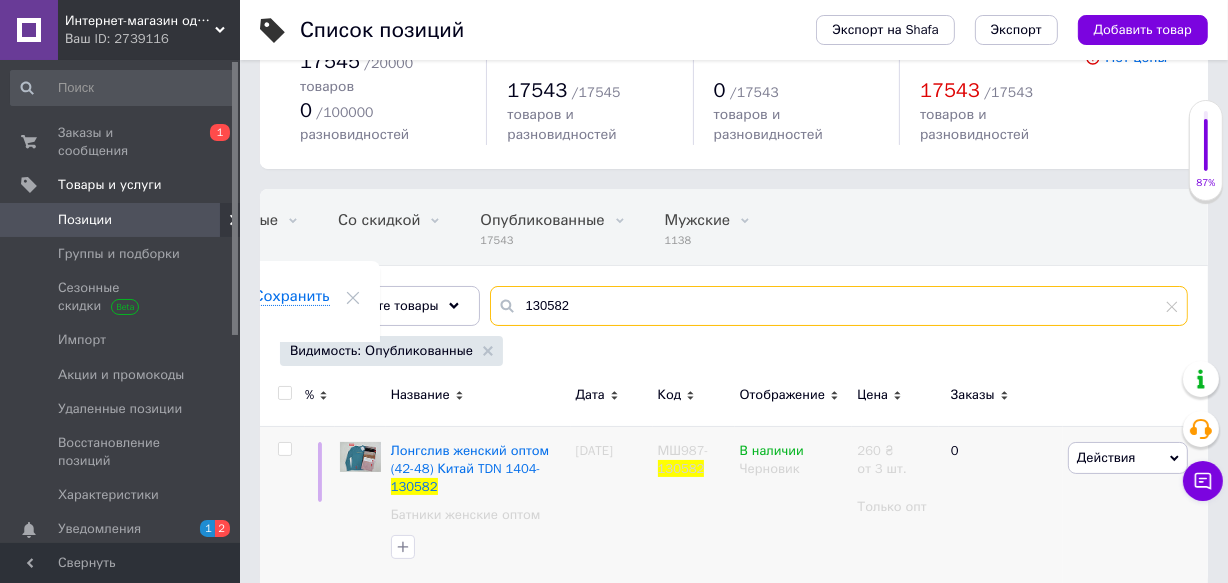 click on "130582" at bounding box center [839, 306] 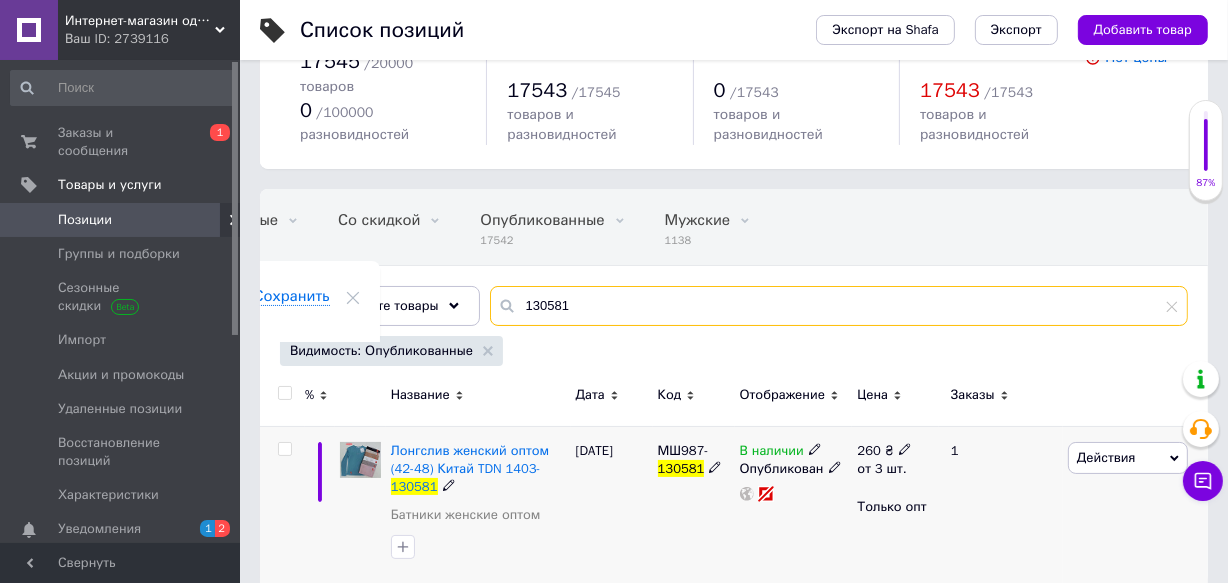 type on "130581" 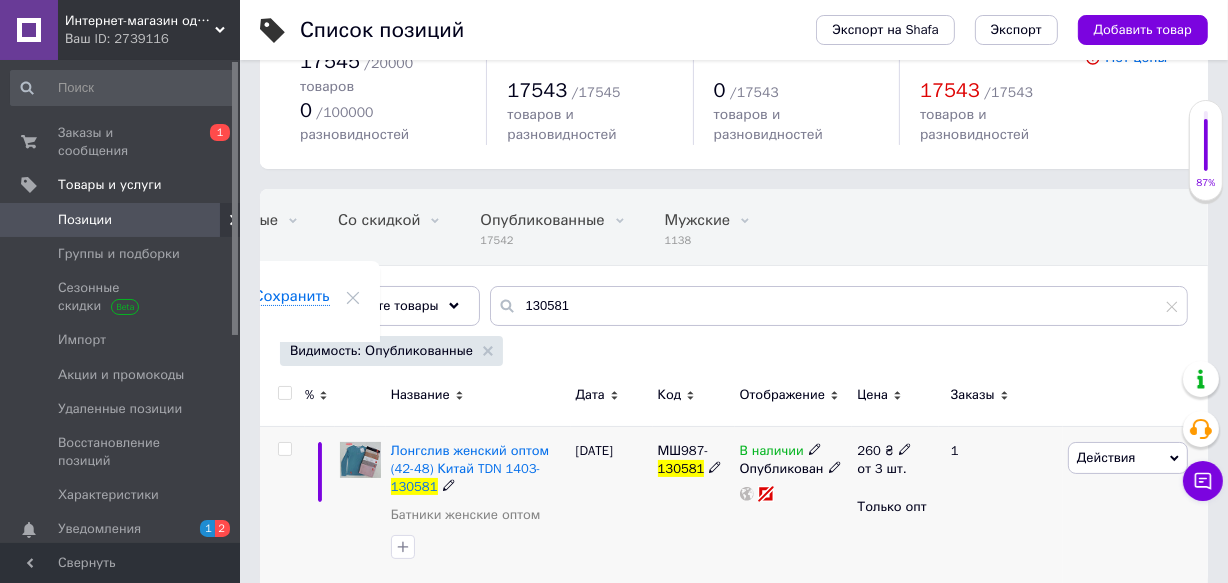 click 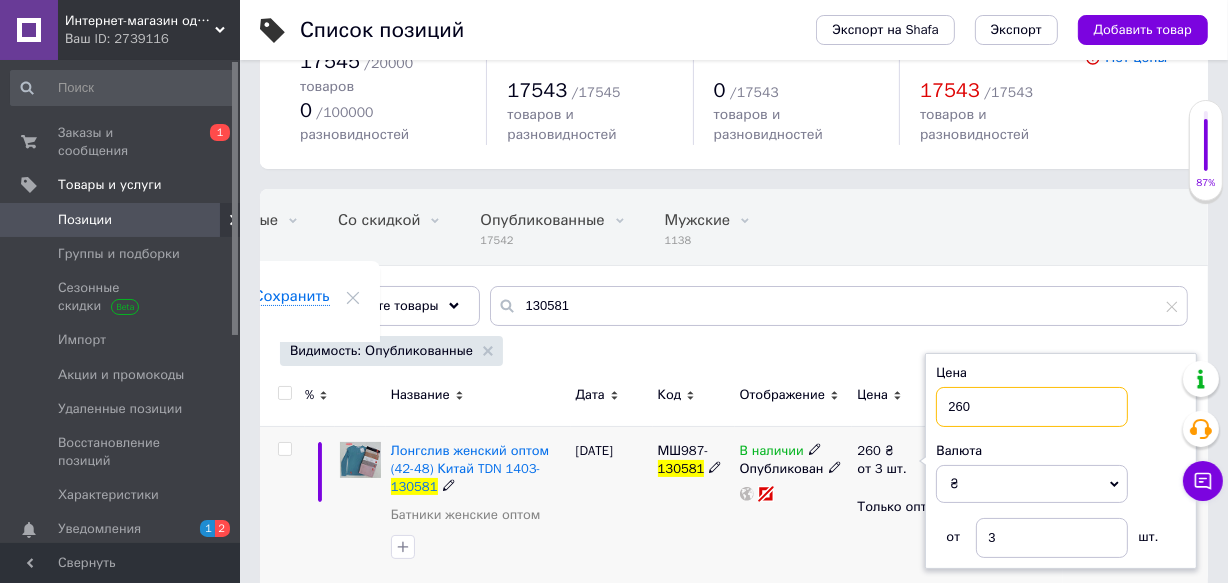 click on "260" at bounding box center (1032, 407) 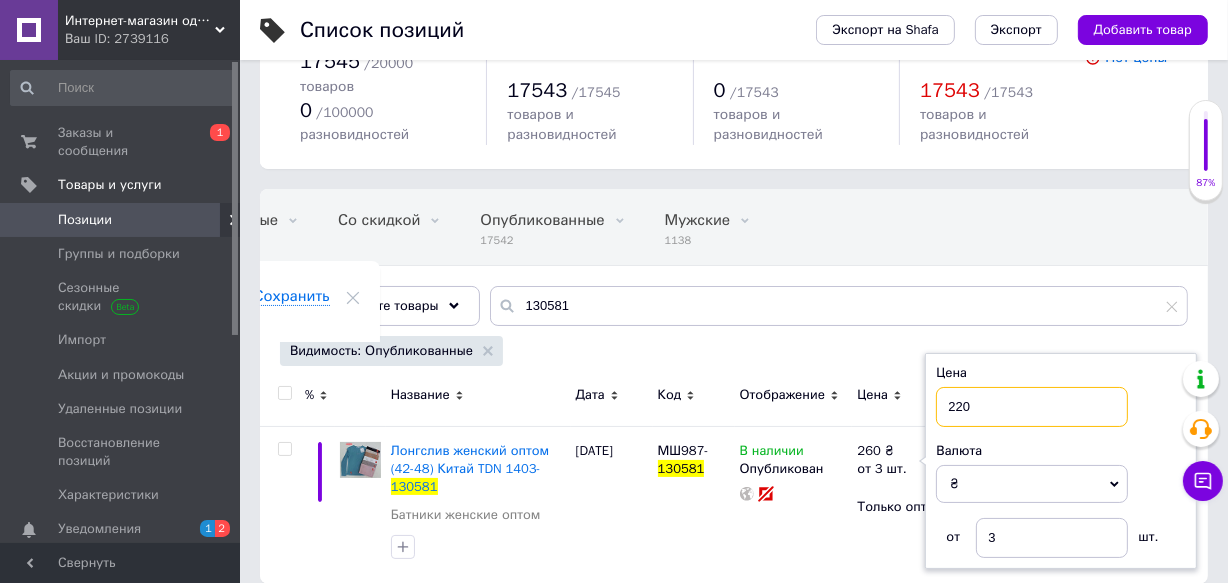 type on "220" 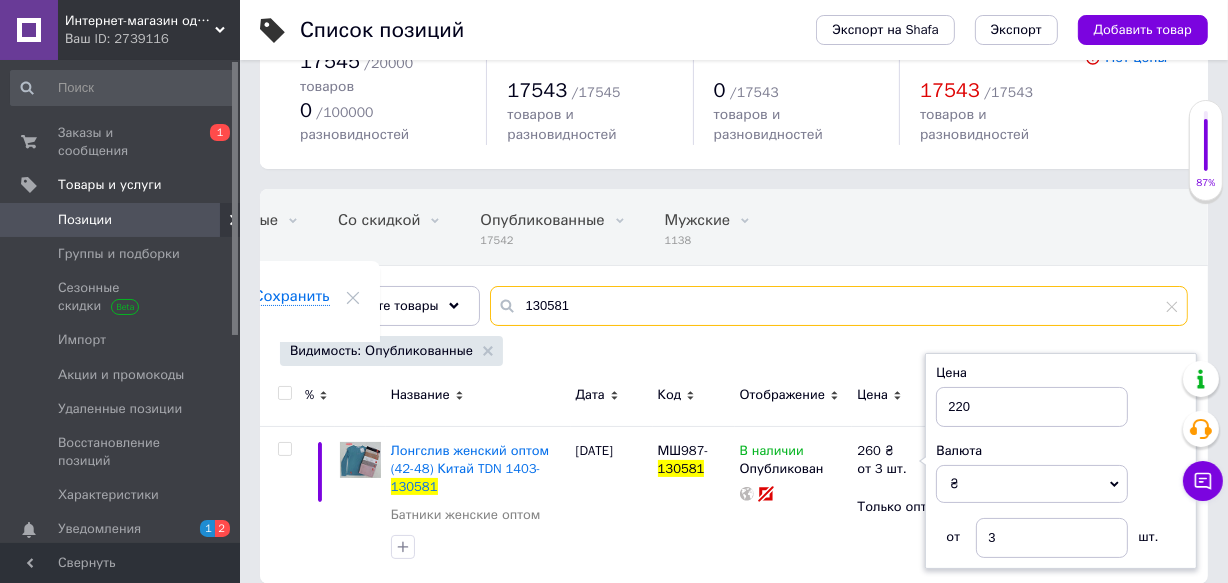 click on "130581" at bounding box center [839, 306] 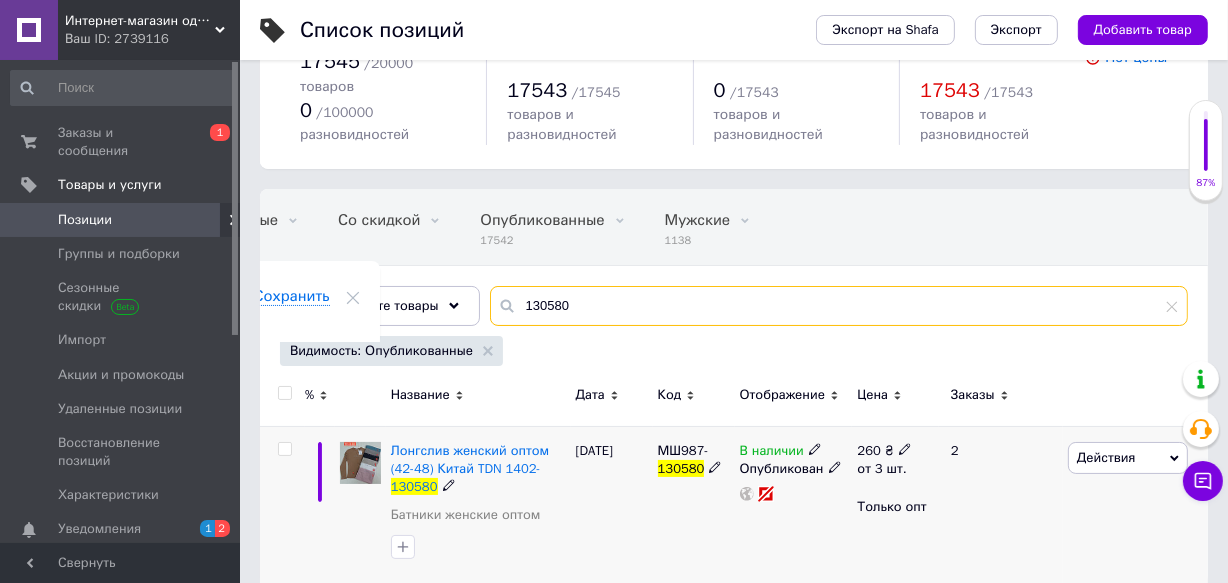 type on "130580" 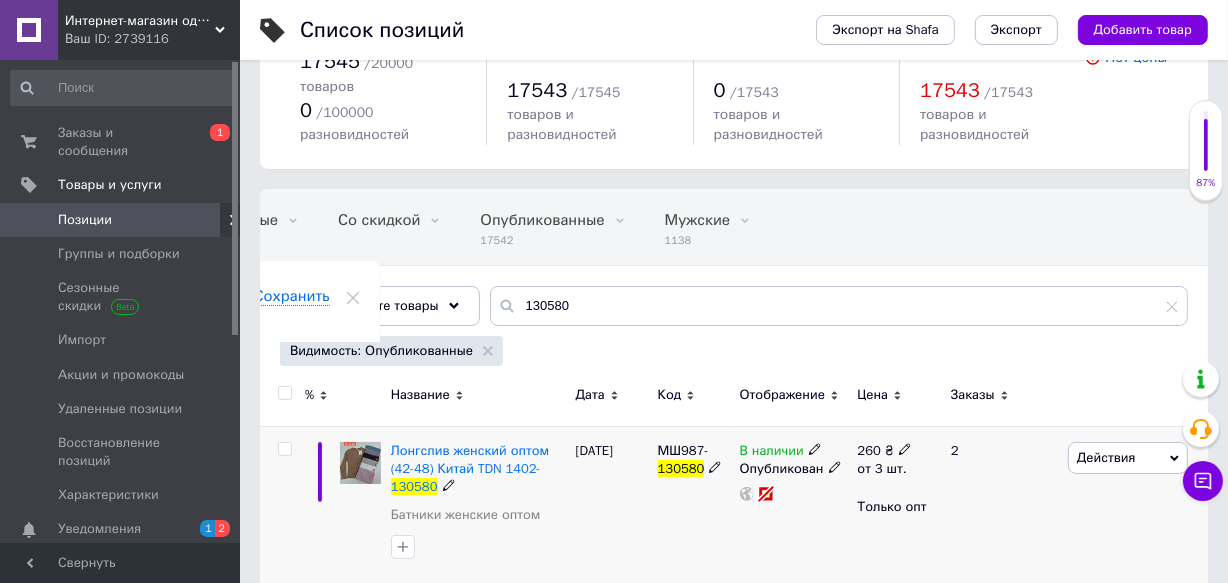 click on "260   ₴" at bounding box center (884, 451) 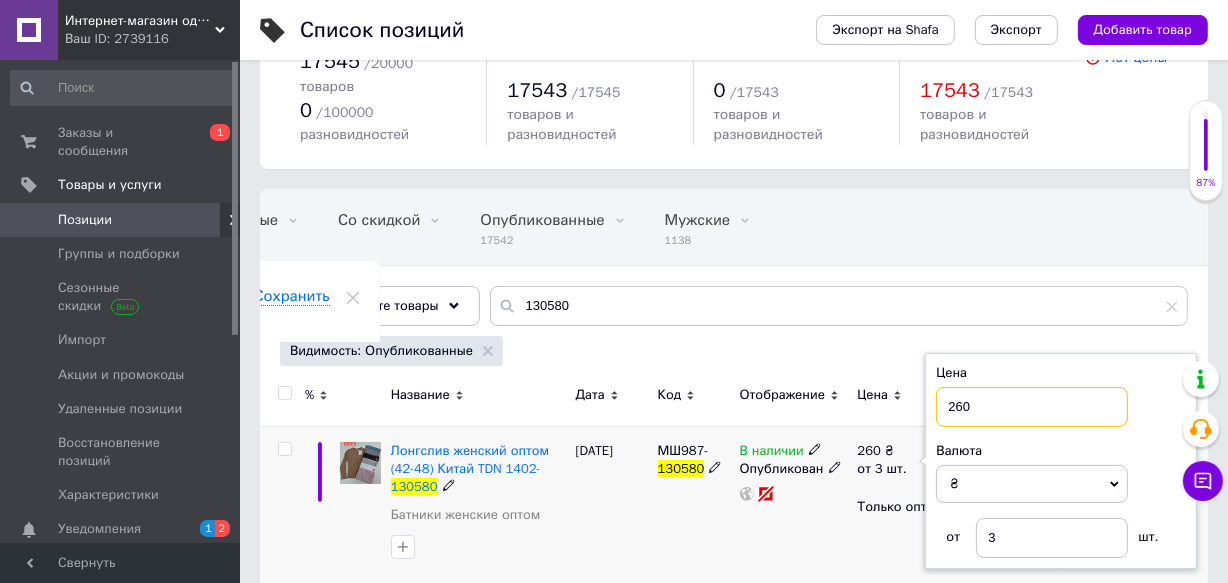 click on "260" at bounding box center [1032, 407] 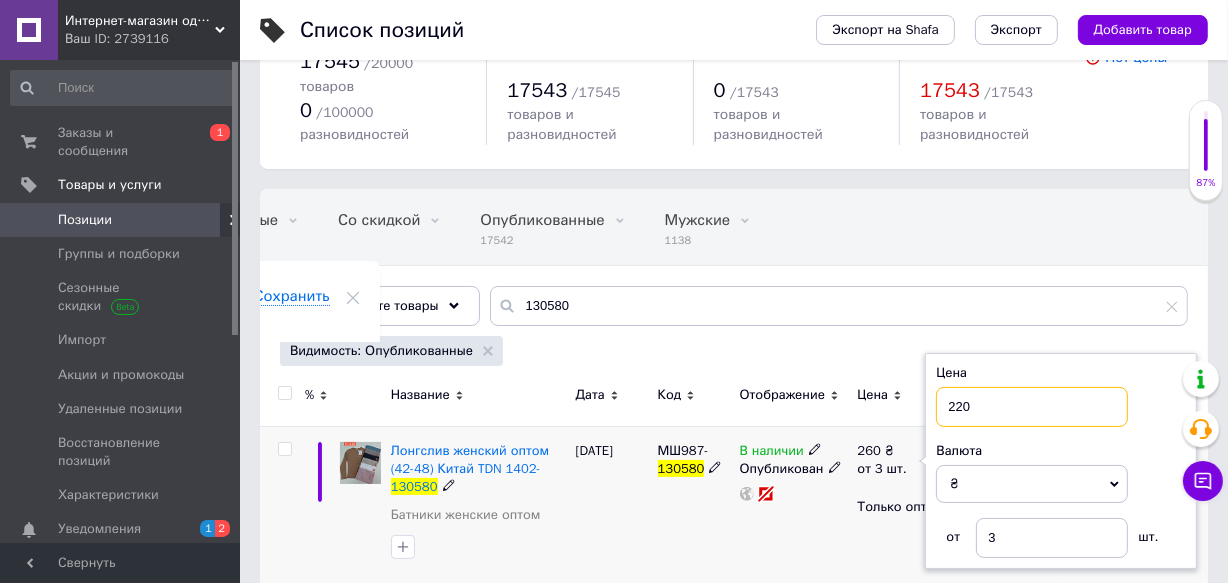 type on "220" 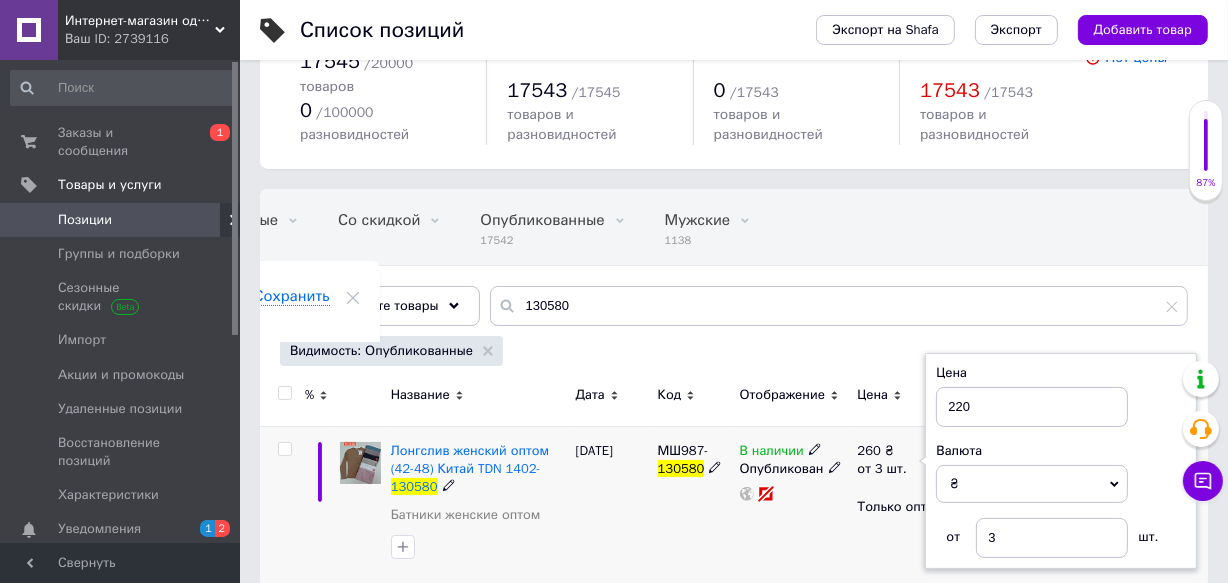 click on "МШ987- 130580" at bounding box center (694, 504) 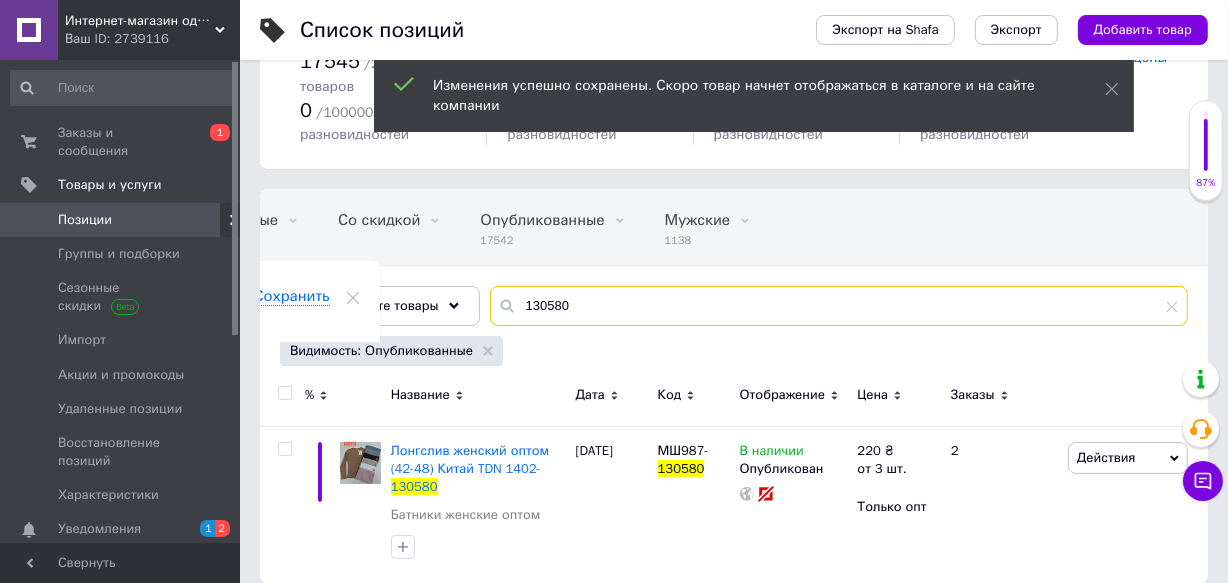 click on "130580" at bounding box center [839, 306] 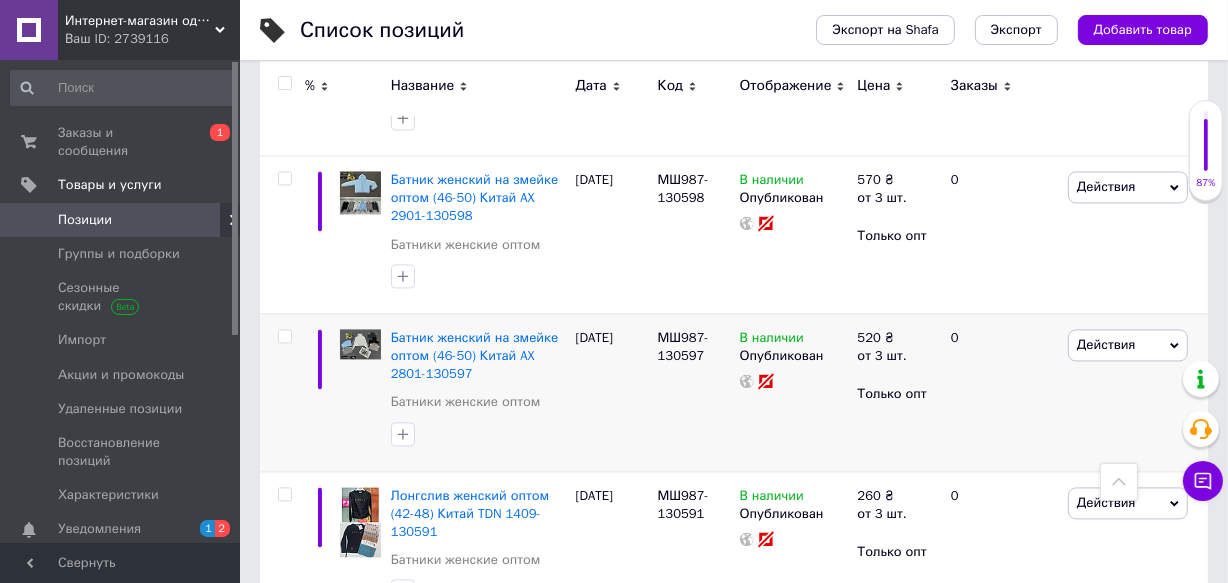 scroll, scrollTop: 3881, scrollLeft: 0, axis: vertical 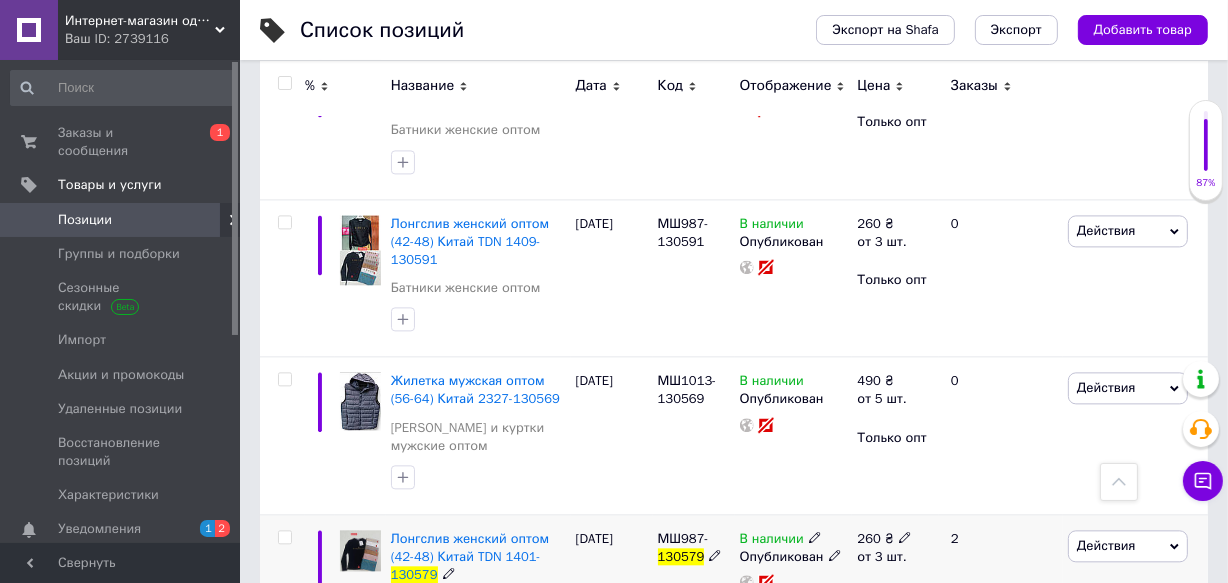 type on "130579" 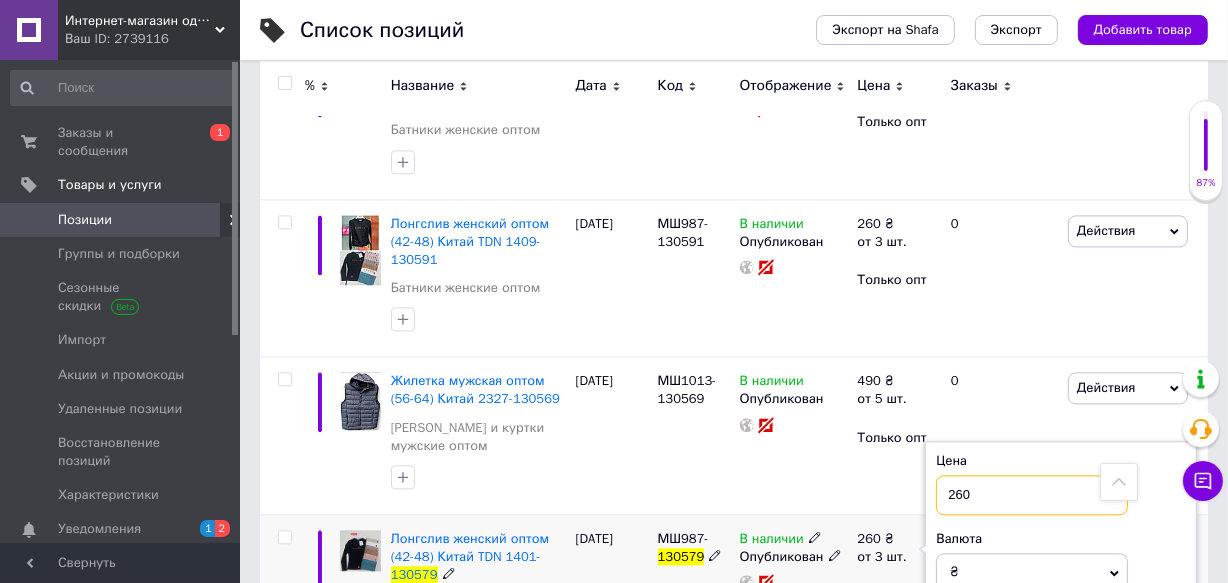 click on "260" at bounding box center [1032, 495] 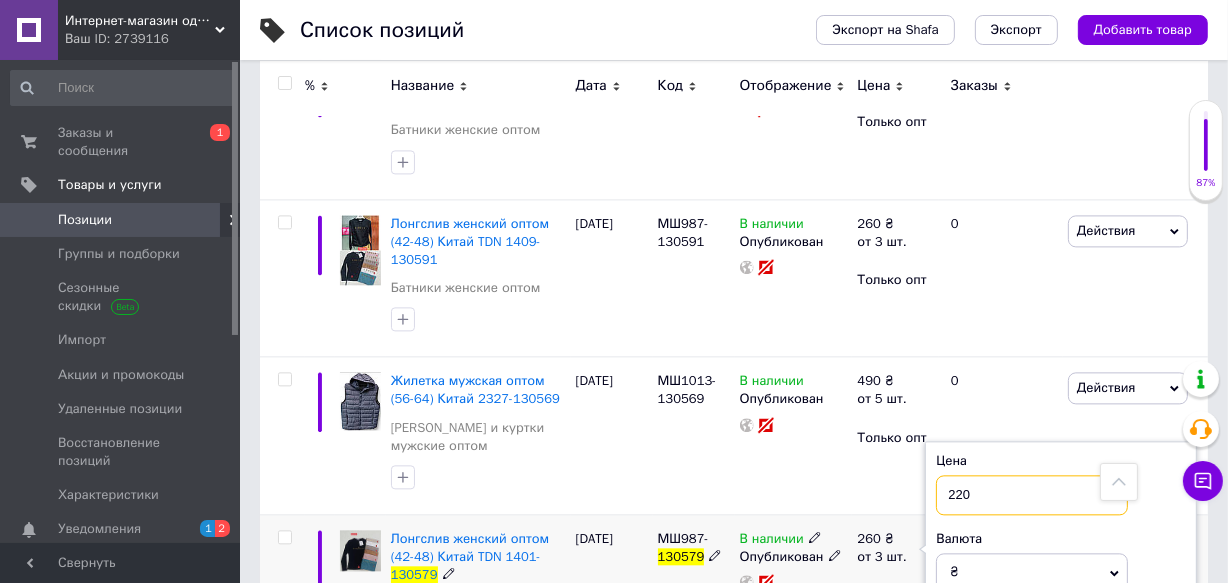 type on "220" 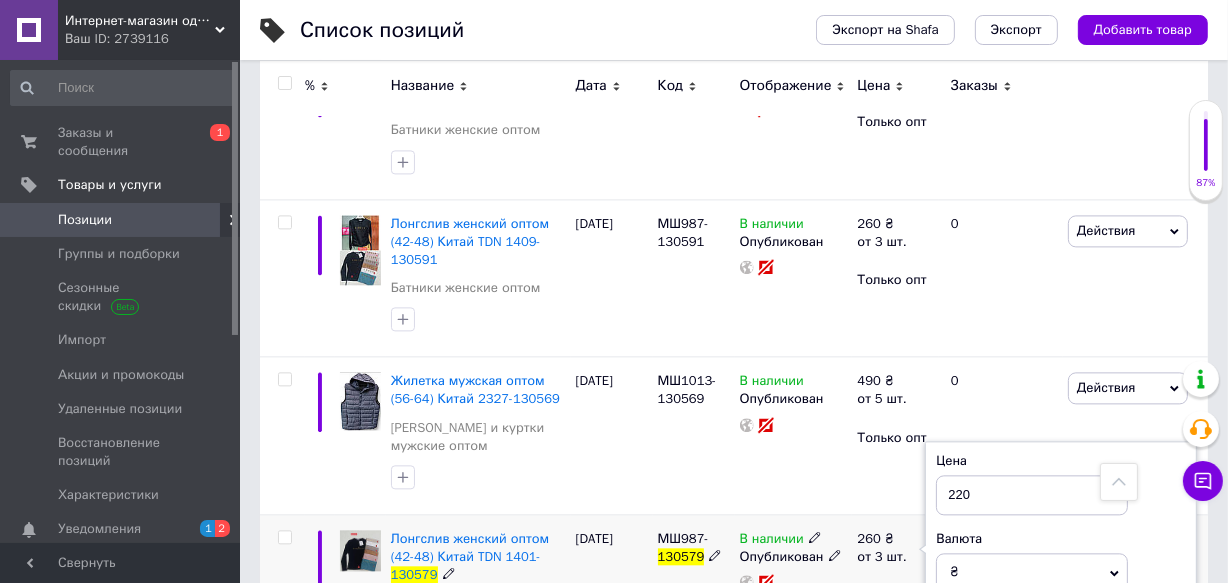 click on "МШ987- 130579" at bounding box center (694, 594) 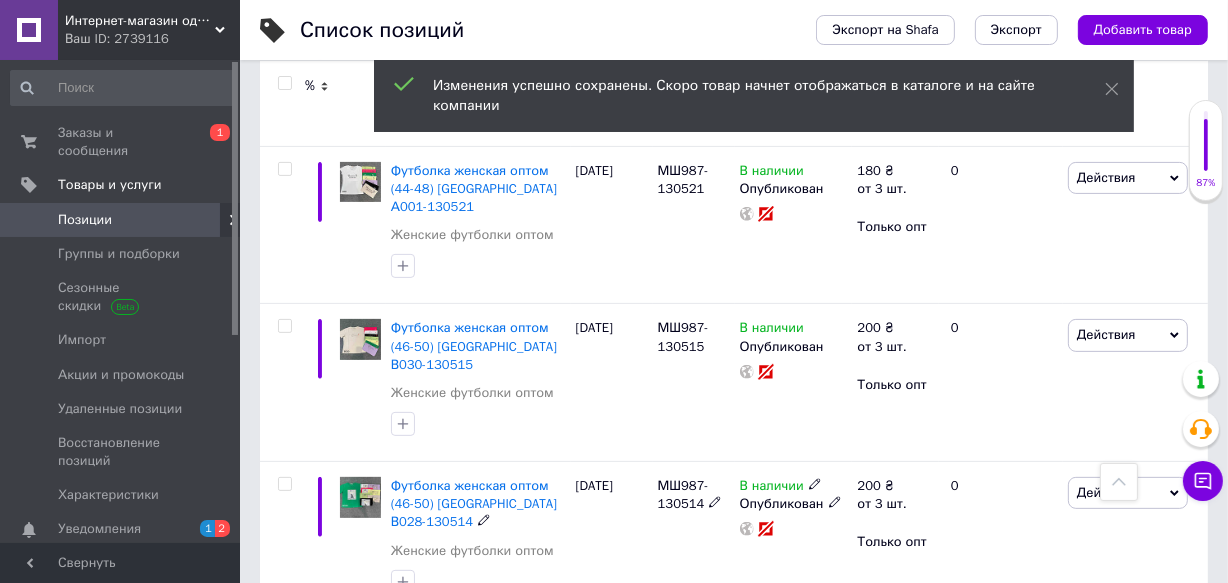 scroll, scrollTop: 0, scrollLeft: 0, axis: both 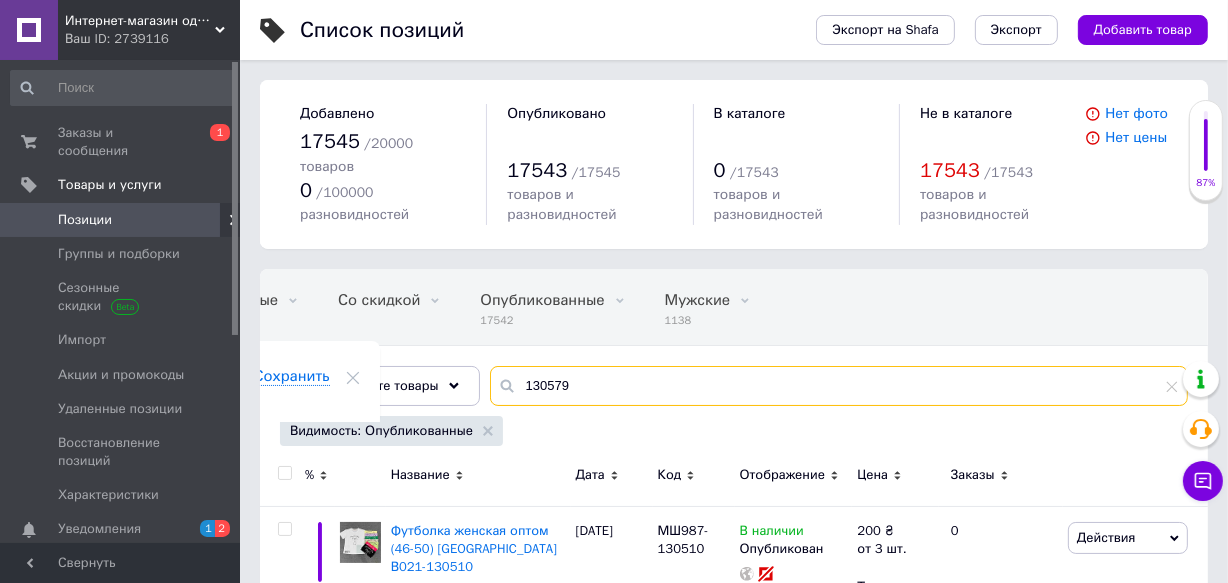 click on "130579" at bounding box center (839, 386) 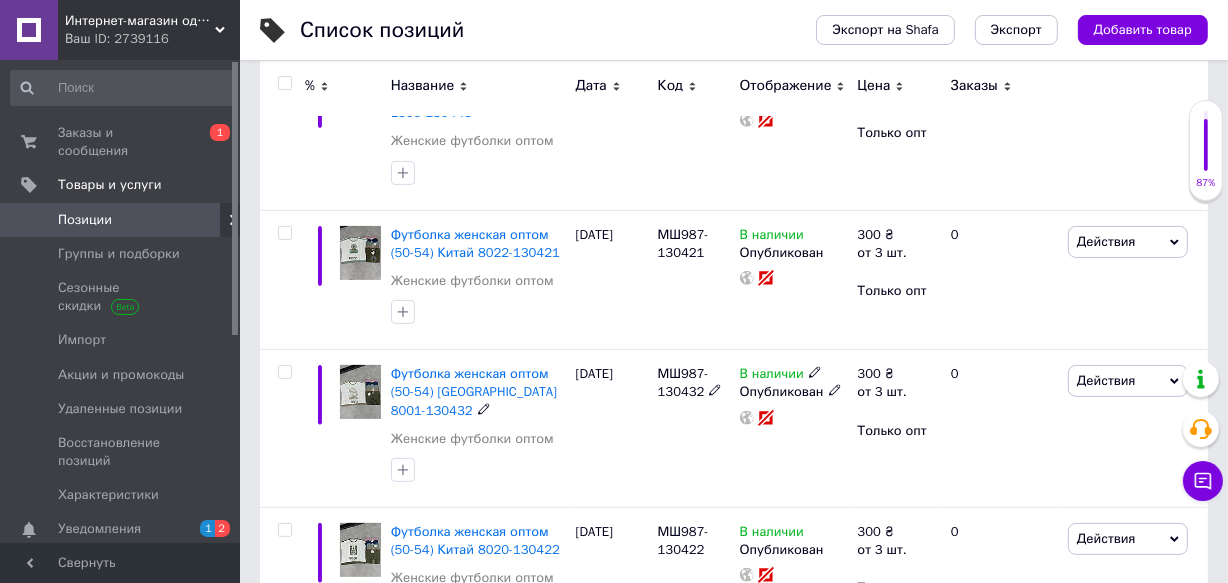 scroll, scrollTop: 0, scrollLeft: 0, axis: both 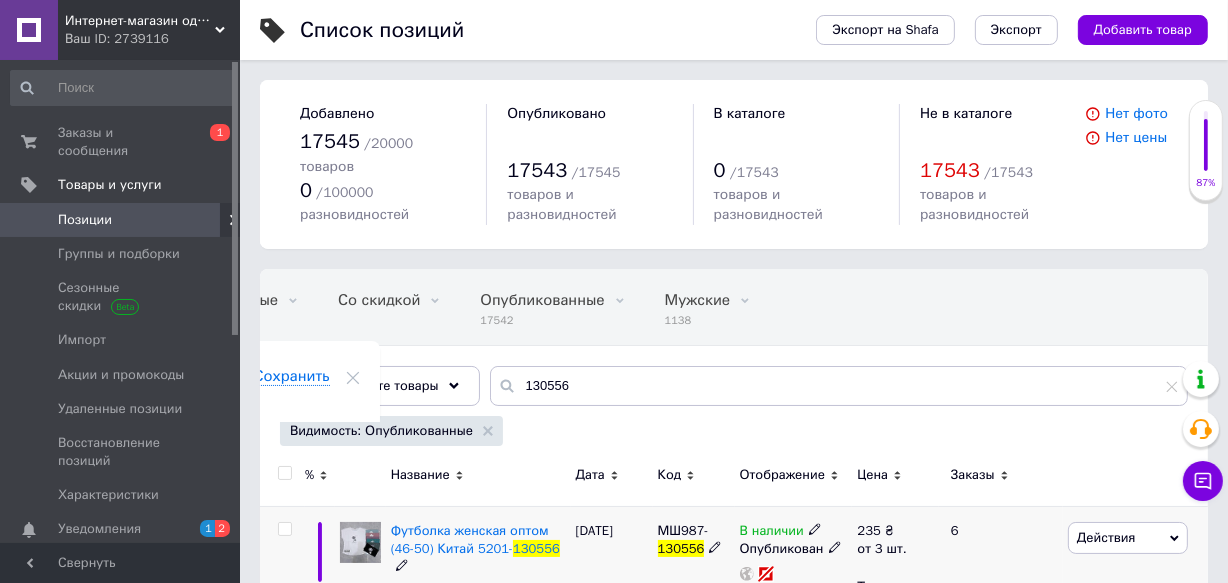 click 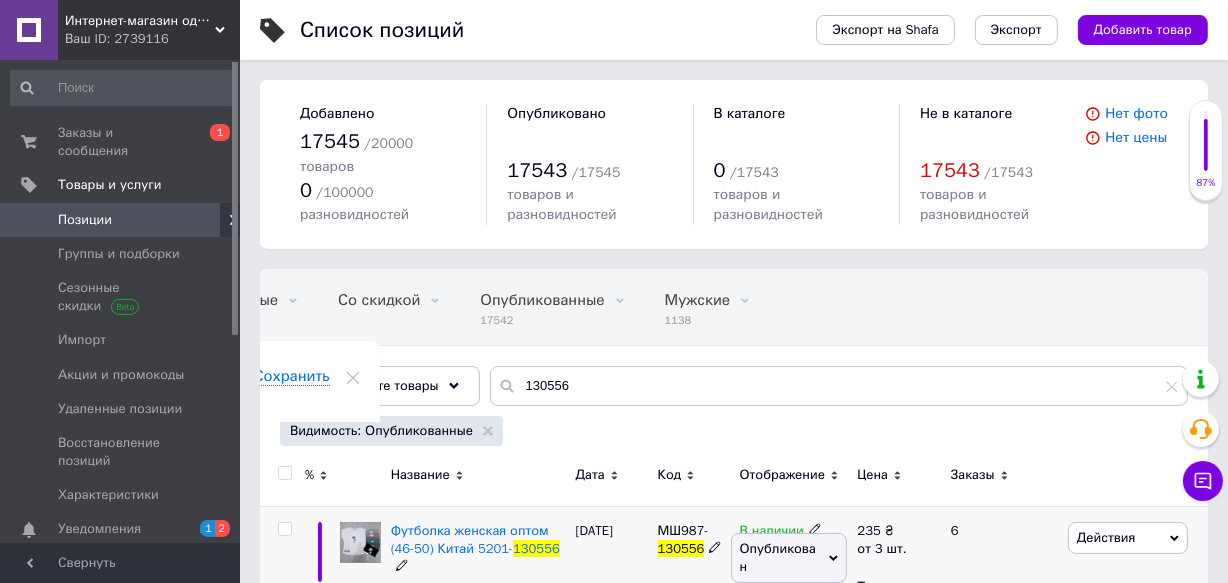 scroll, scrollTop: 80, scrollLeft: 0, axis: vertical 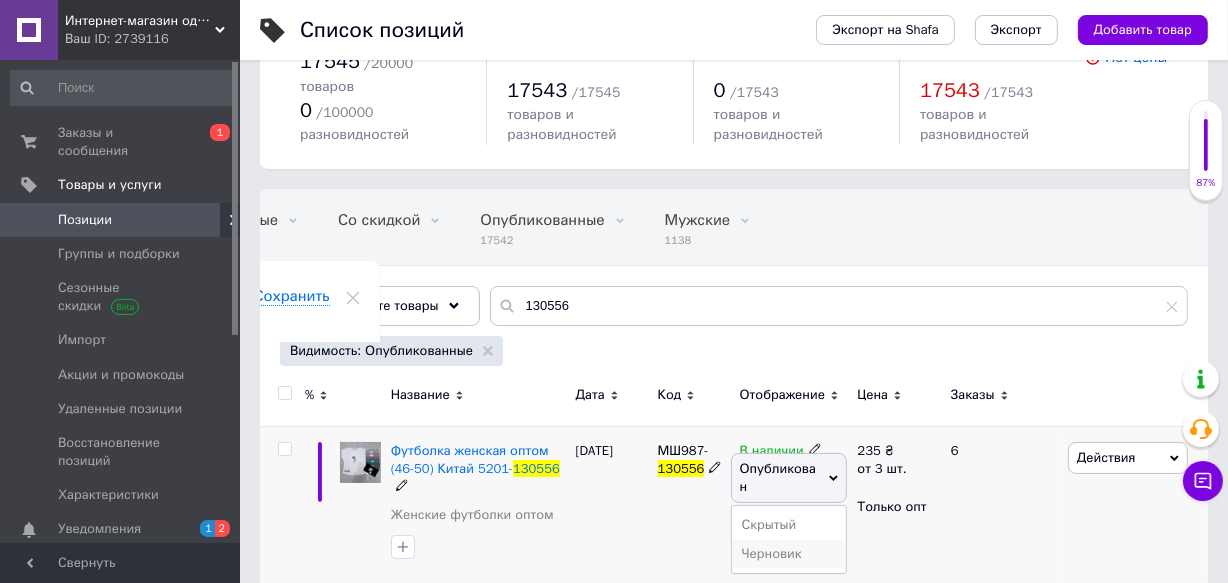 click on "Черновик" at bounding box center [789, 554] 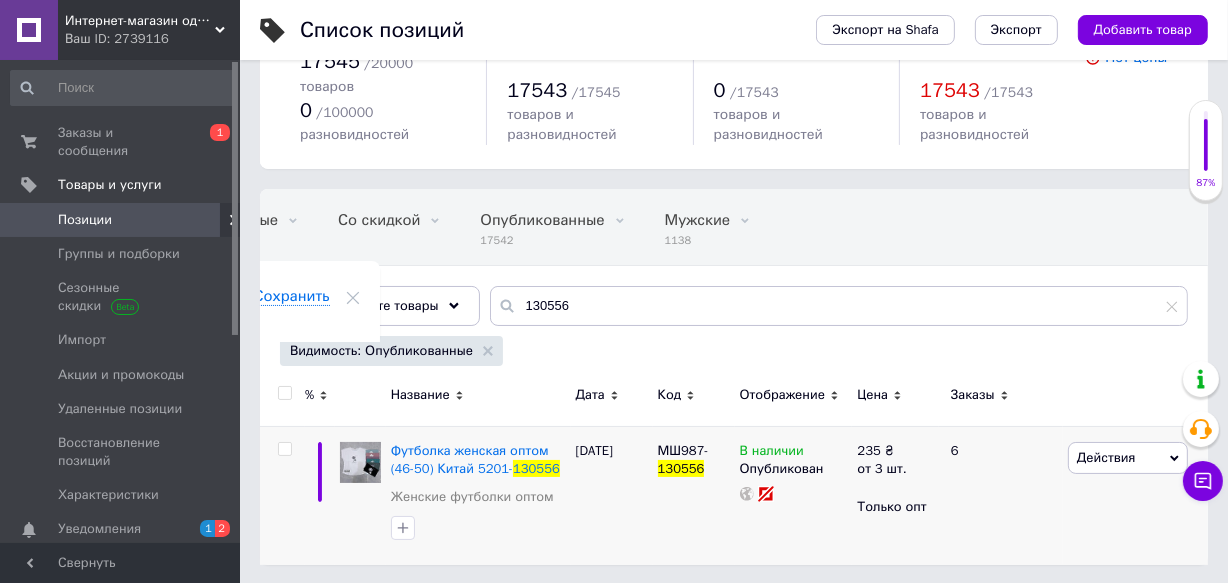 scroll, scrollTop: 62, scrollLeft: 0, axis: vertical 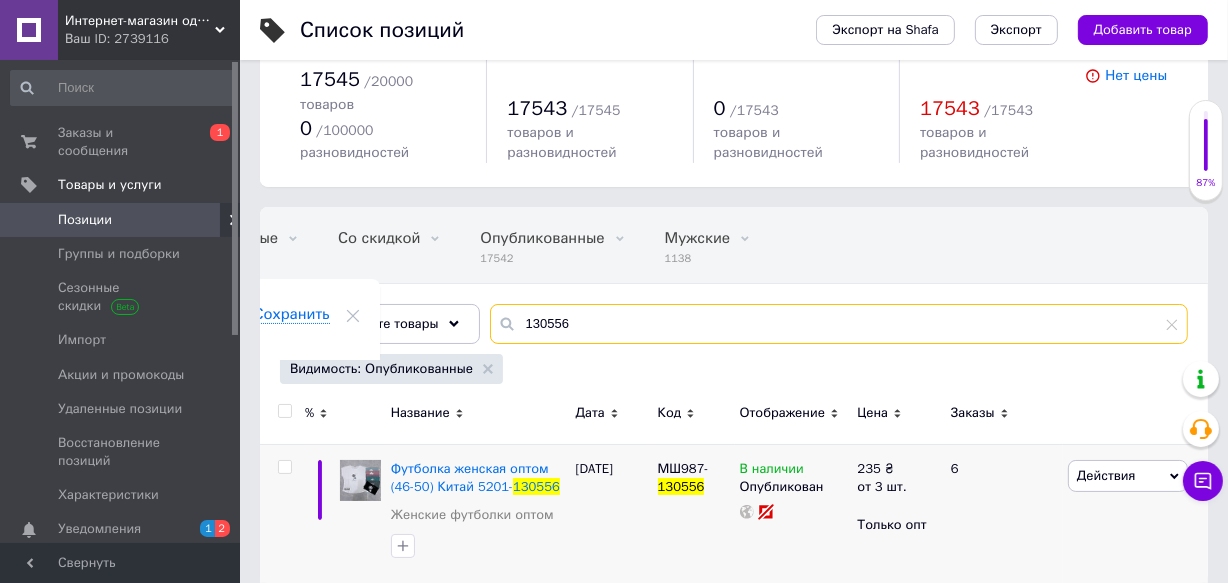 click on "130556" at bounding box center [839, 324] 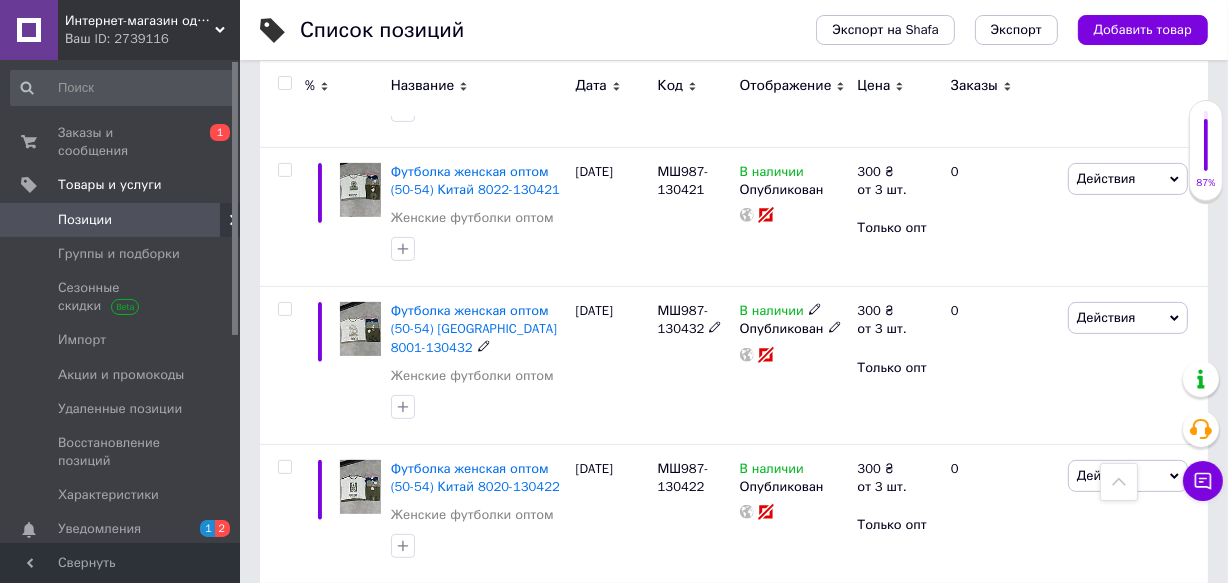 scroll, scrollTop: 0, scrollLeft: 0, axis: both 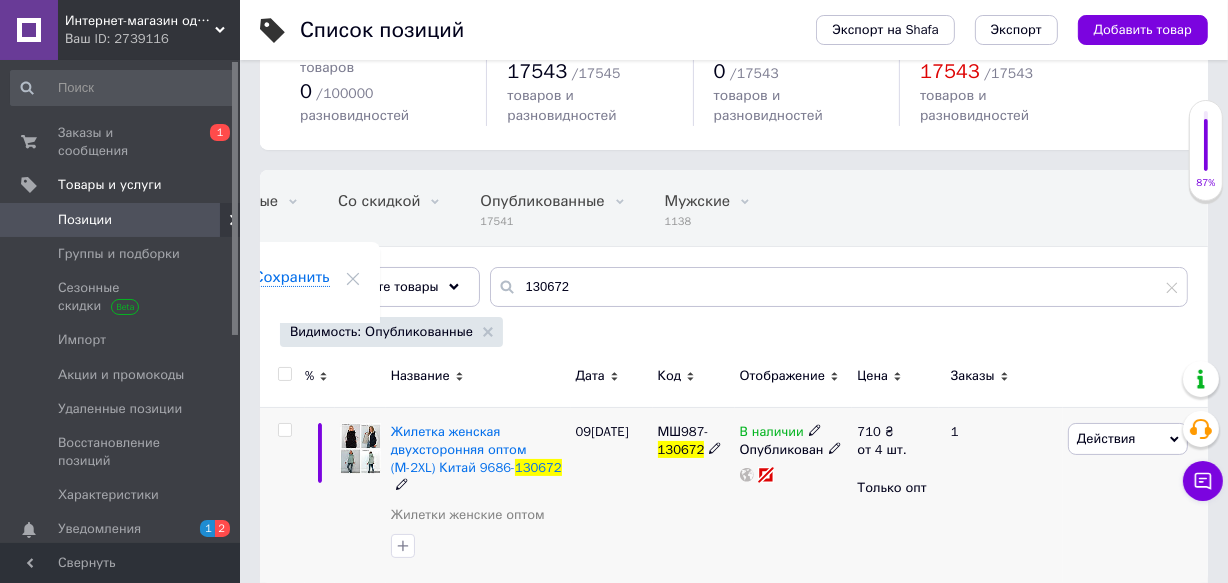 click 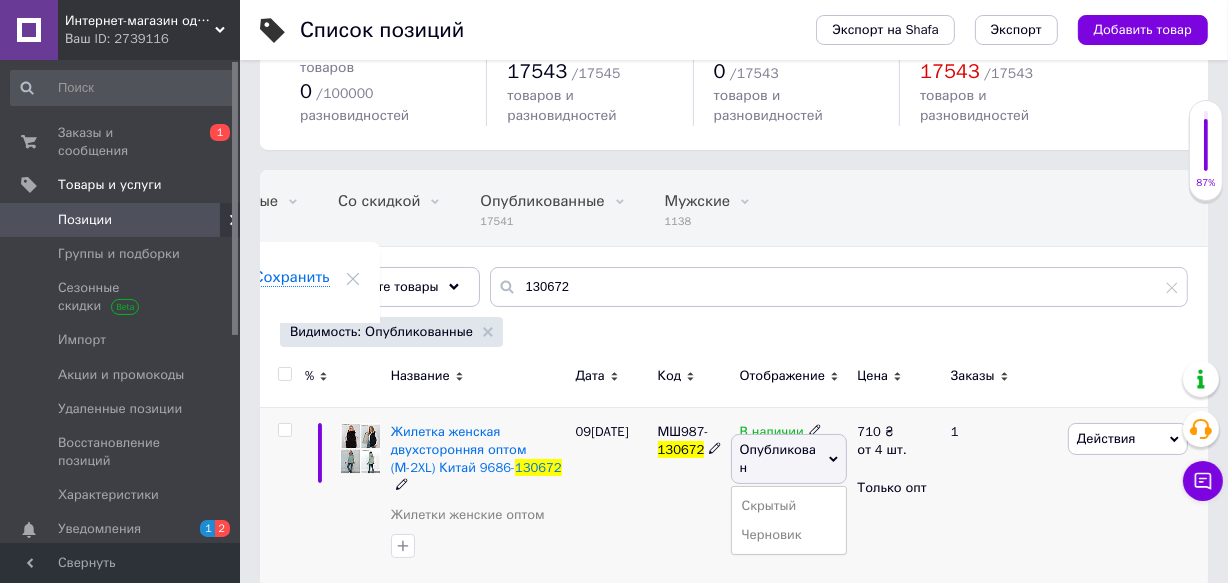 click on "Черновик" at bounding box center [789, 535] 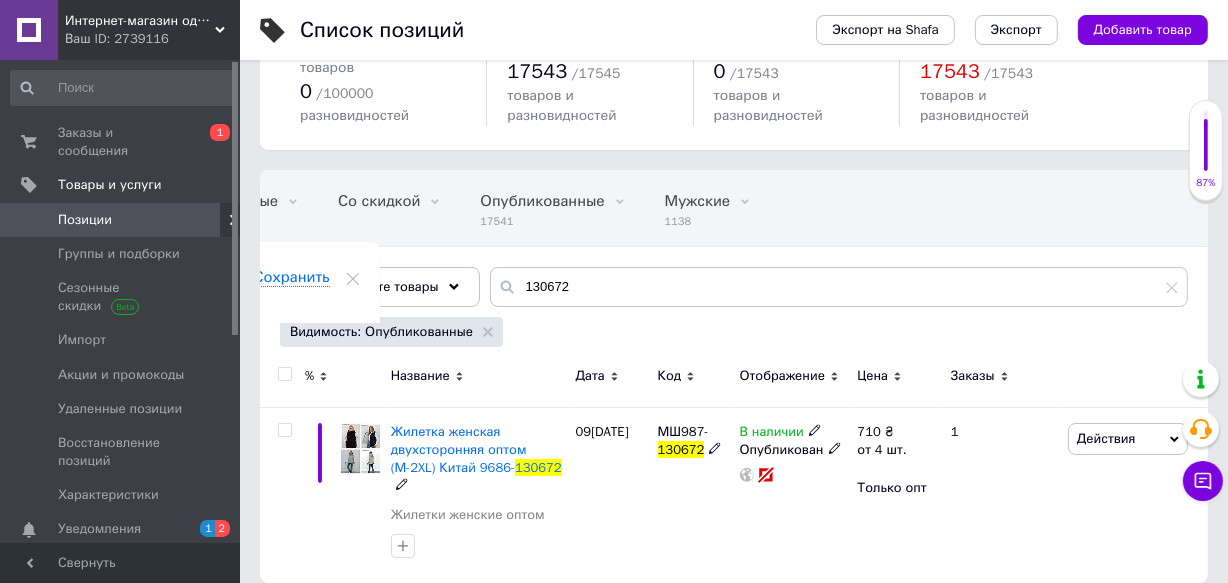 scroll, scrollTop: 80, scrollLeft: 0, axis: vertical 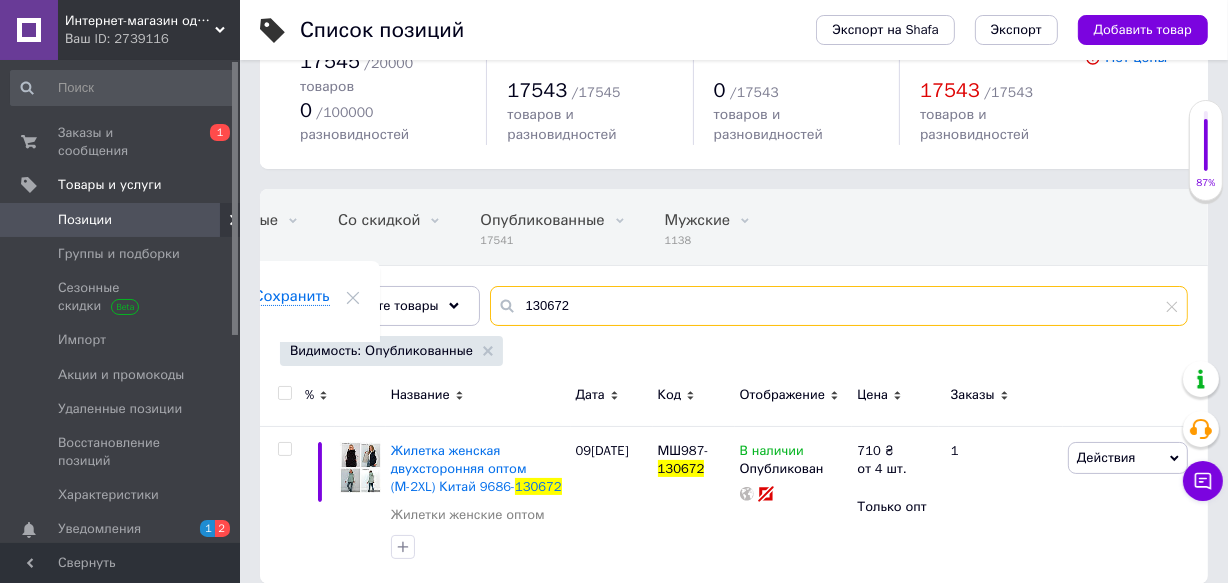 click on "130672" at bounding box center (839, 306) 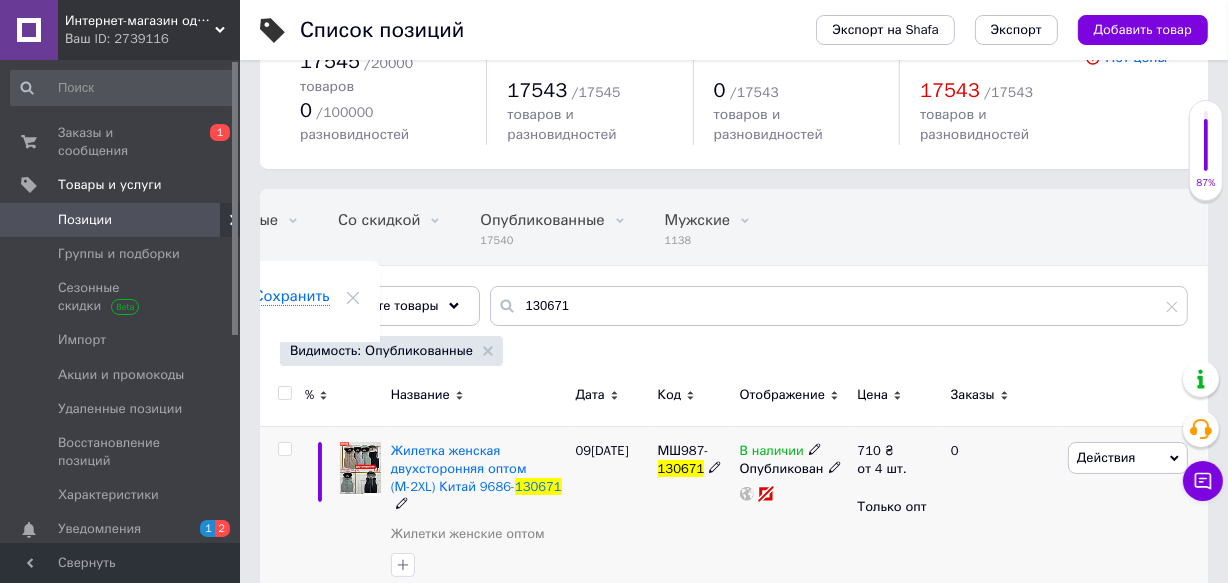 click 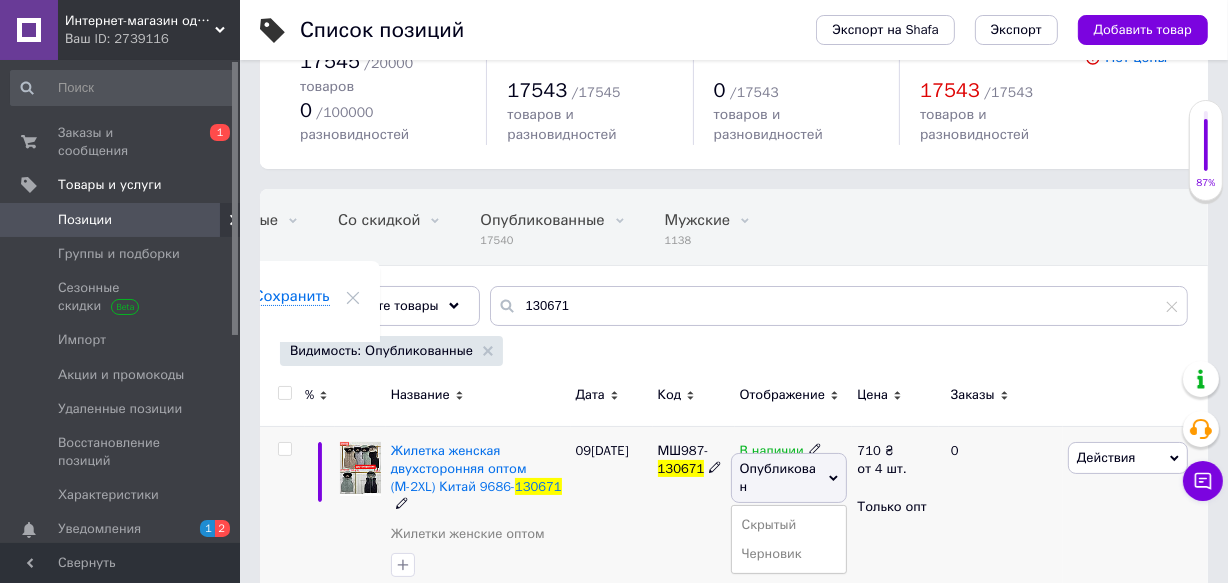 click on "Черновик" at bounding box center [789, 554] 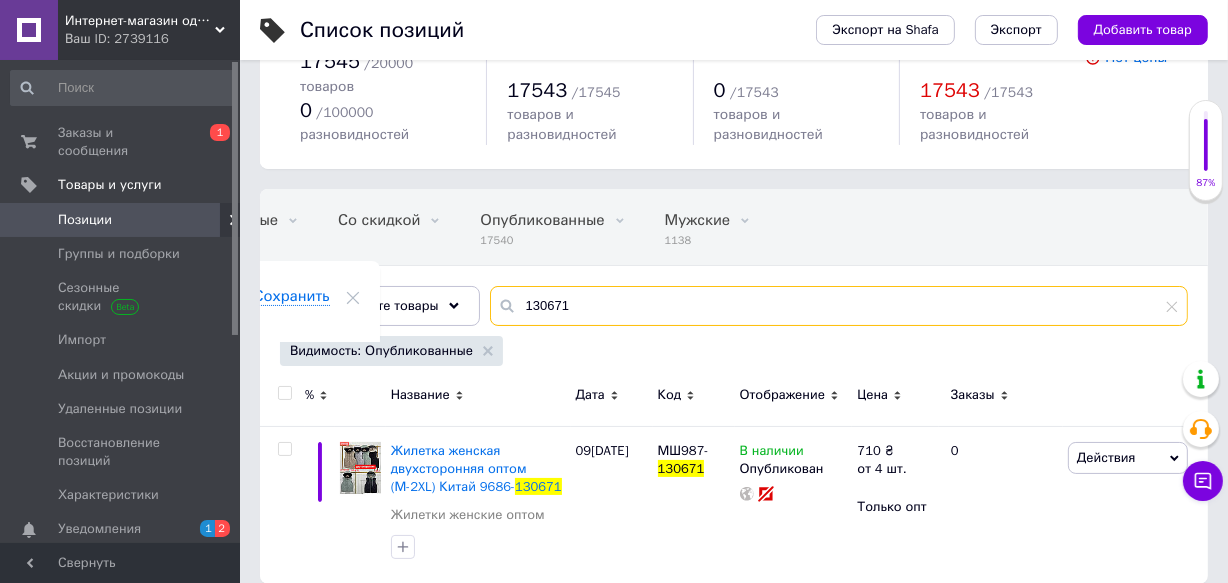 click on "130671" at bounding box center [839, 306] 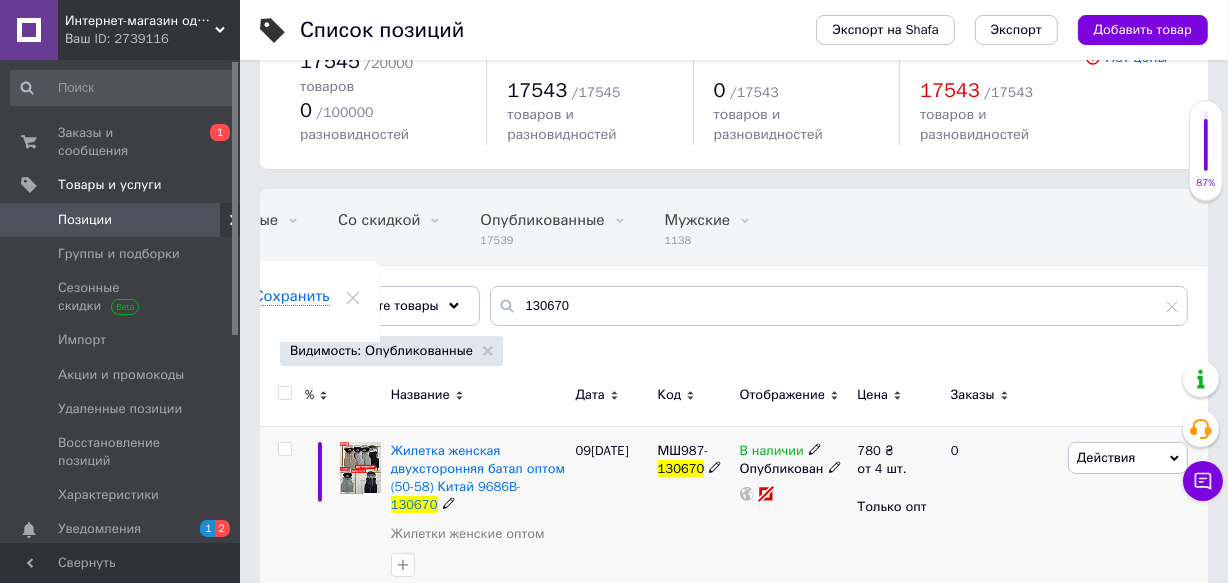 click 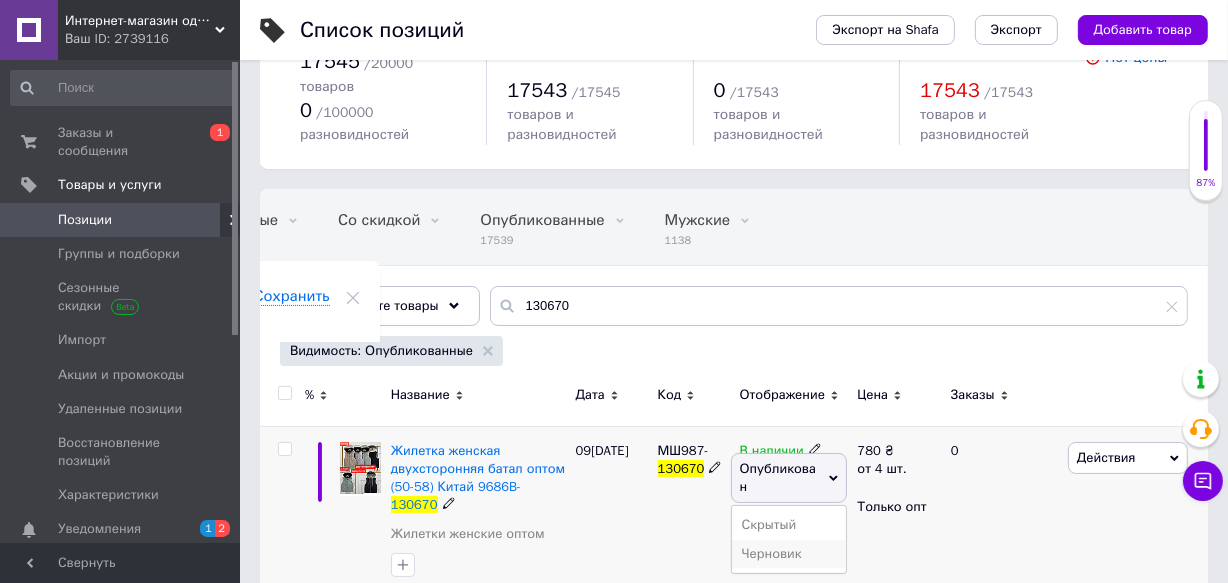 click on "Черновик" at bounding box center [789, 554] 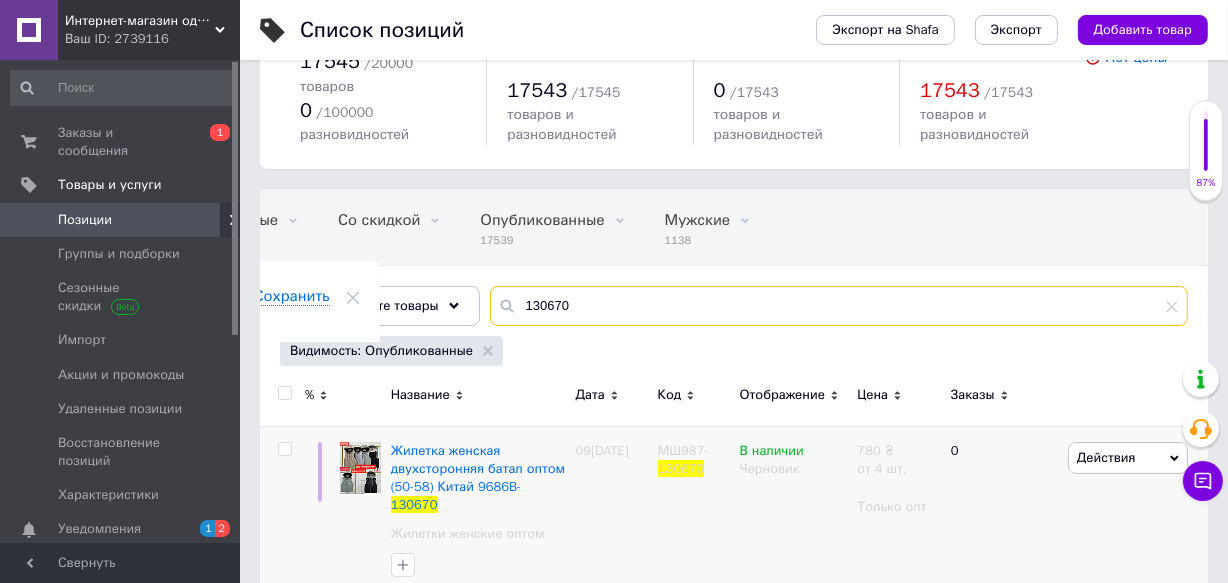 click on "130670" at bounding box center (839, 306) 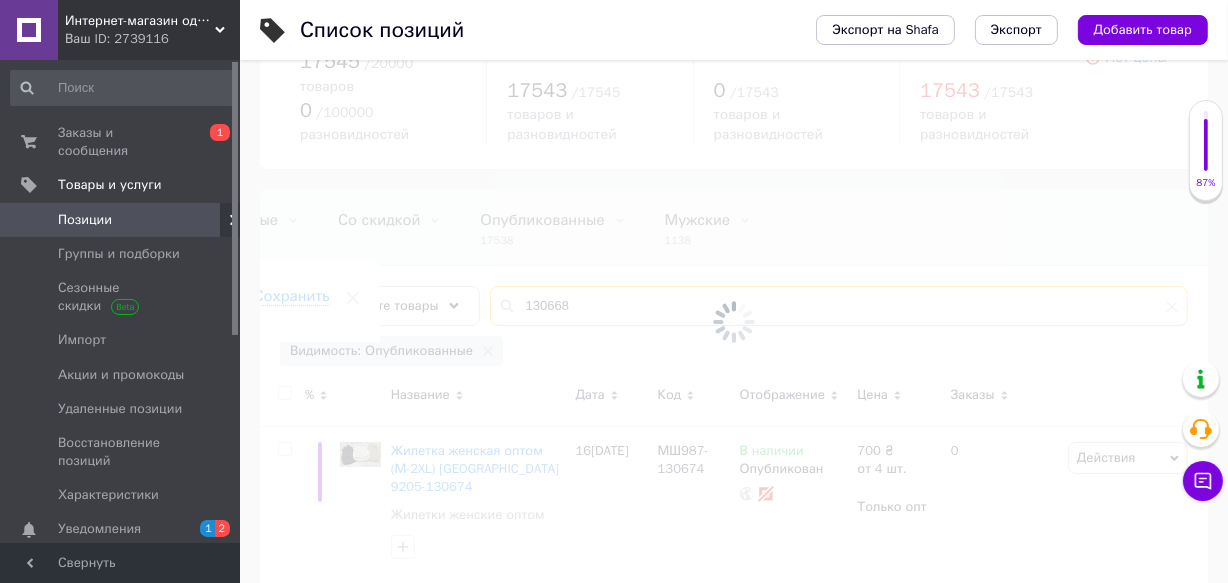 scroll, scrollTop: 62, scrollLeft: 0, axis: vertical 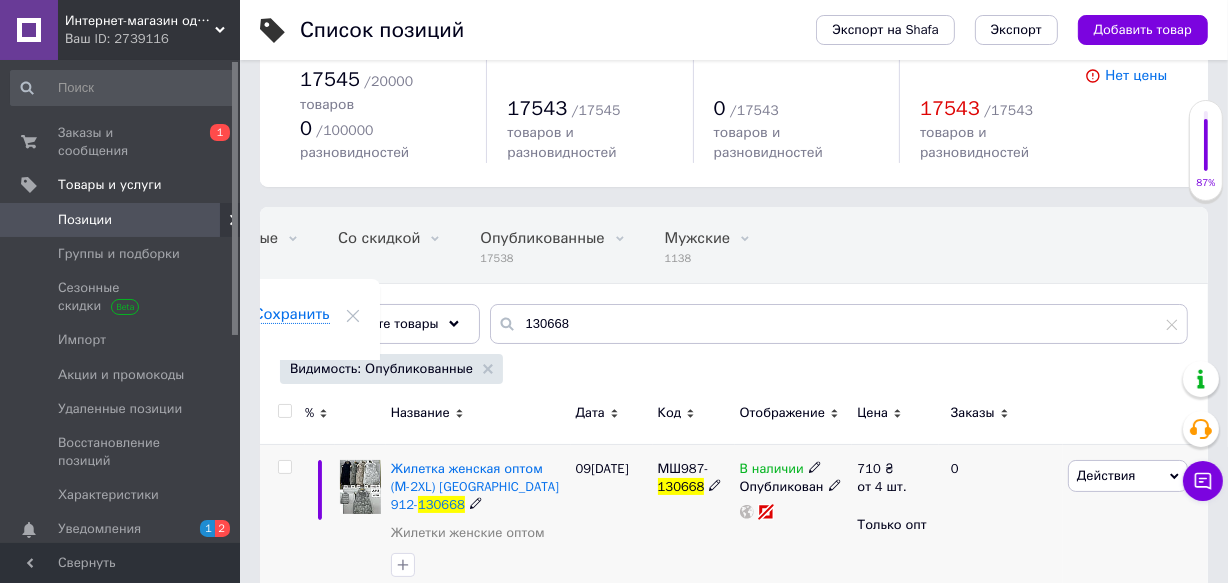 click 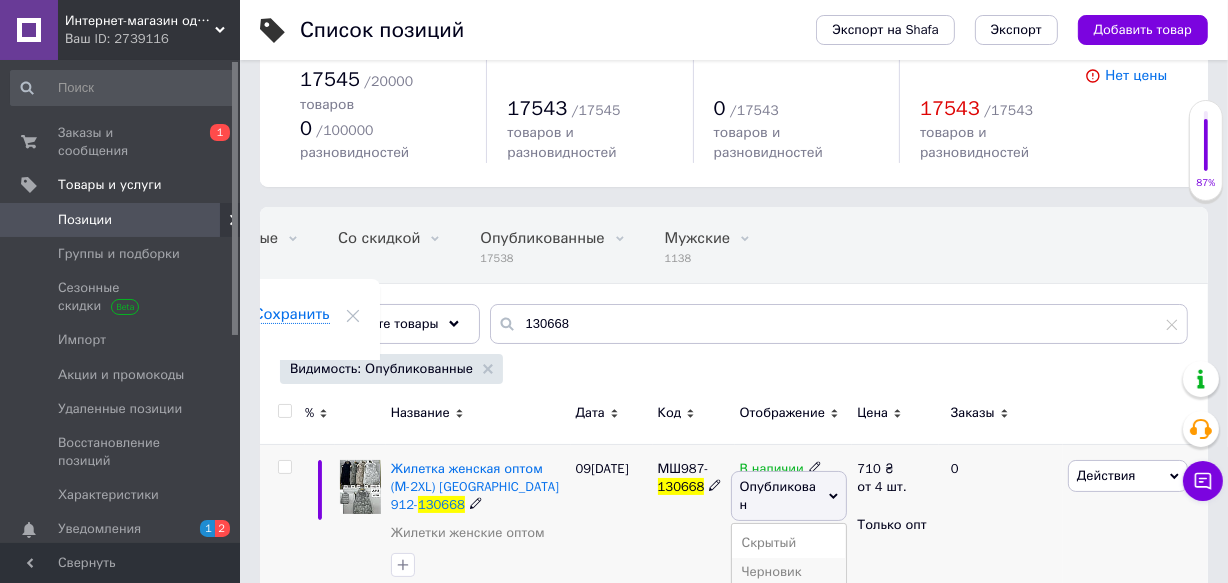 click on "Черновик" at bounding box center (789, 572) 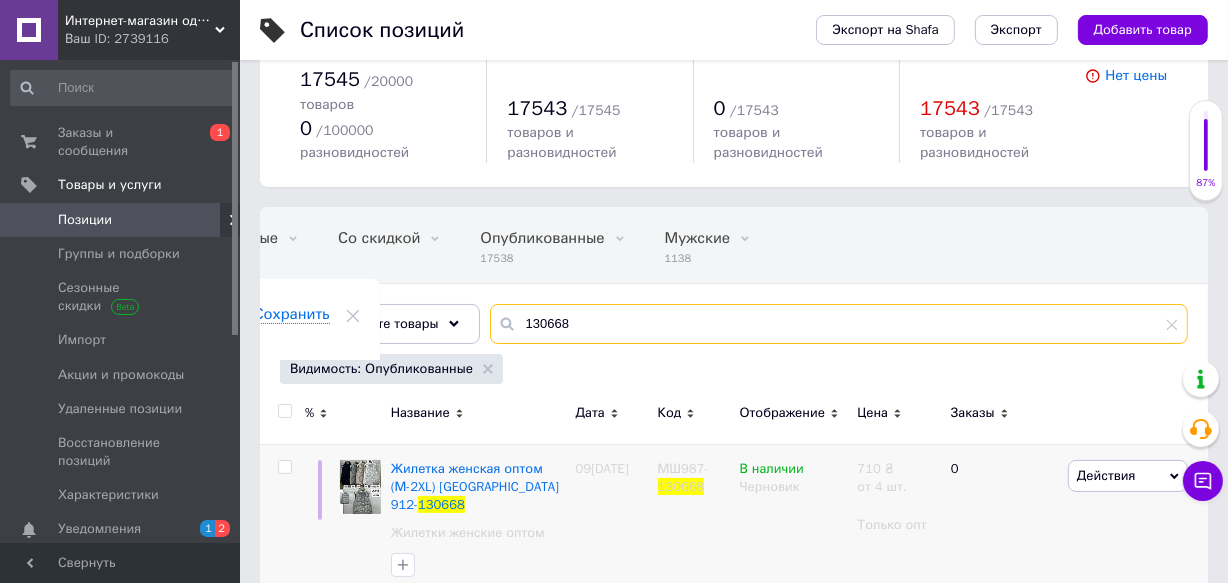 click on "130668" at bounding box center (839, 324) 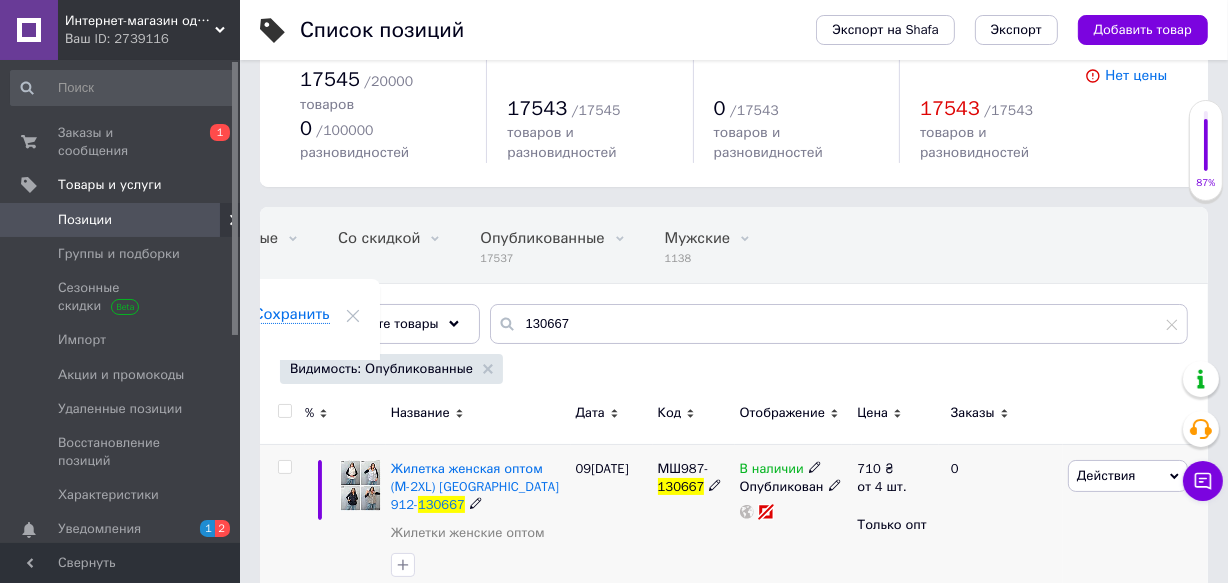 click 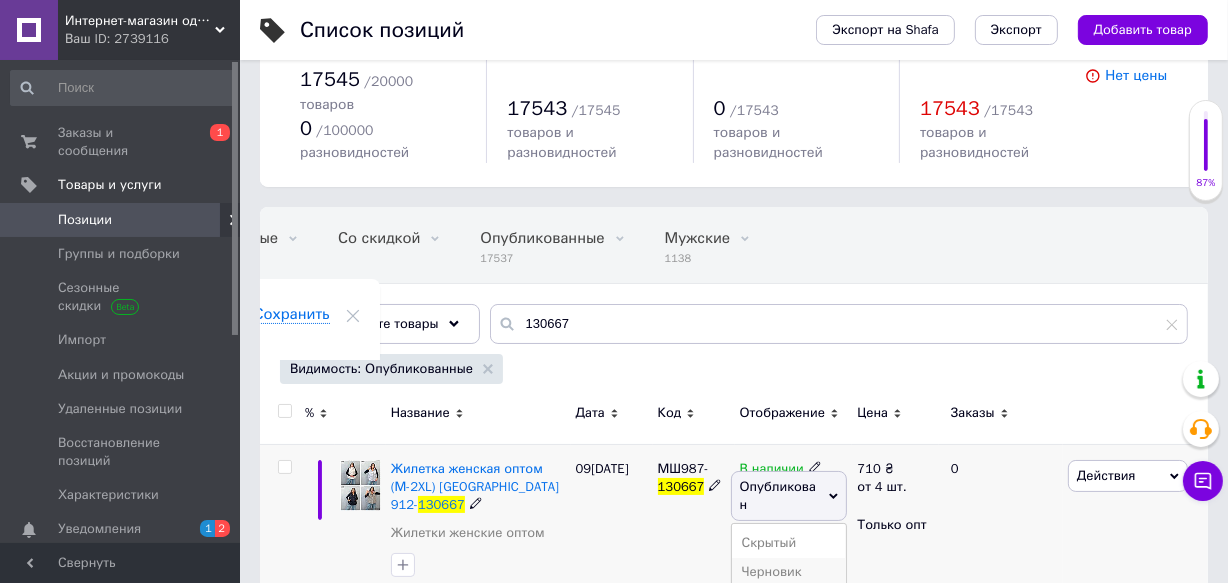 click on "Черновик" at bounding box center [789, 572] 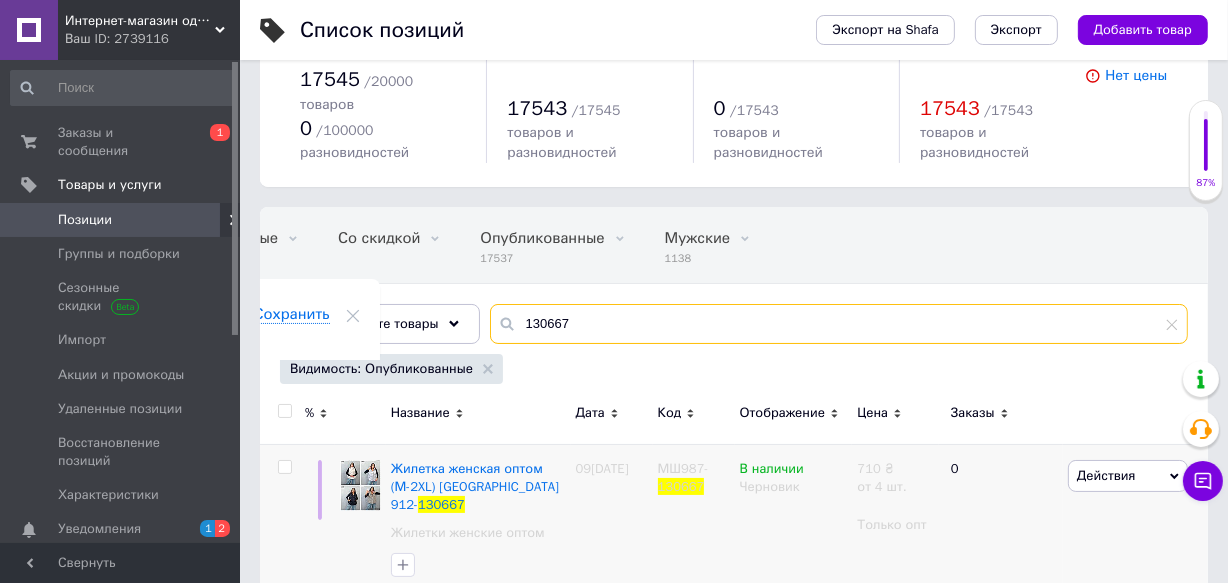 click on "130667" at bounding box center (839, 324) 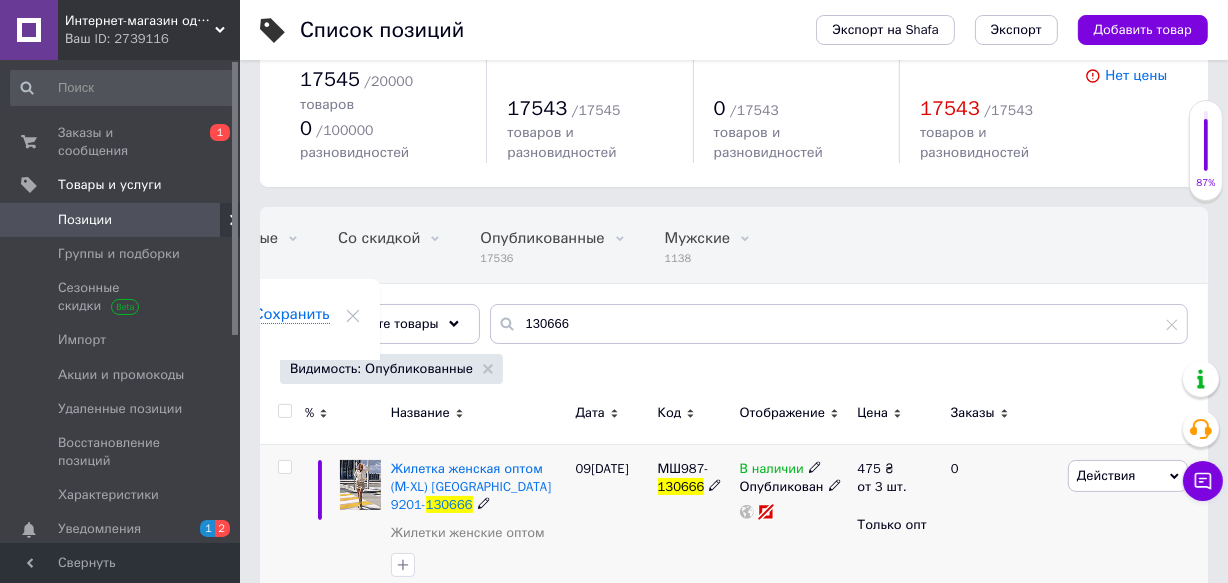 click 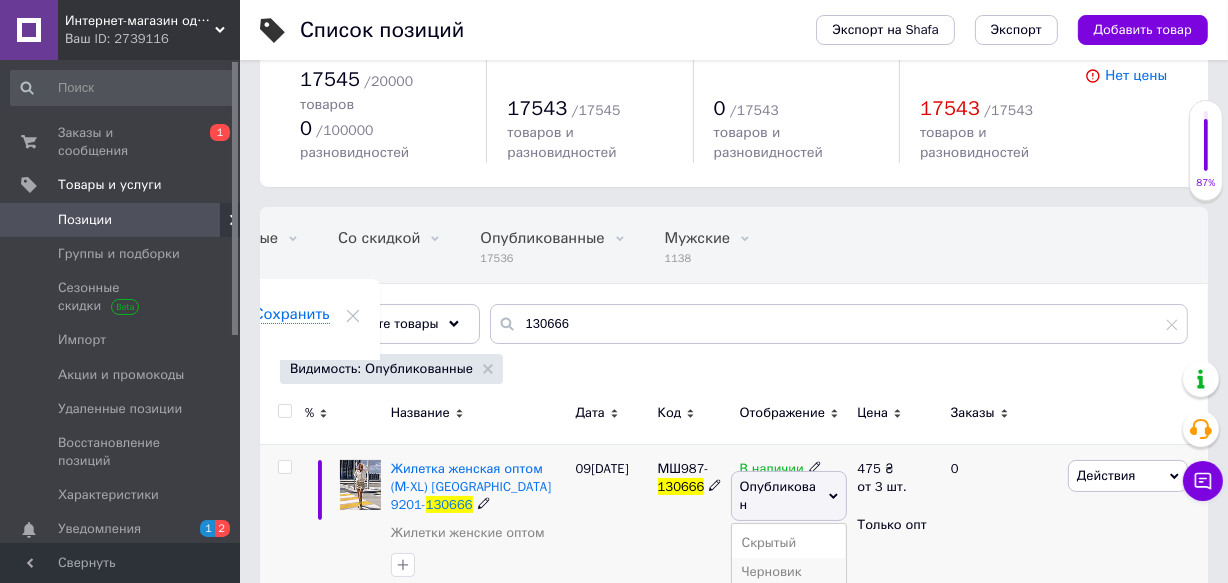 click on "Черновик" at bounding box center [789, 572] 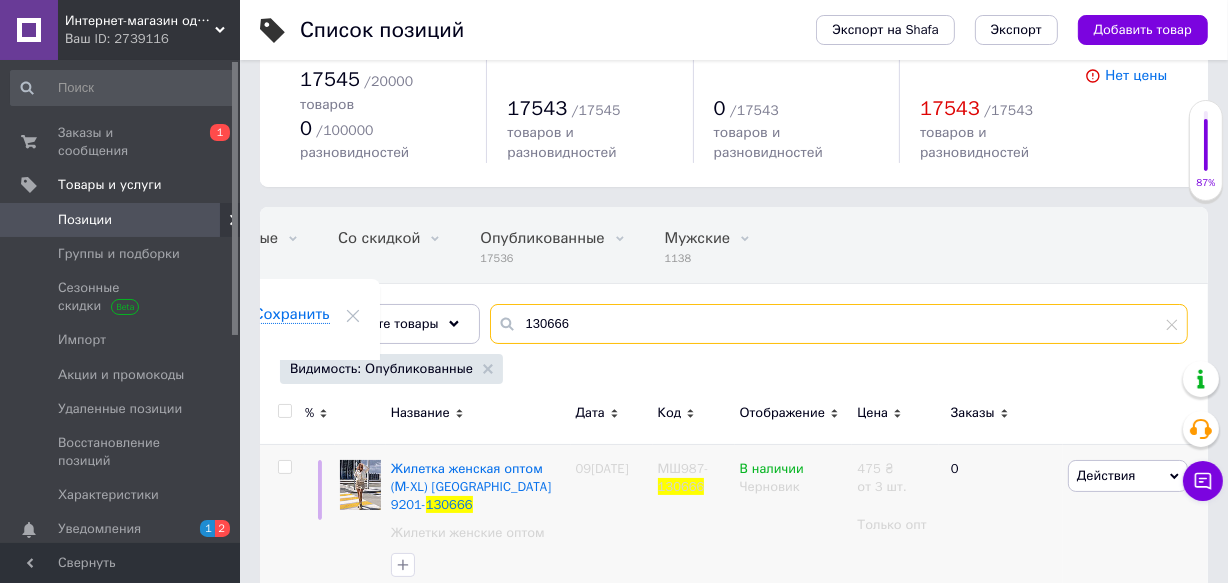 click on "130666" at bounding box center (839, 324) 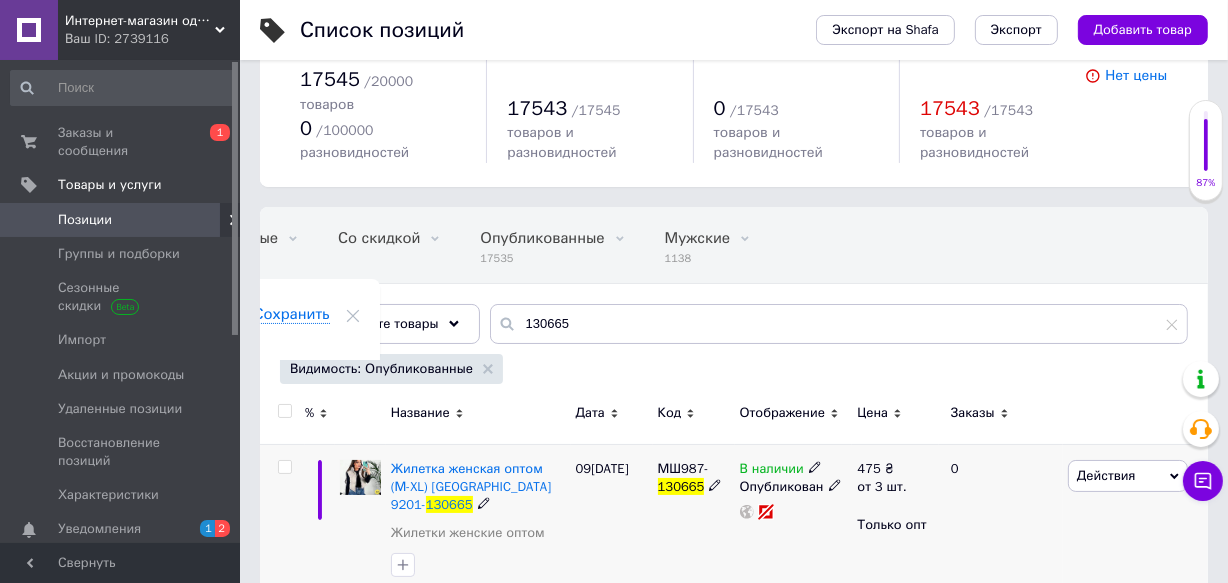 click 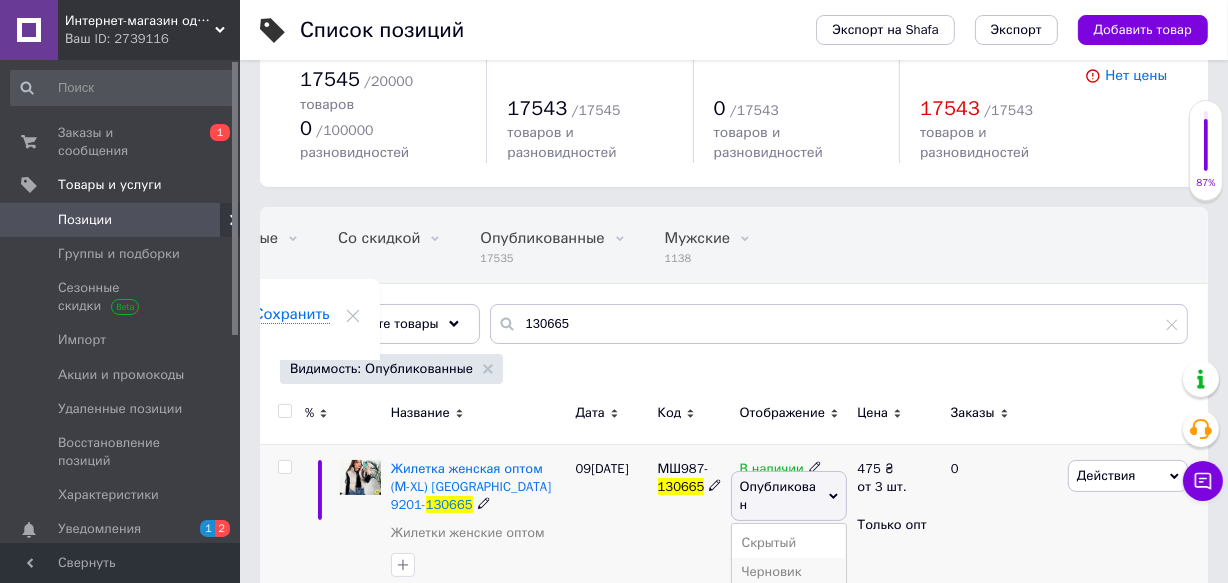 click on "Черновик" at bounding box center (789, 572) 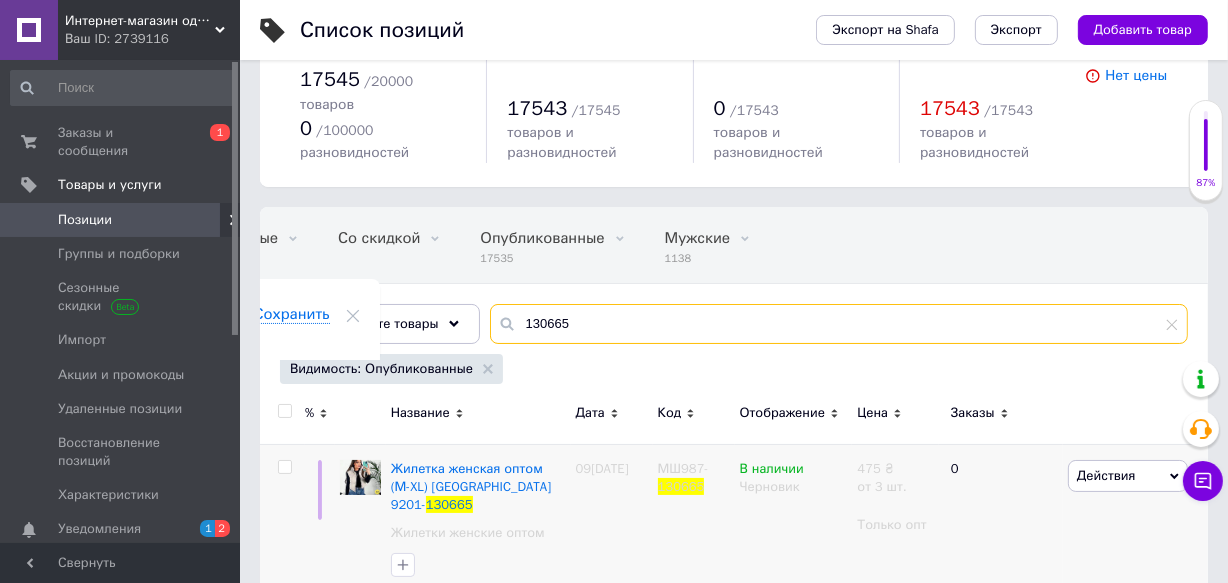 click on "130665" at bounding box center [839, 324] 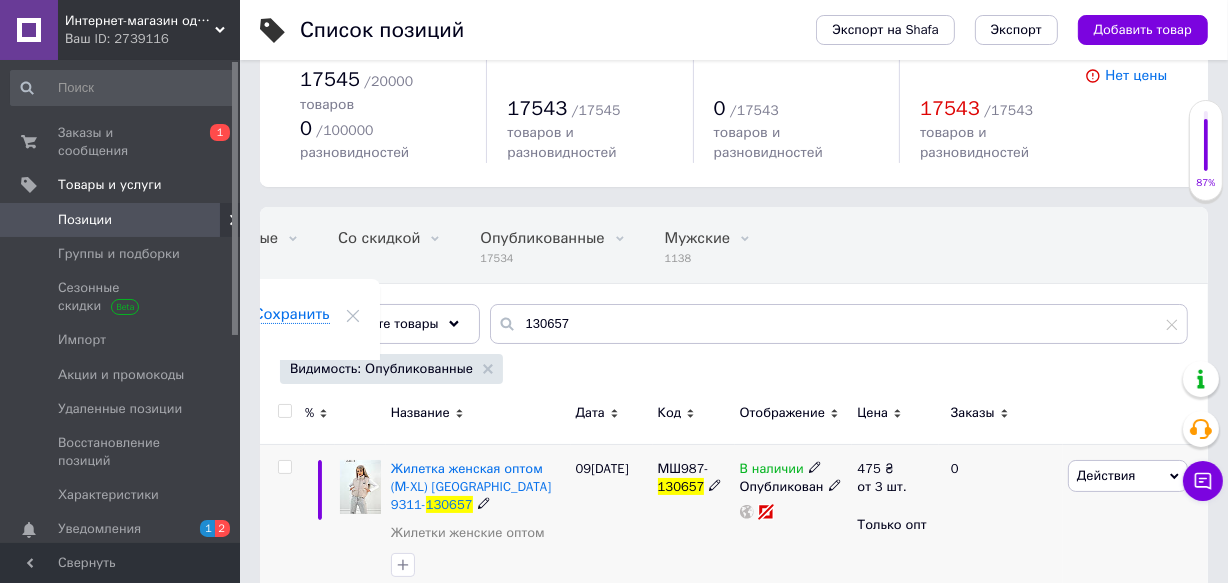 click 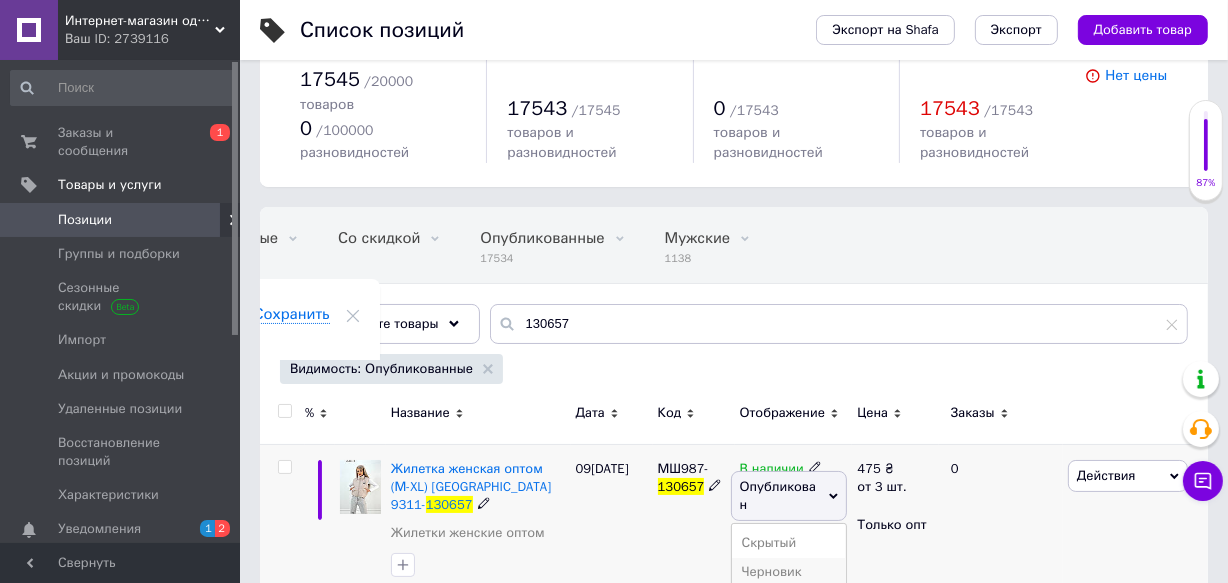 click on "Черновик" at bounding box center (789, 572) 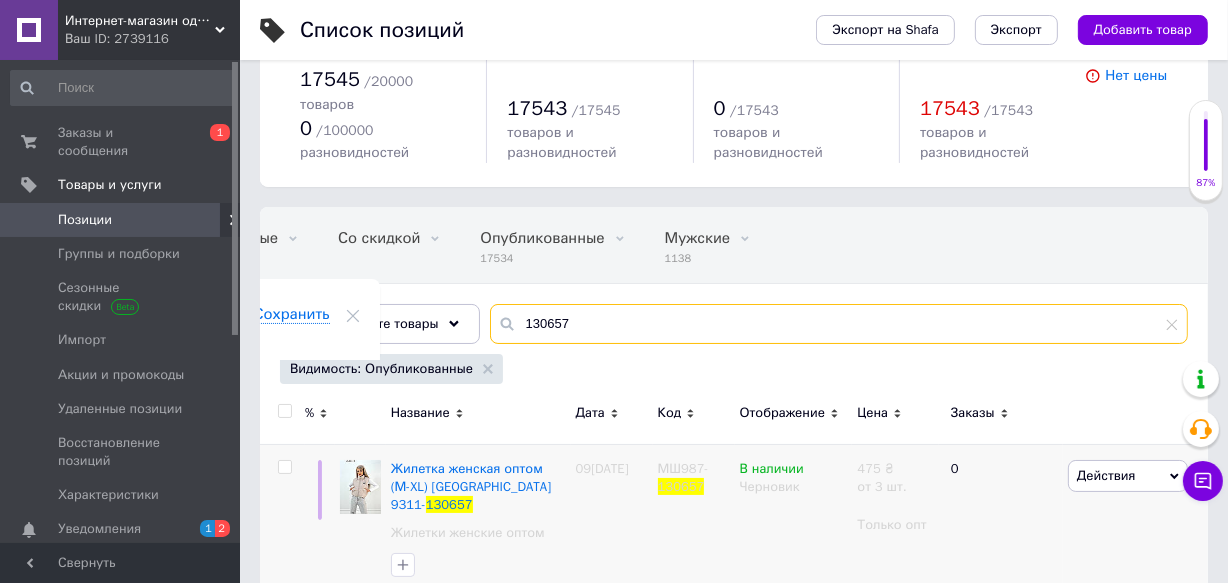 click on "130657" at bounding box center [839, 324] 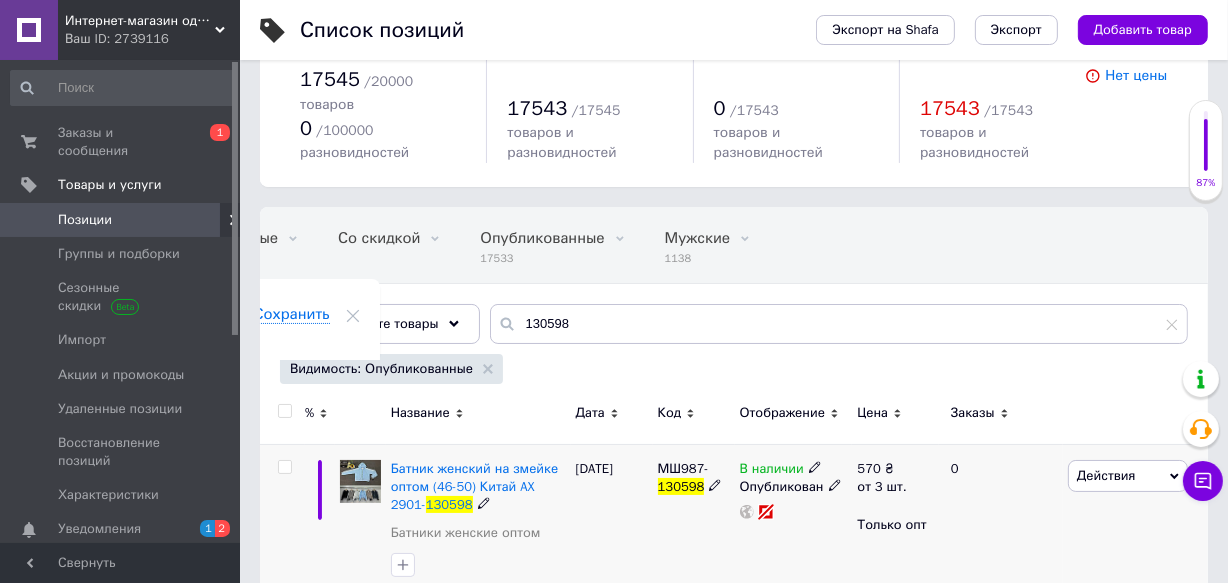 click 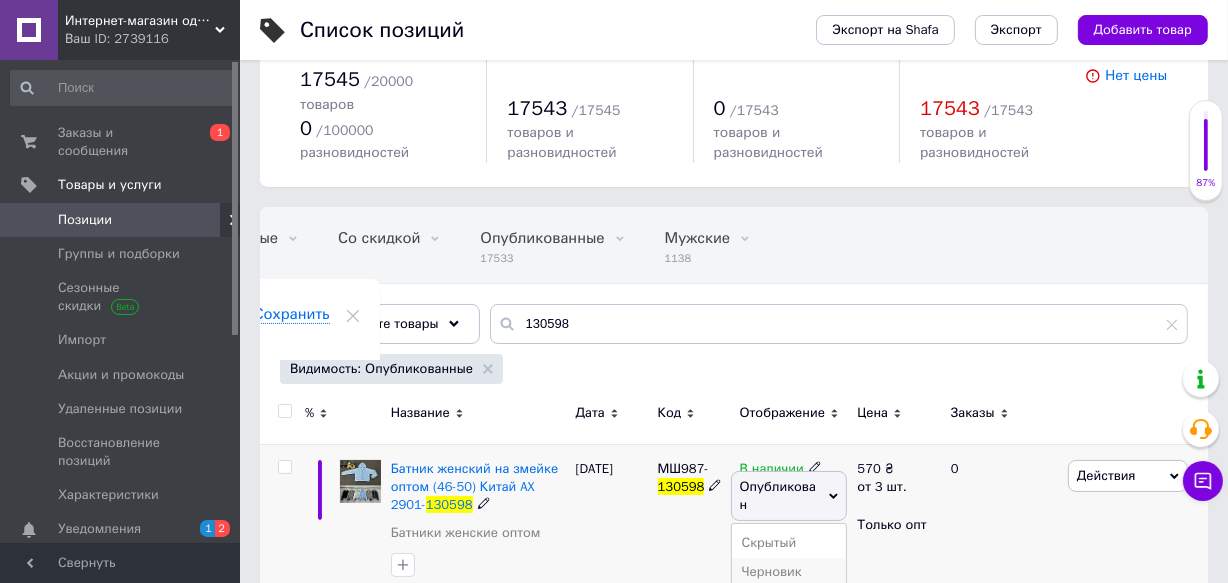 click on "Черновик" at bounding box center (789, 572) 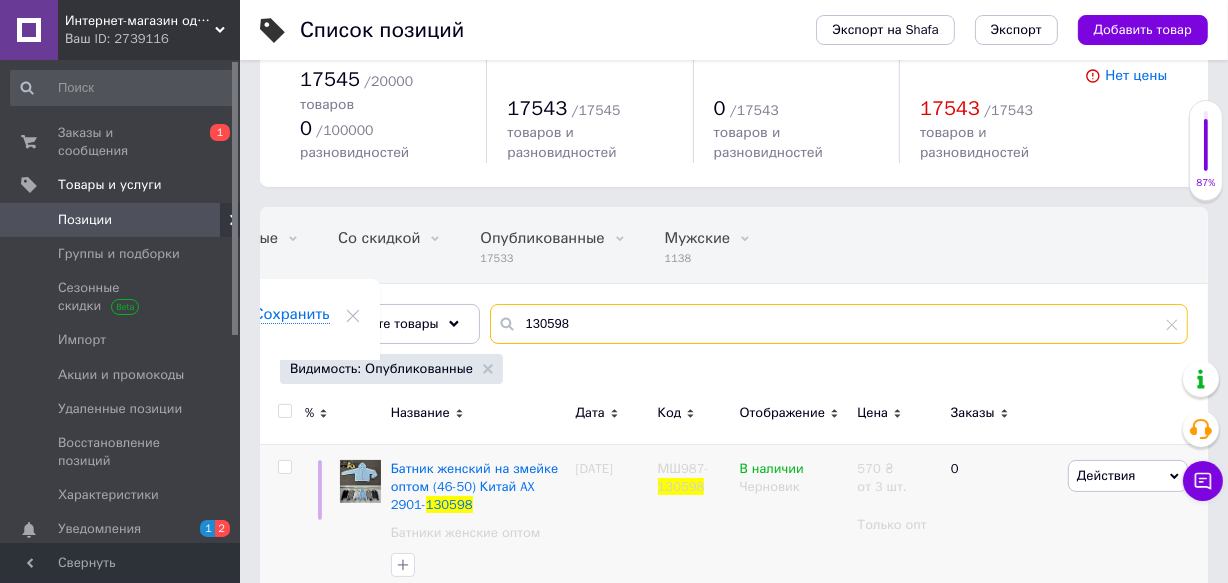 click on "130598" at bounding box center (839, 324) 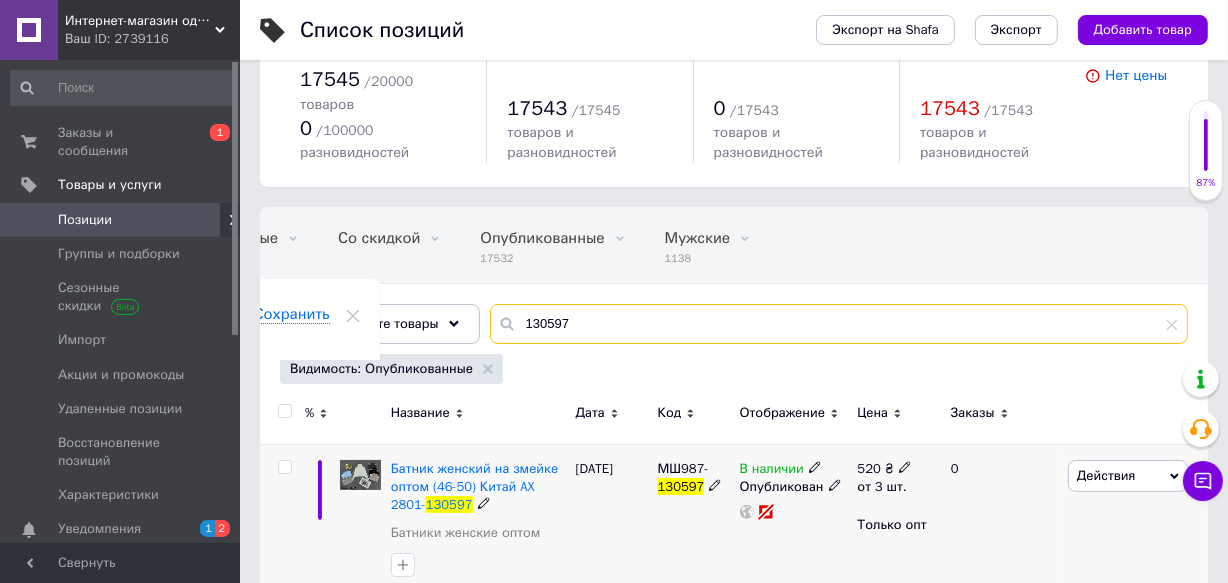 type on "130597" 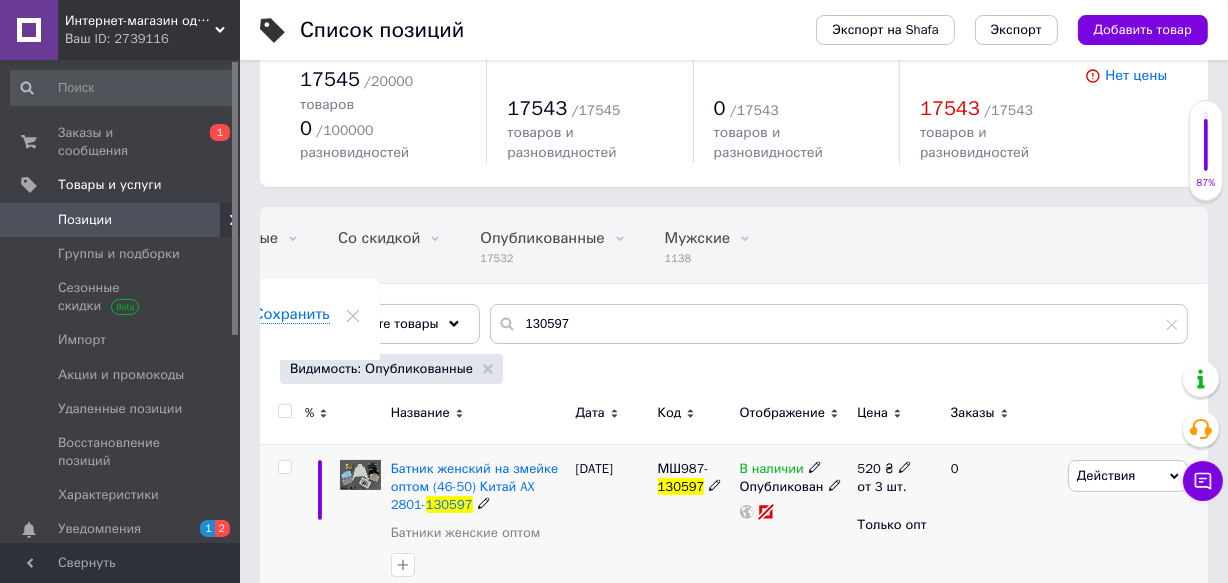 click 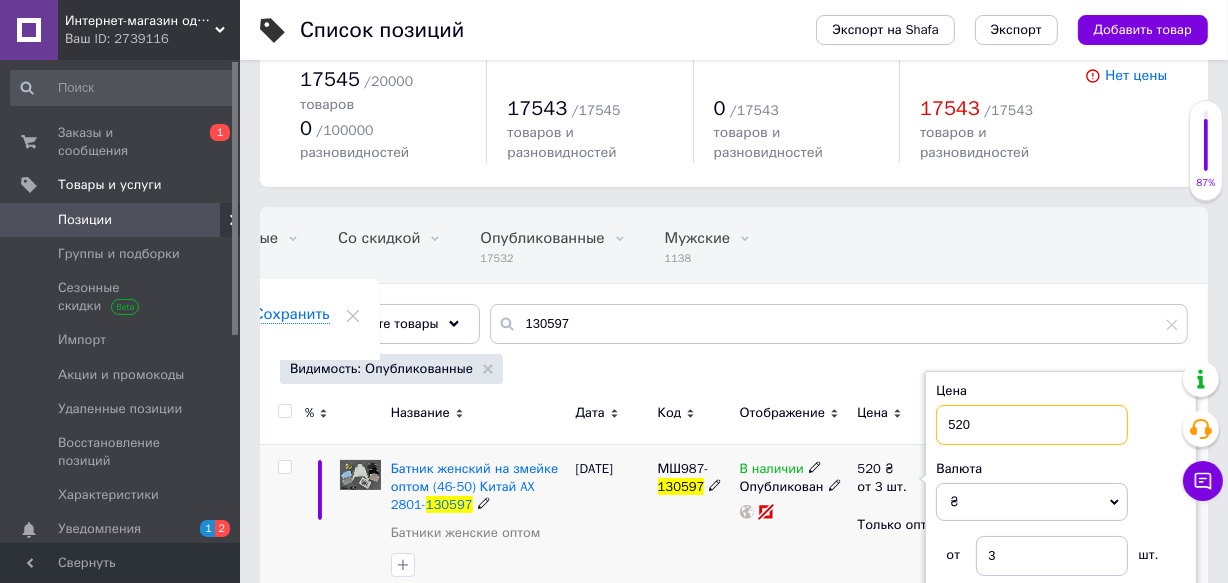 click on "520" at bounding box center (1032, 425) 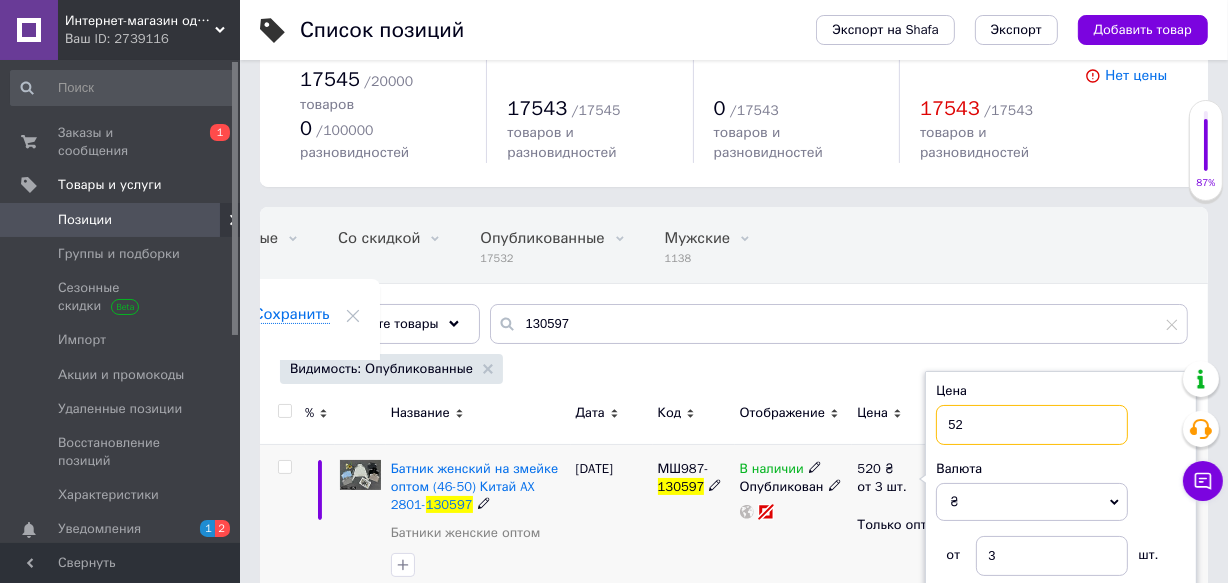 type on "5" 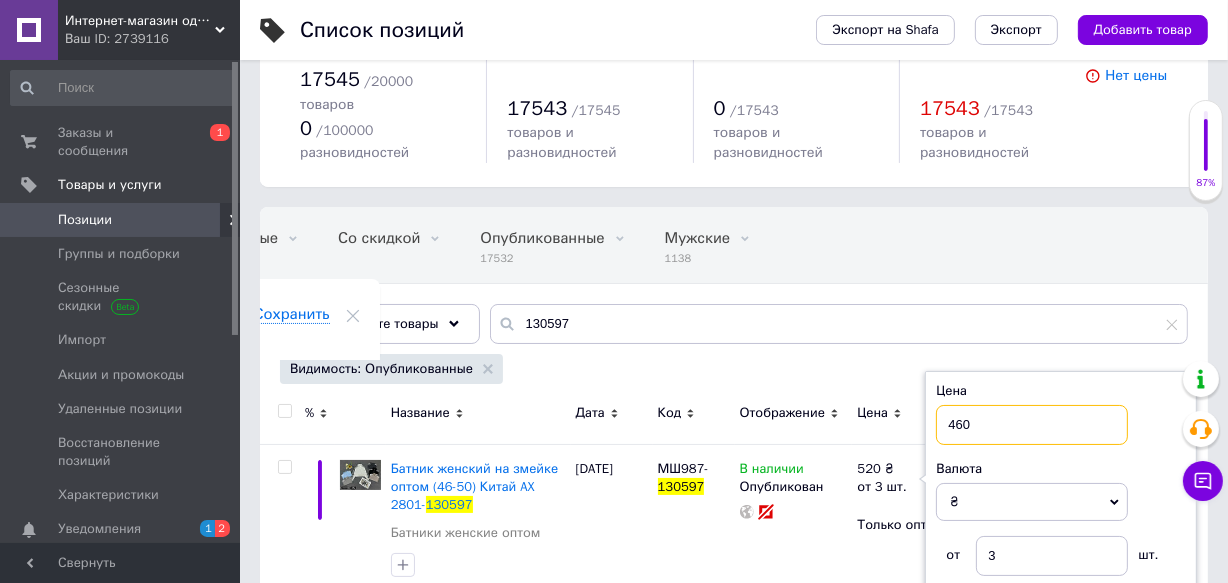 type on "460" 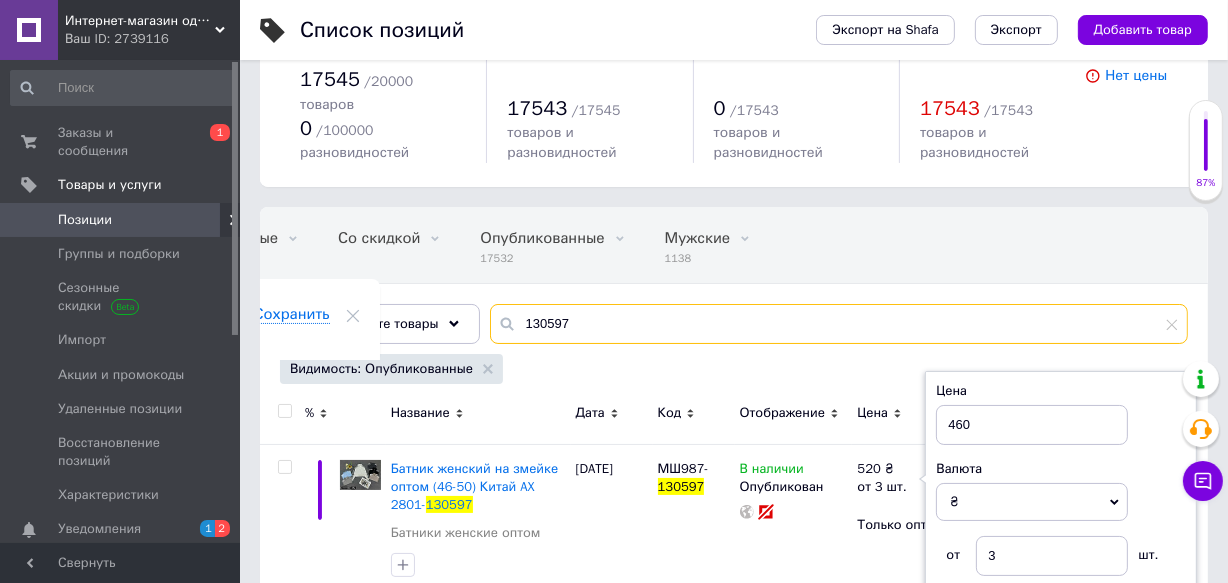 click on "130597" at bounding box center (839, 324) 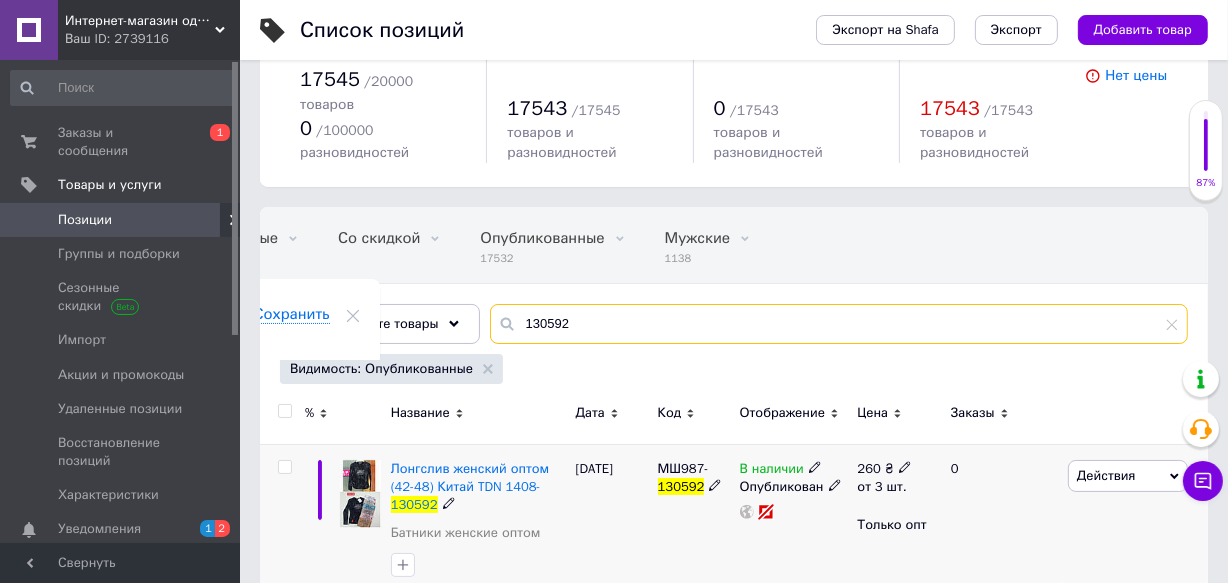type on "130592" 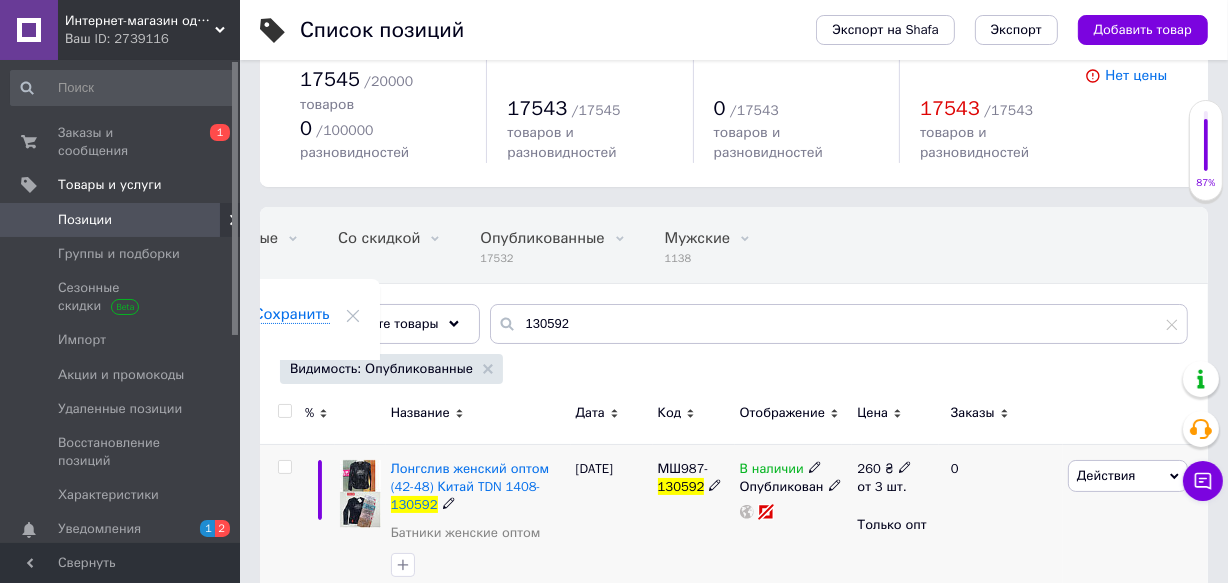 click 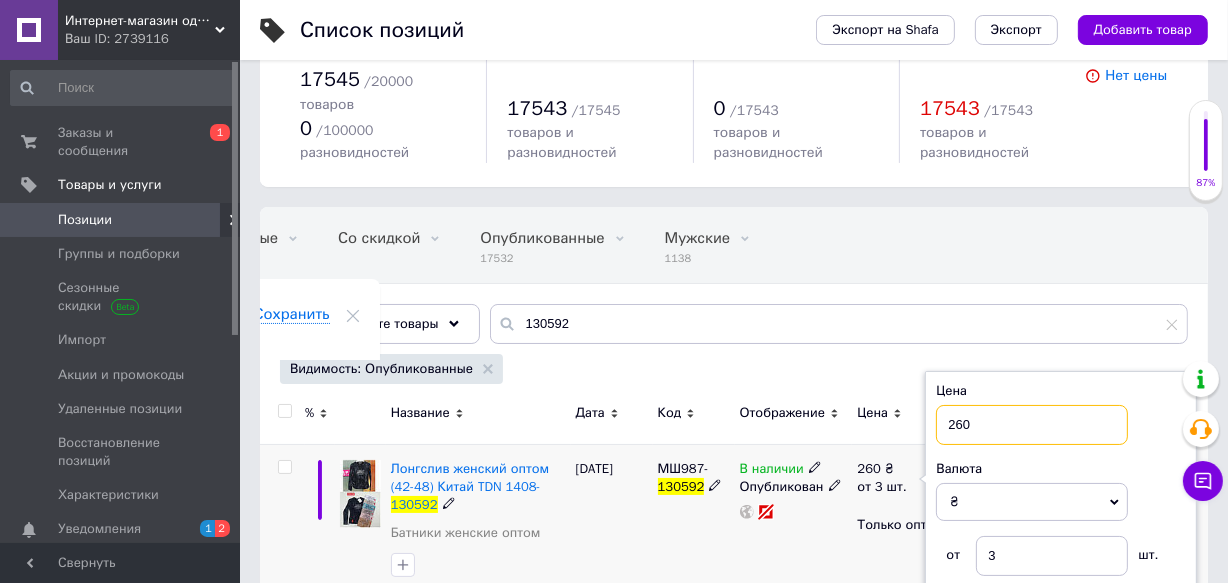click on "260" at bounding box center [1032, 425] 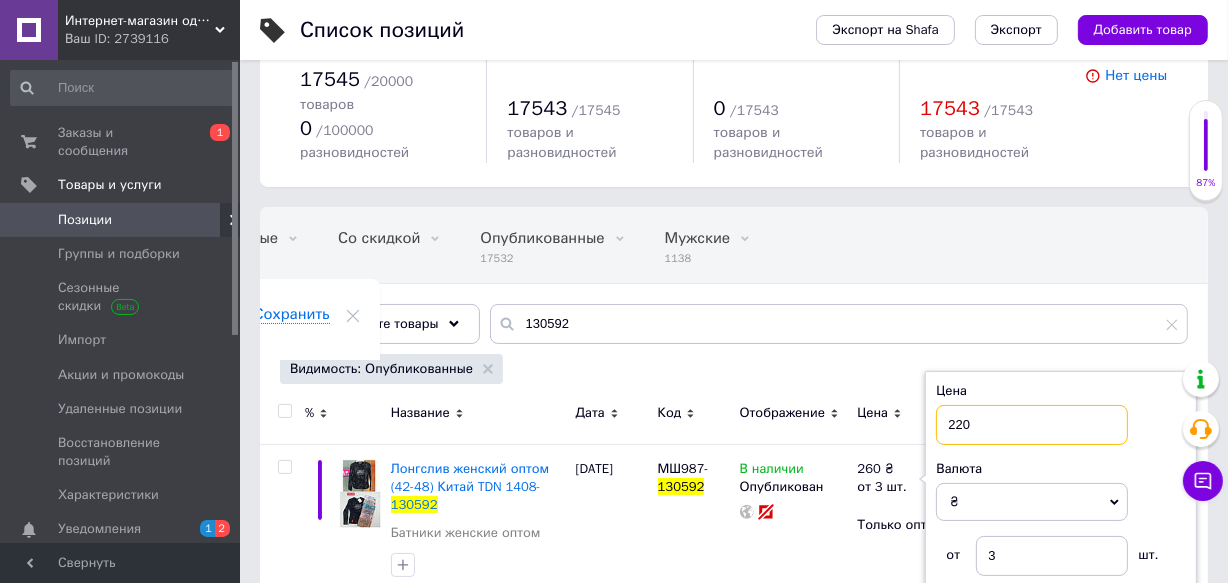 type on "220" 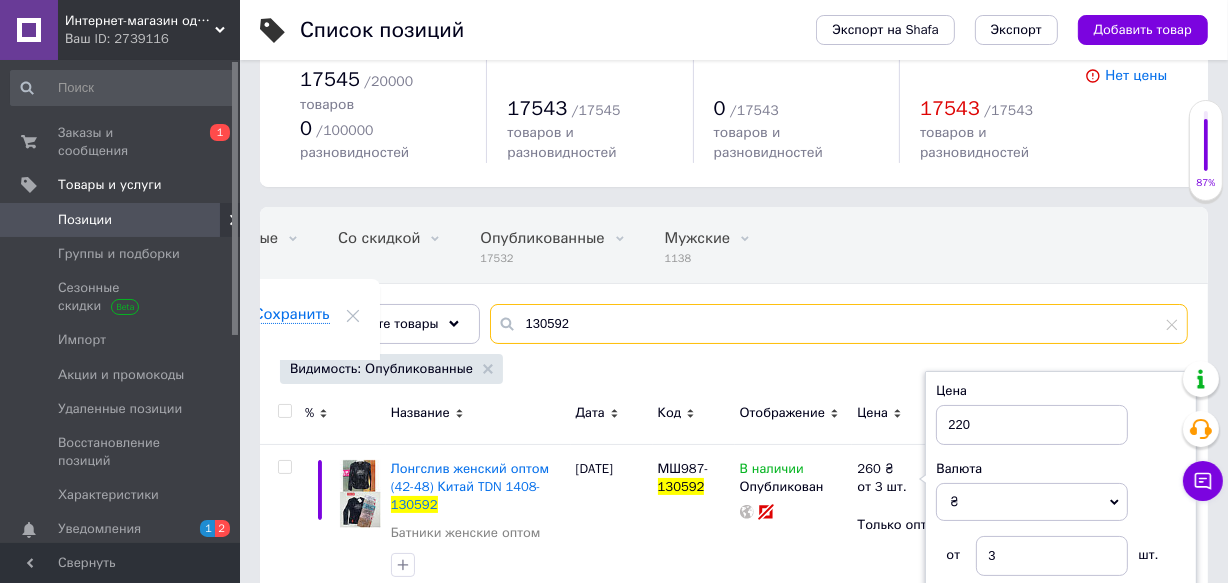 click on "130592" at bounding box center [839, 324] 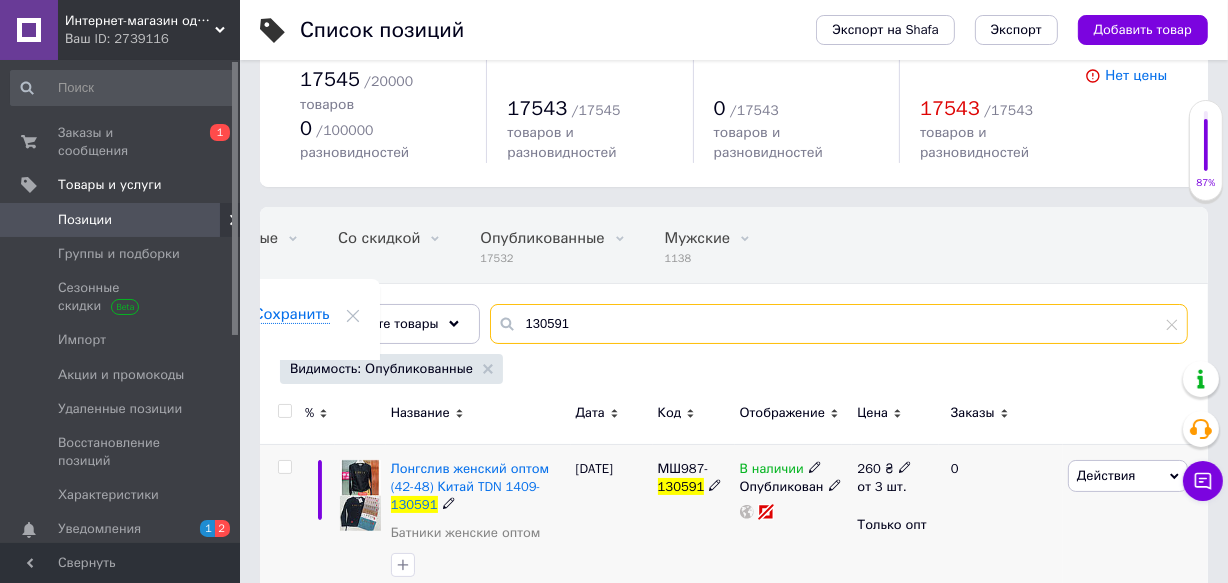 type on "130591" 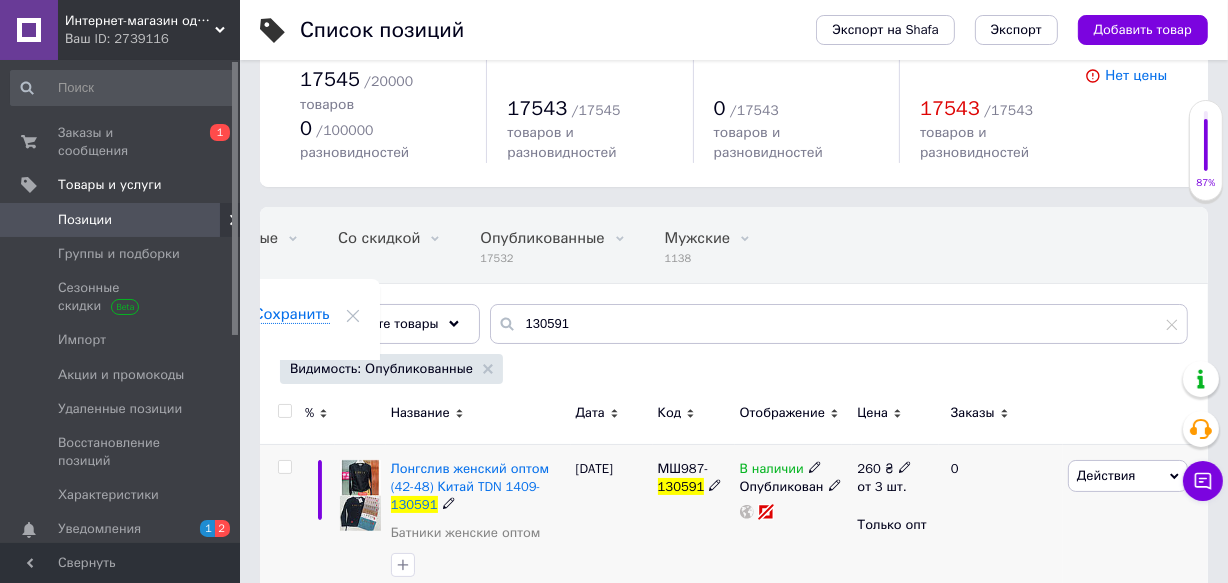 click 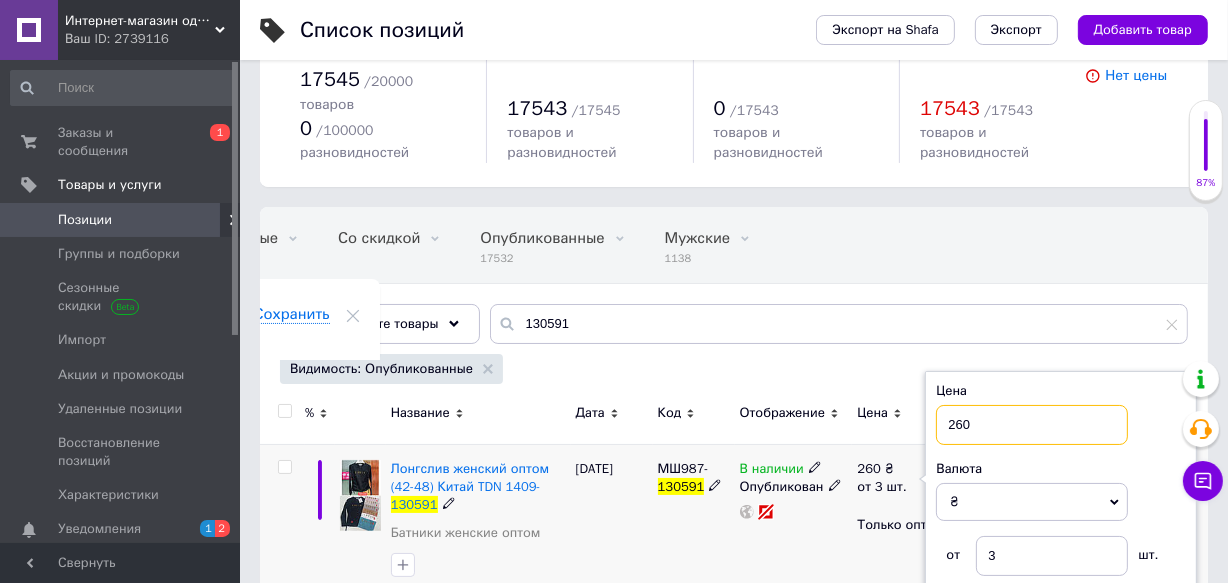 click on "260" at bounding box center (1032, 425) 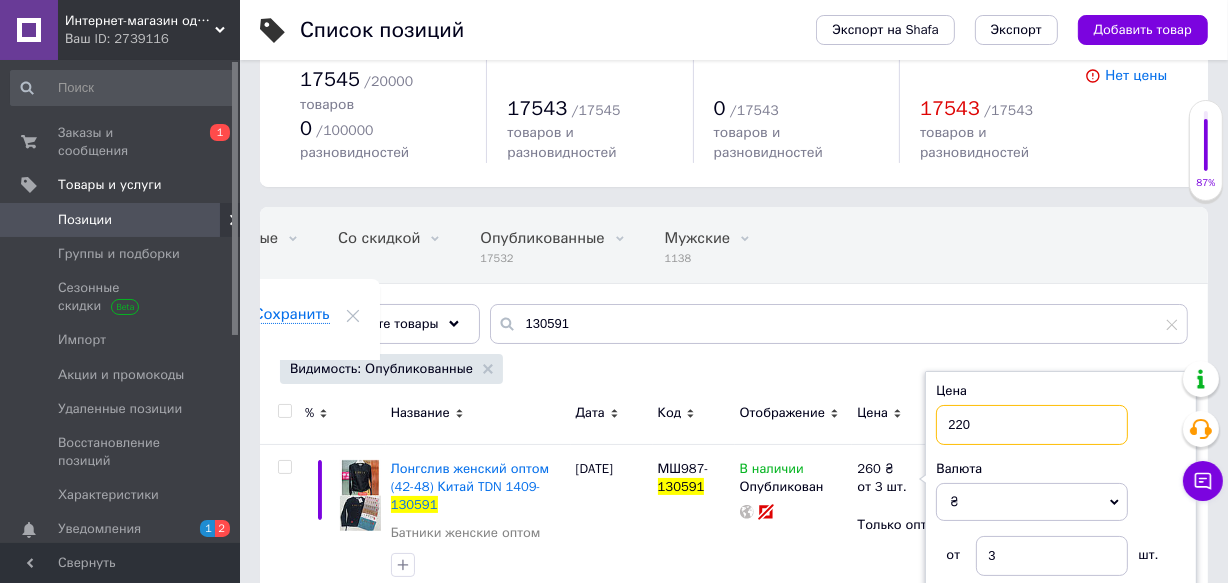 type on "220" 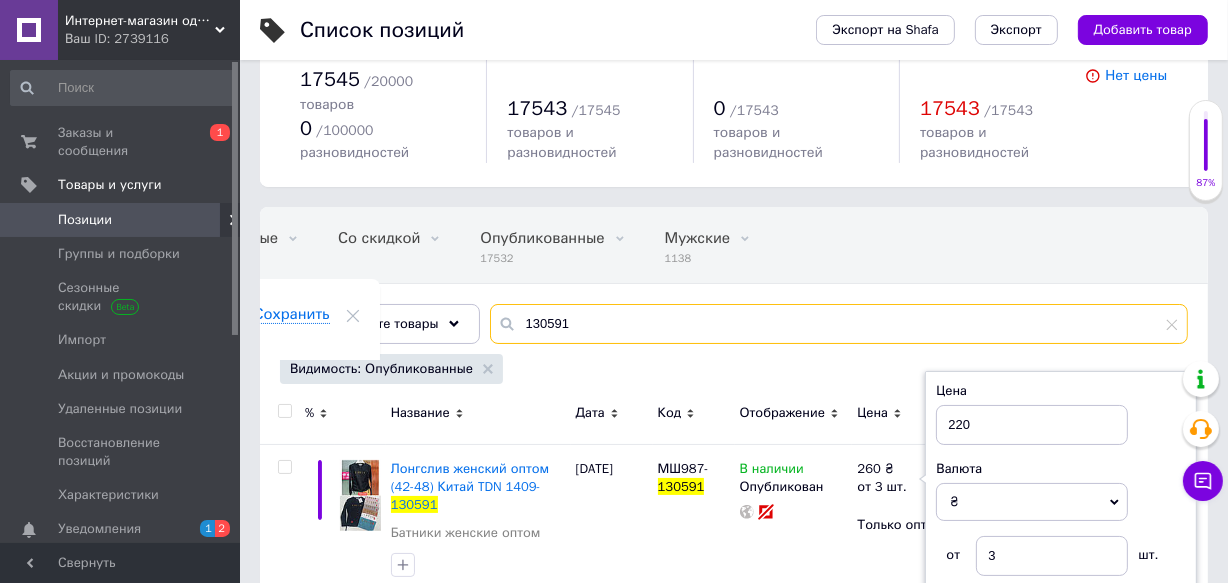 click on "130591" at bounding box center [839, 324] 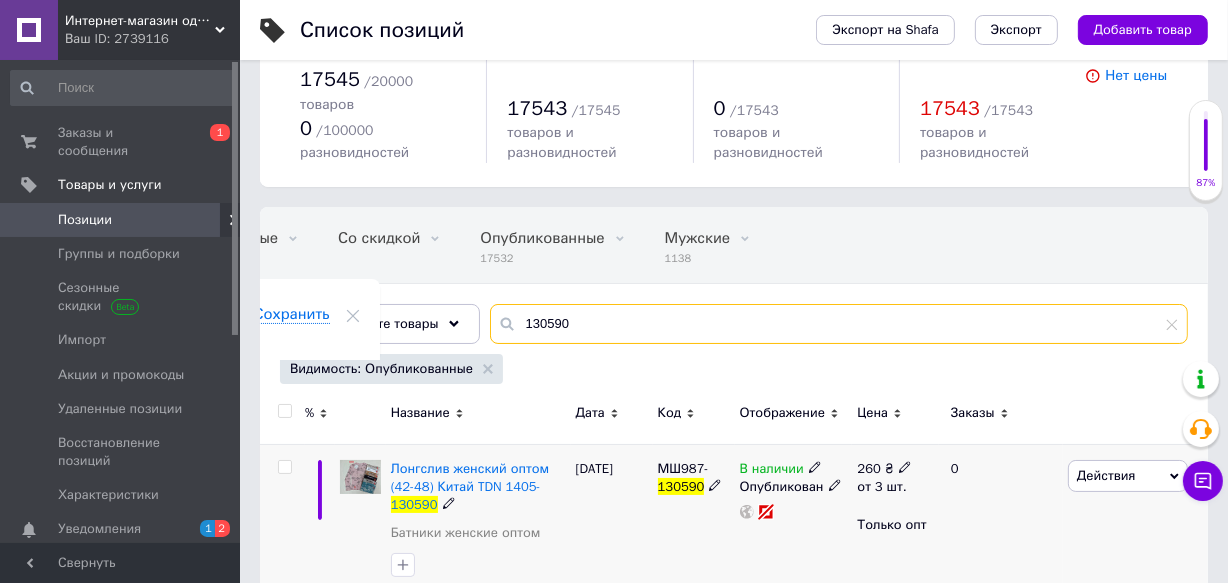 type on "130590" 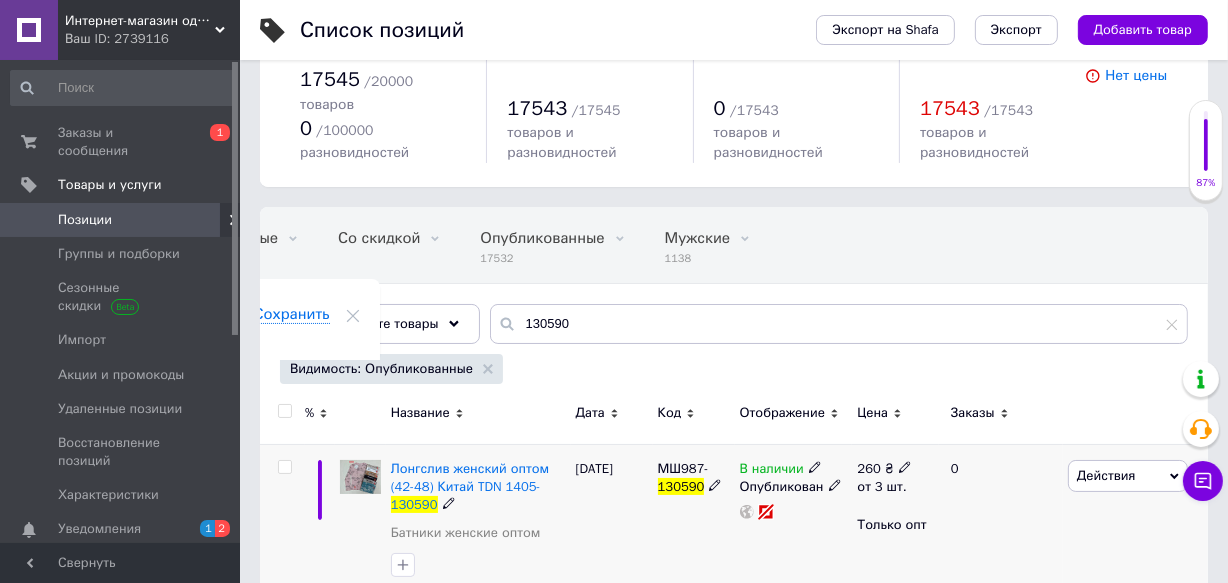 click 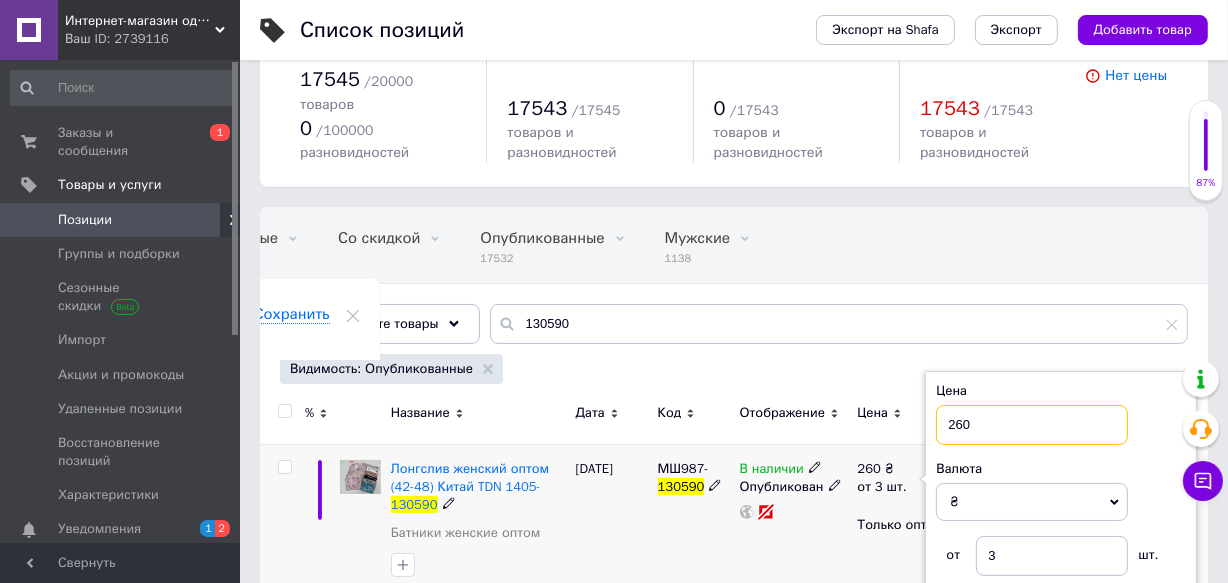 click on "260" at bounding box center (1032, 425) 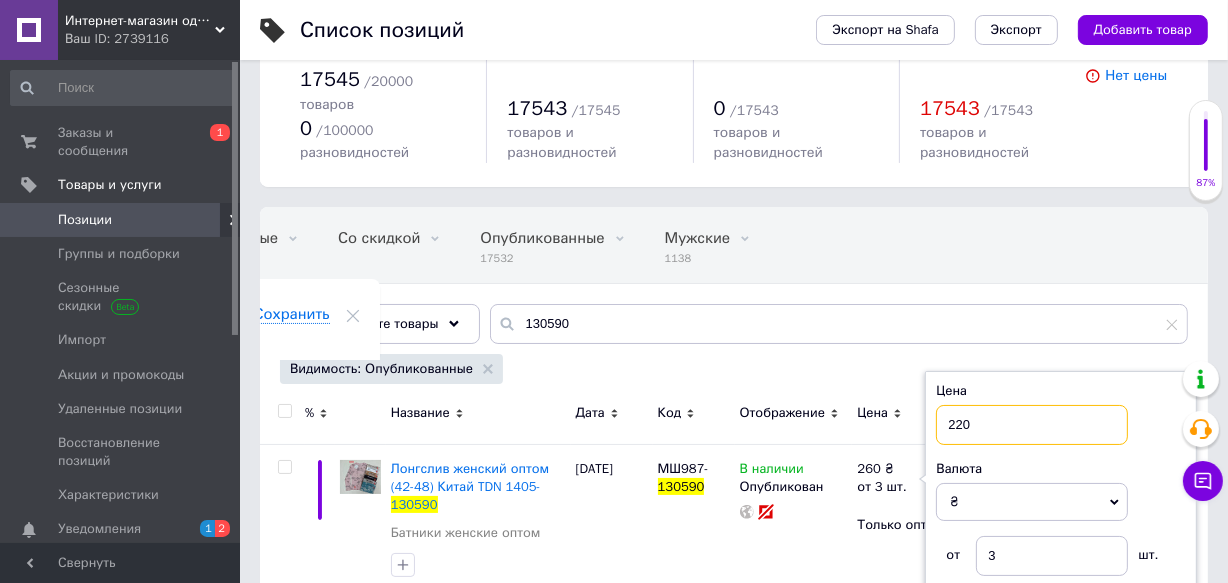 type on "220" 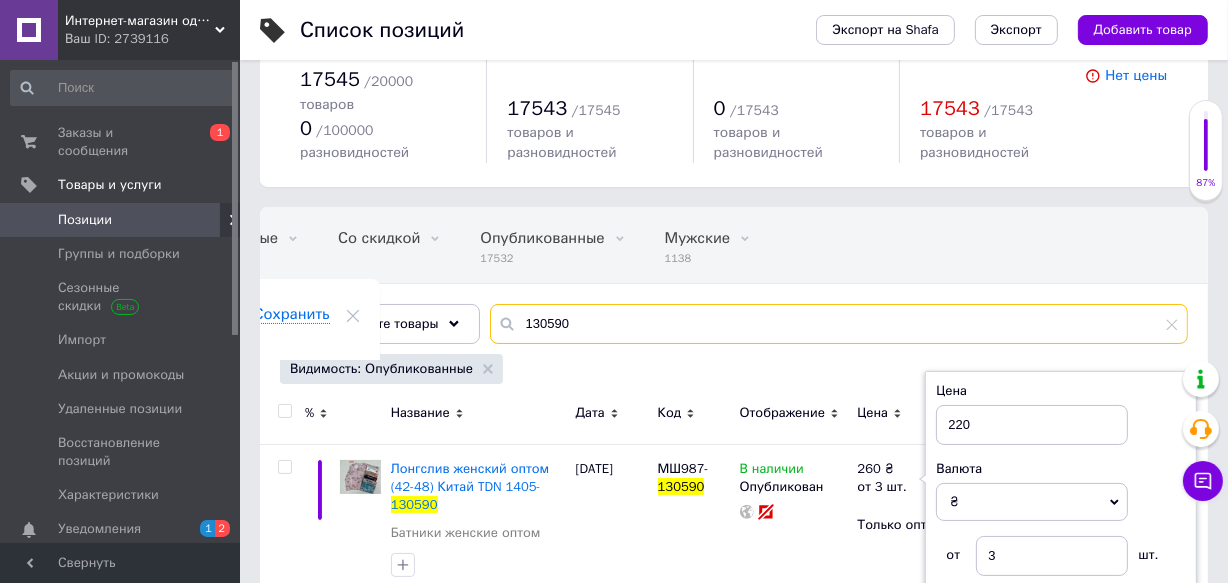 click on "130590" at bounding box center (839, 324) 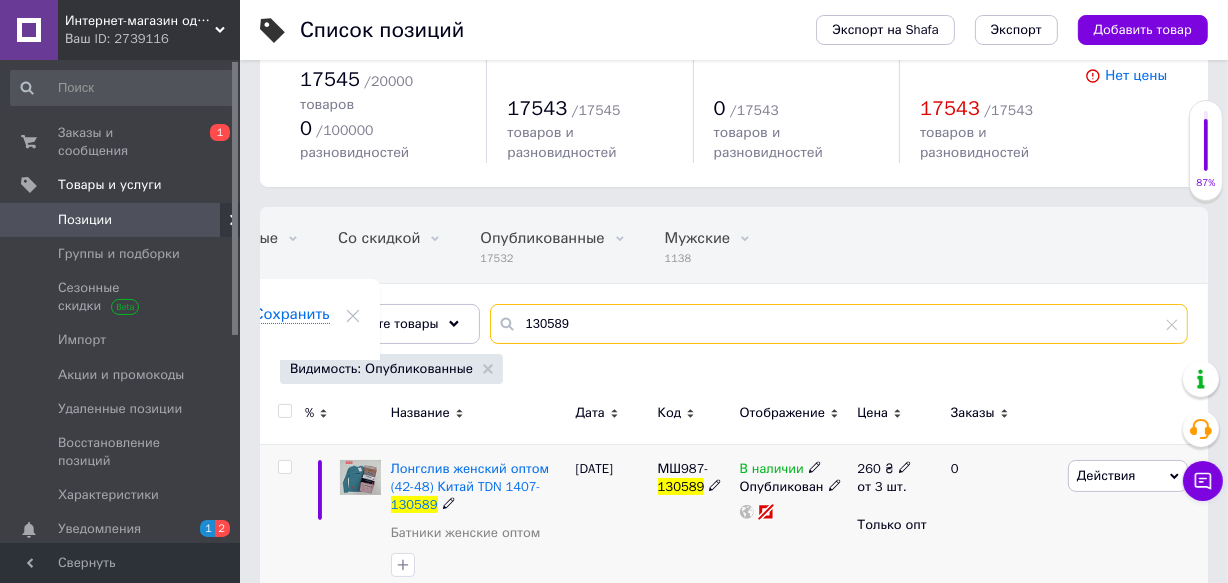 type on "130589" 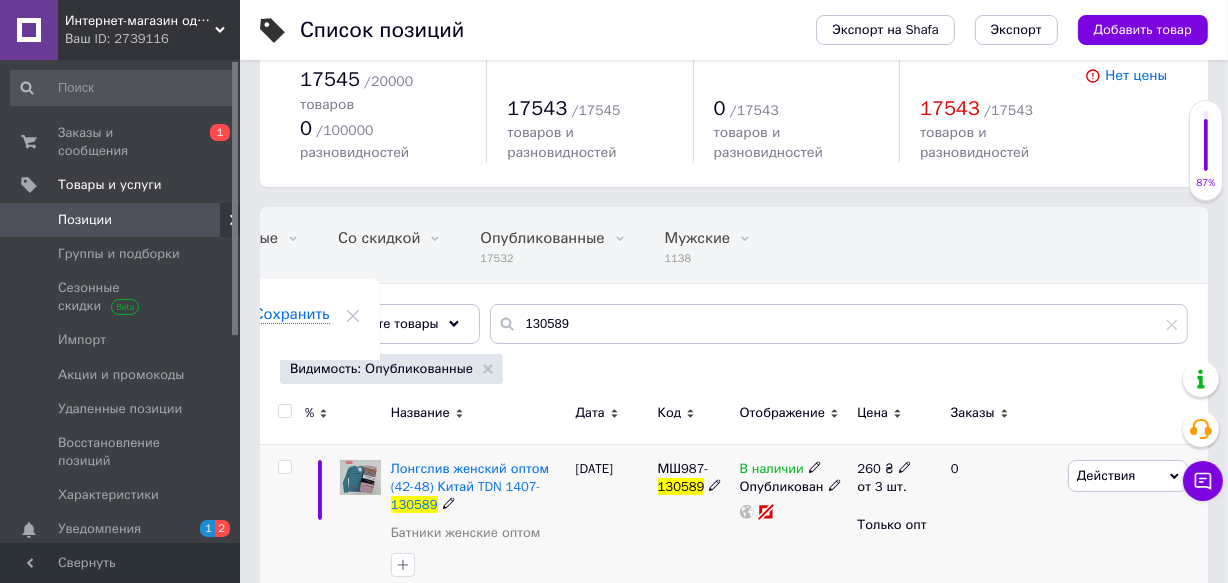 click 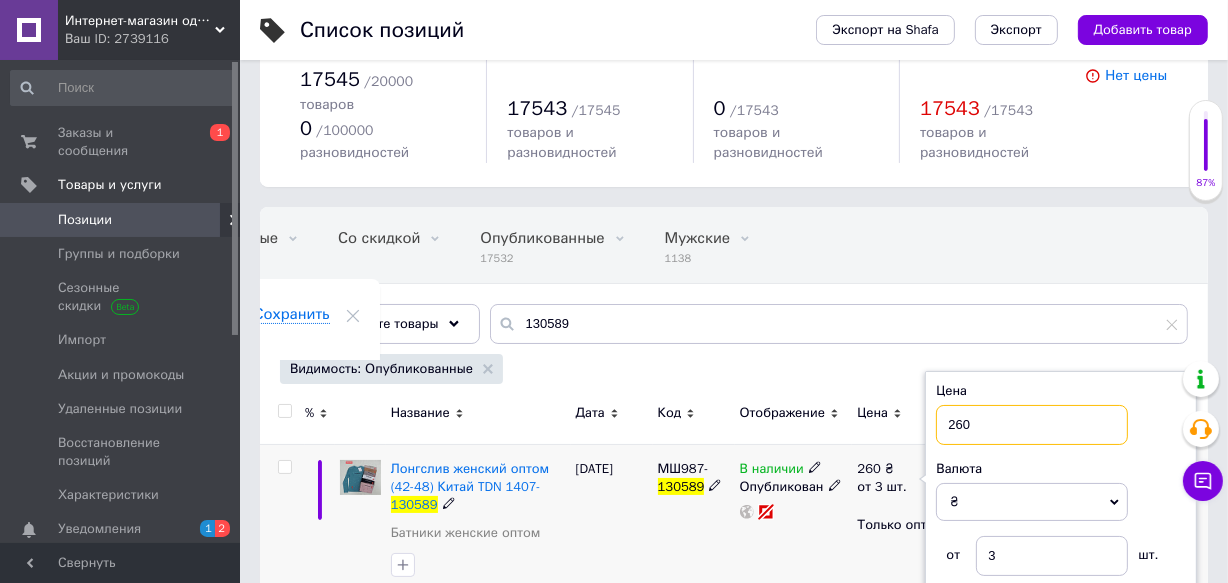 click on "260" at bounding box center (1032, 425) 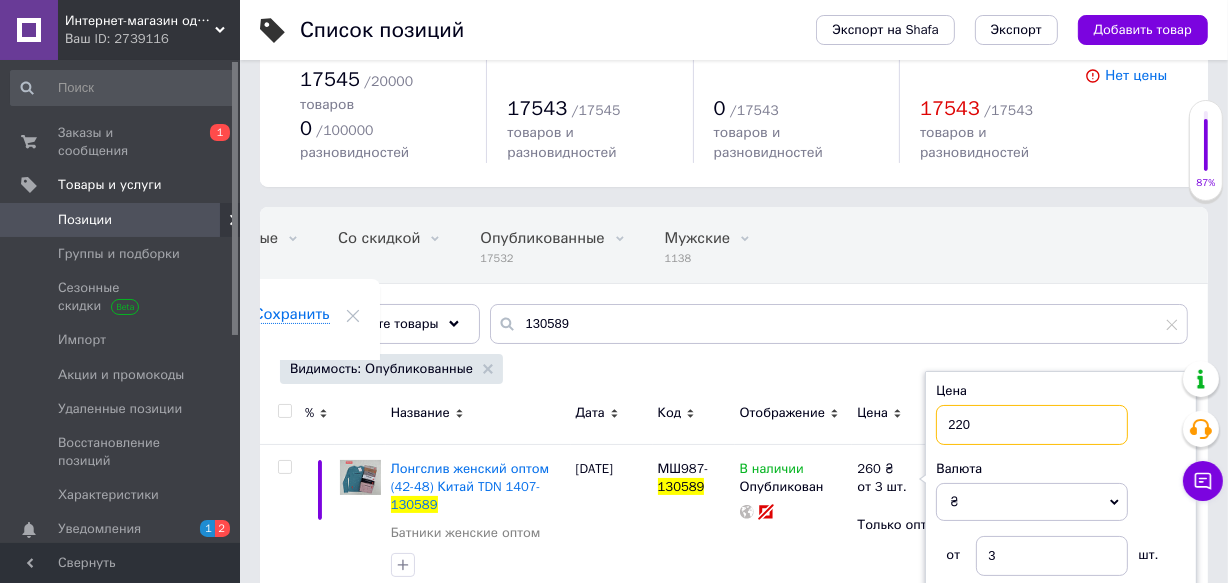 type on "220" 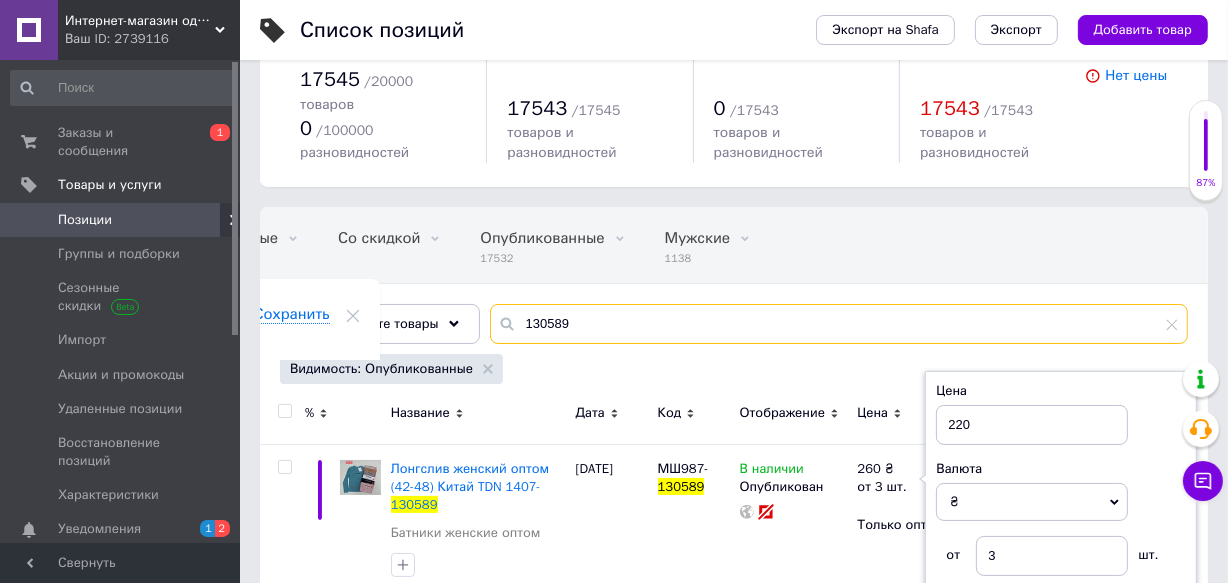 click on "130589" at bounding box center (839, 324) 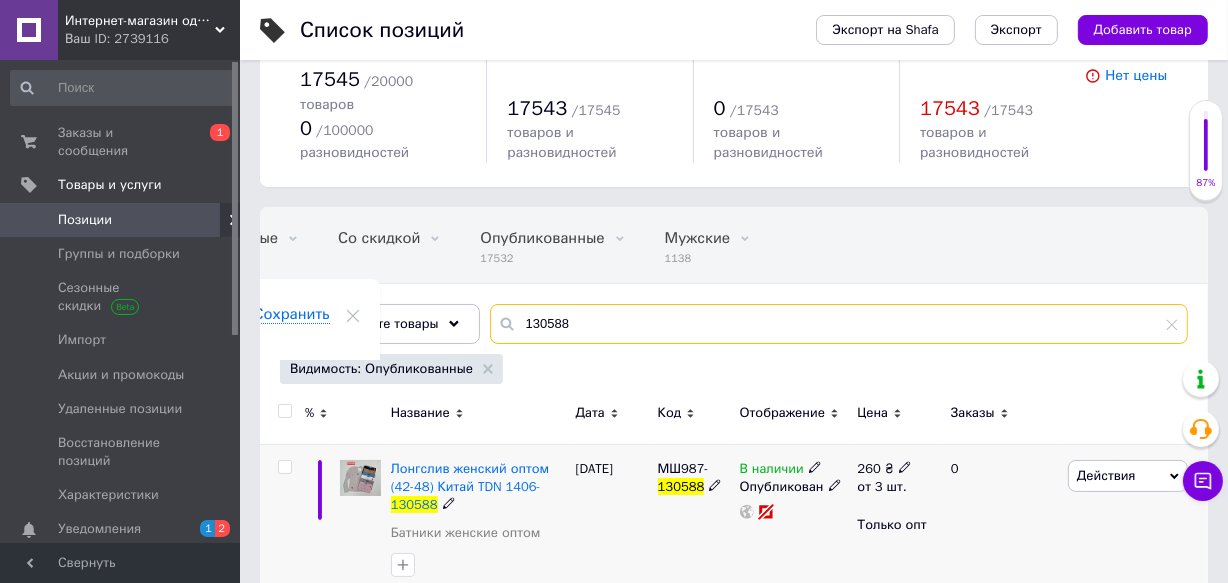 type on "130588" 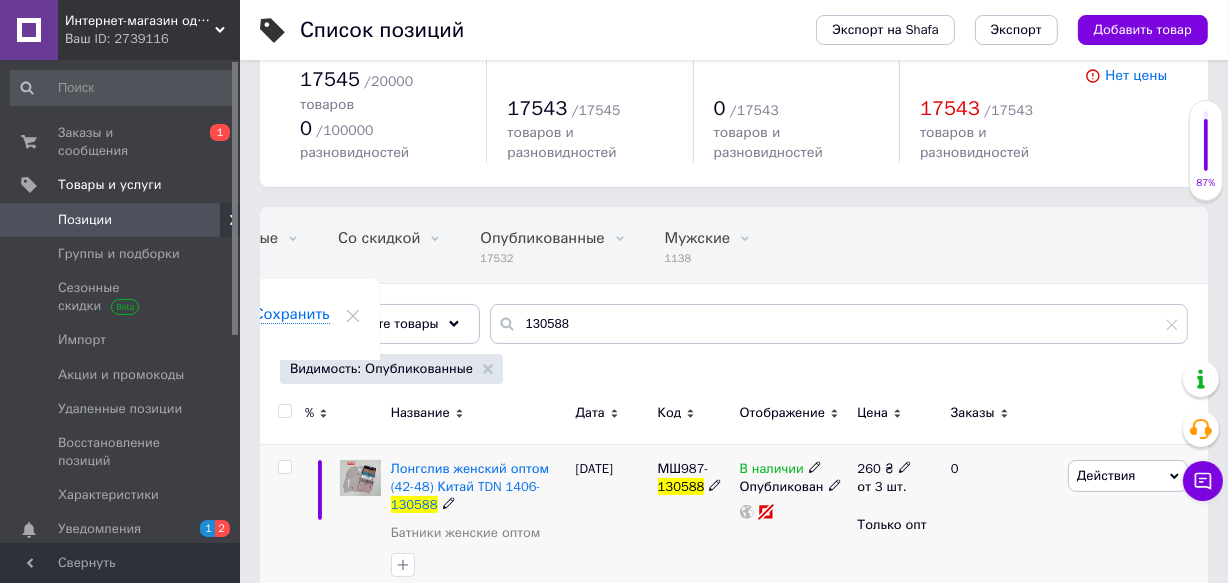 click 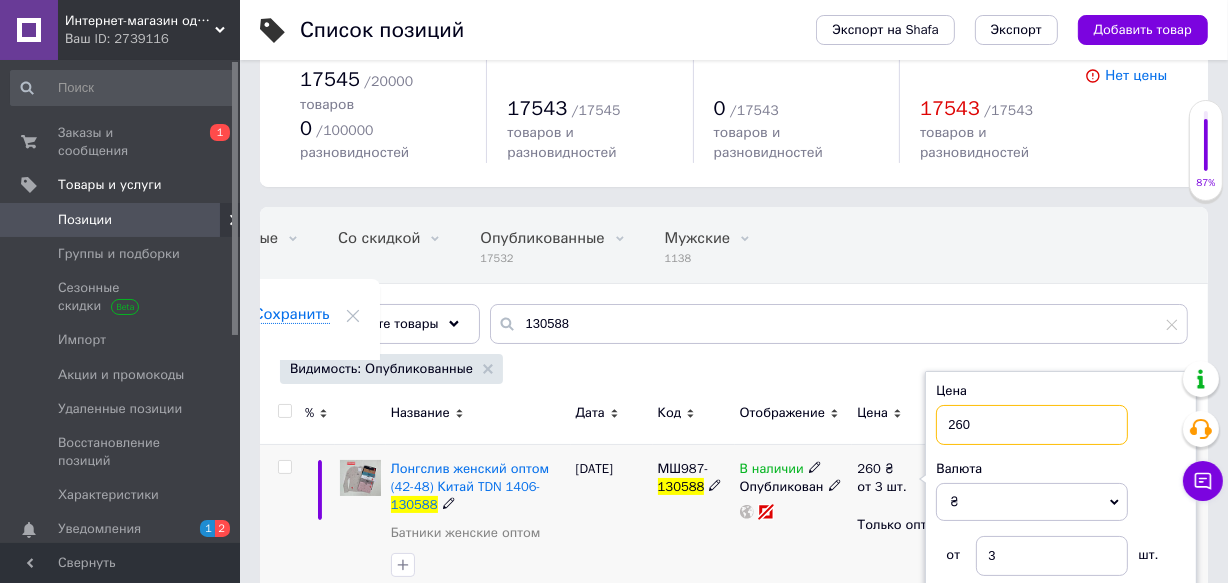 click on "260" at bounding box center (1032, 425) 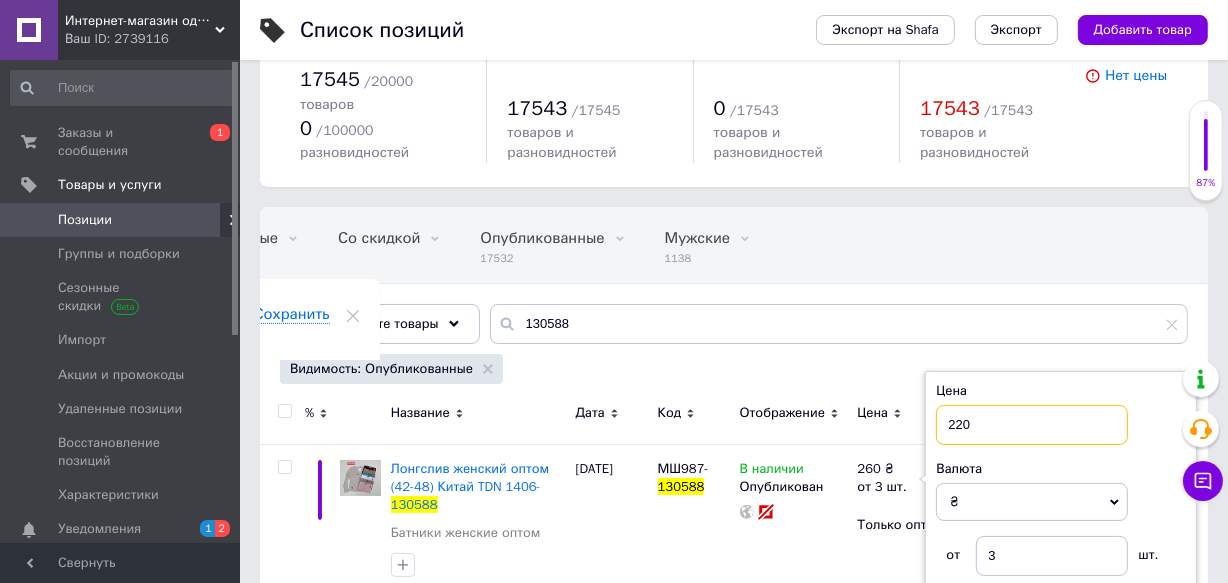 type on "220" 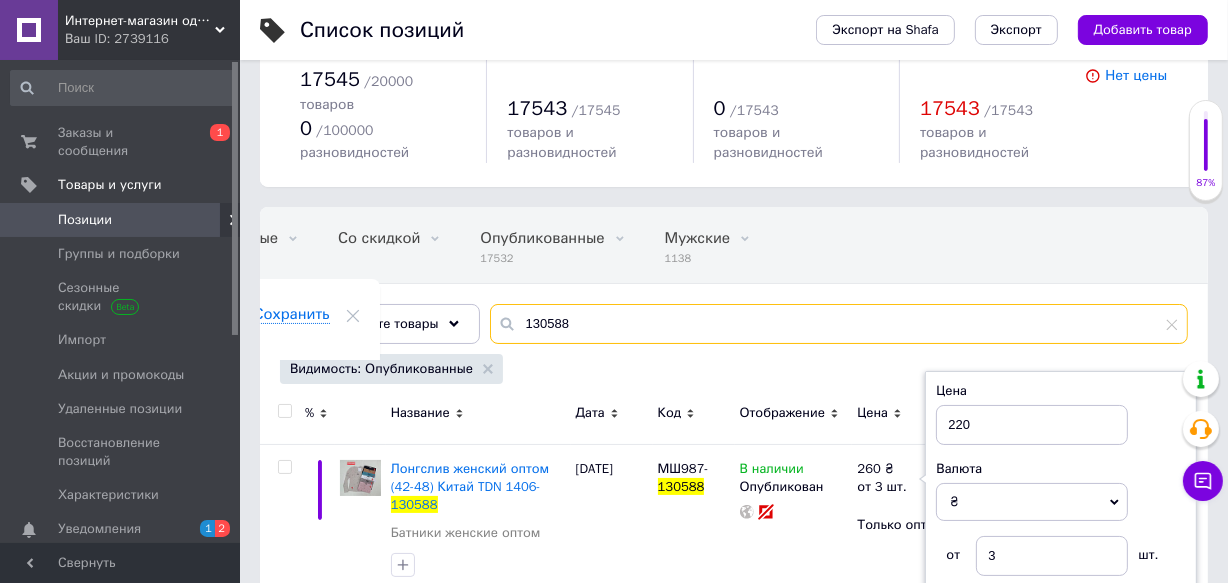 click on "130588" at bounding box center (839, 324) 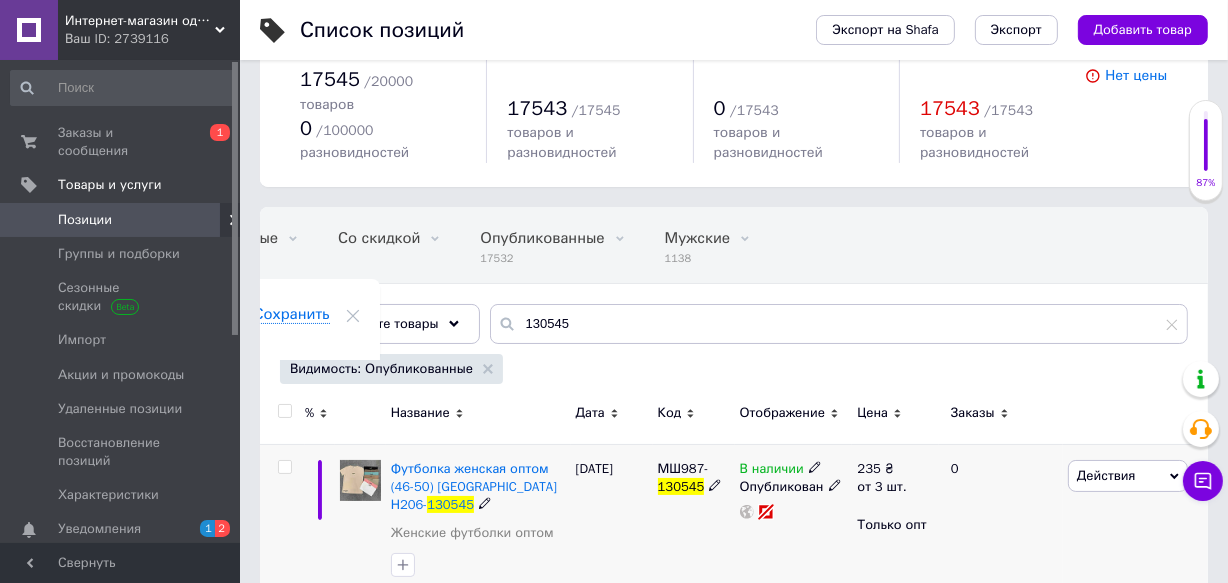 click 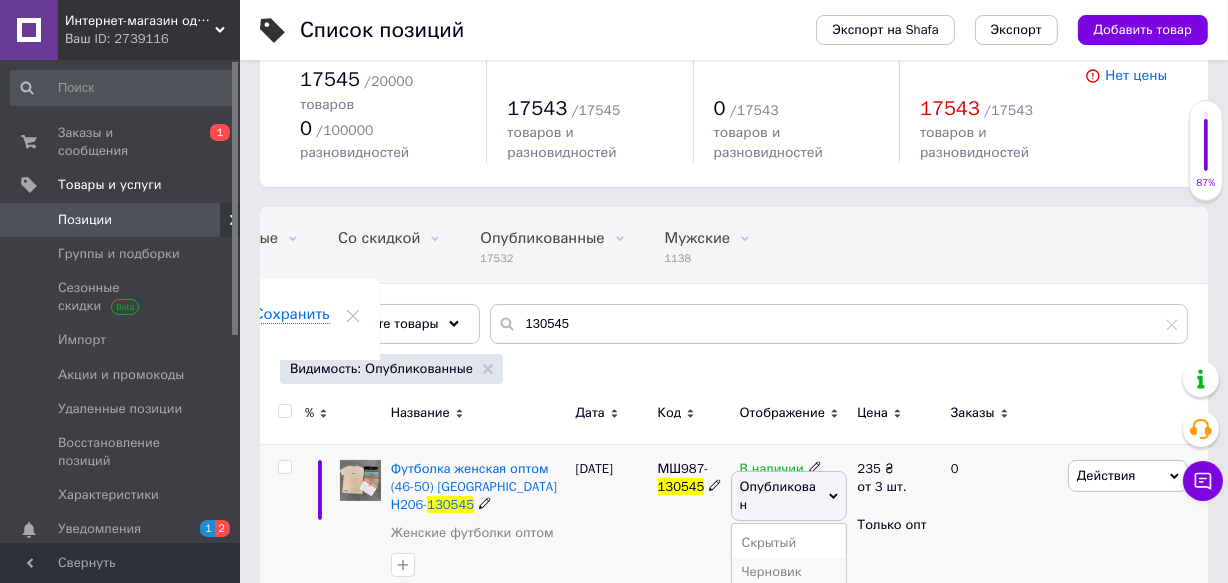 click on "Черновик" at bounding box center (789, 572) 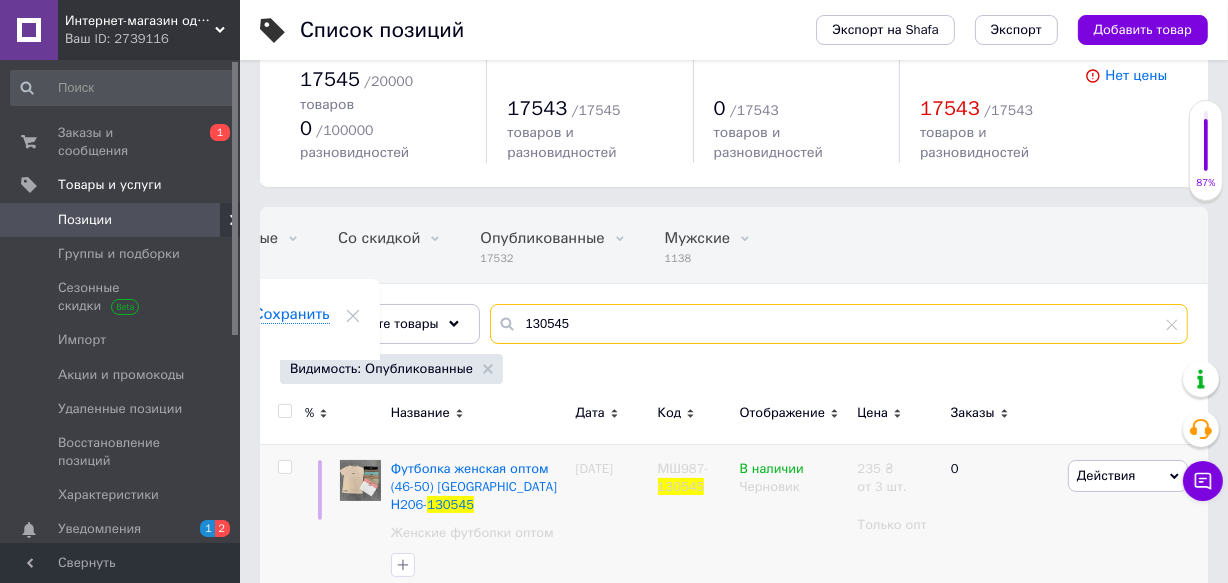 click on "130545" at bounding box center [839, 324] 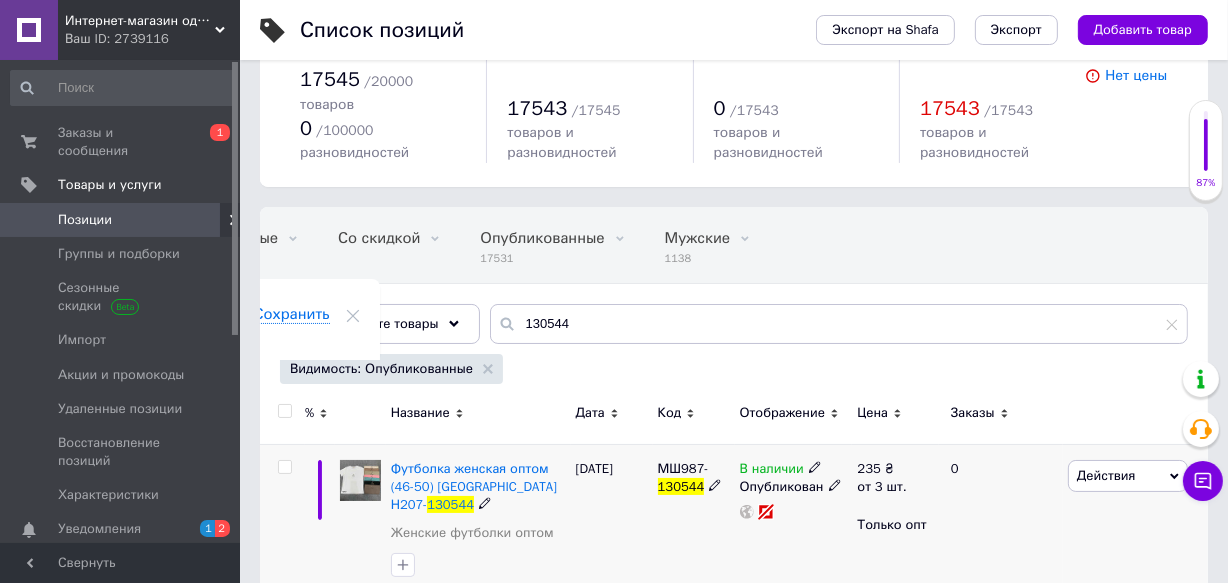 click 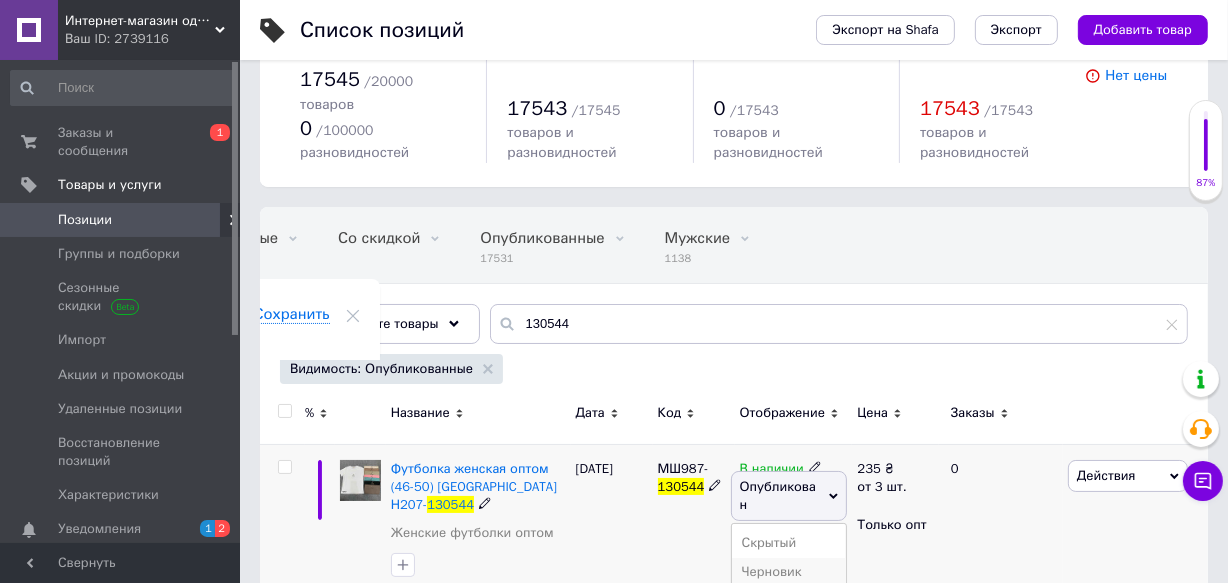 click on "Черновик" at bounding box center (789, 572) 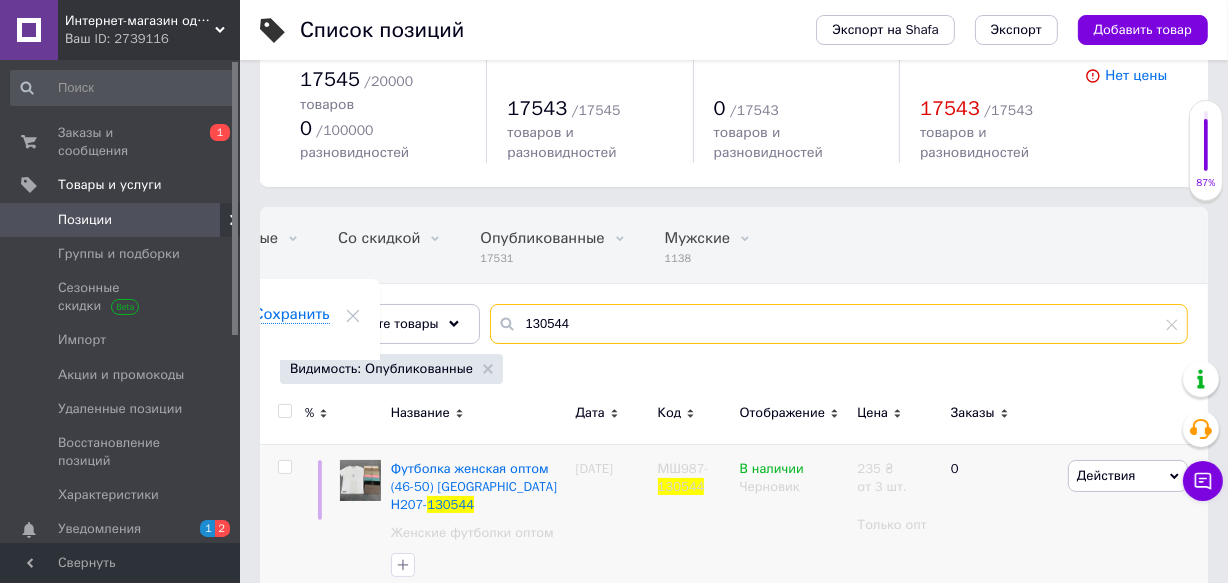 click on "130544" at bounding box center [839, 324] 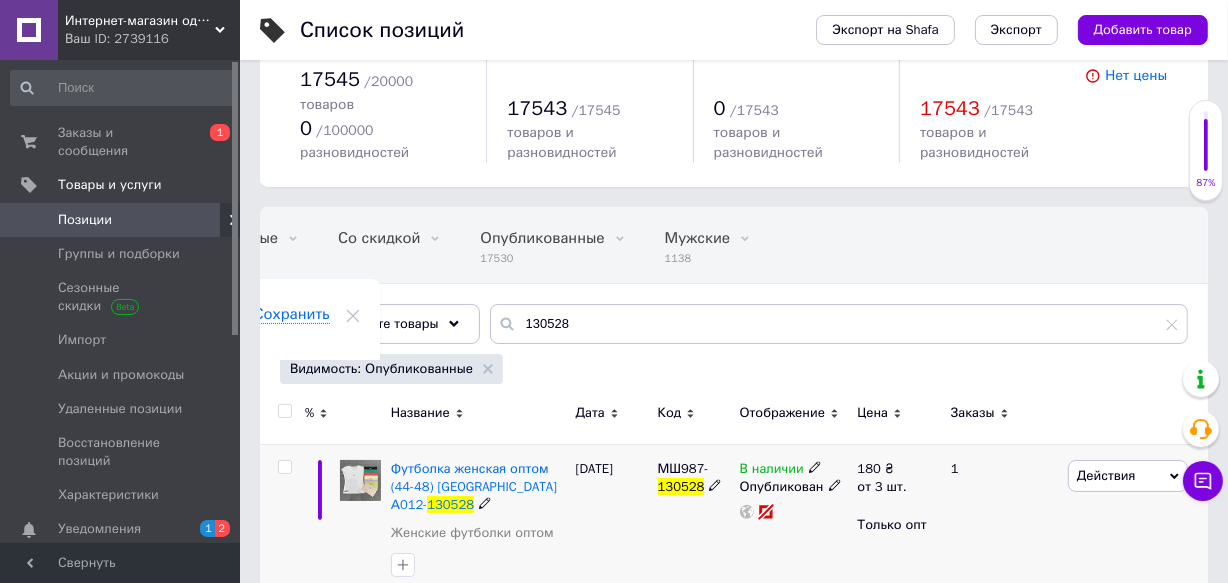 click 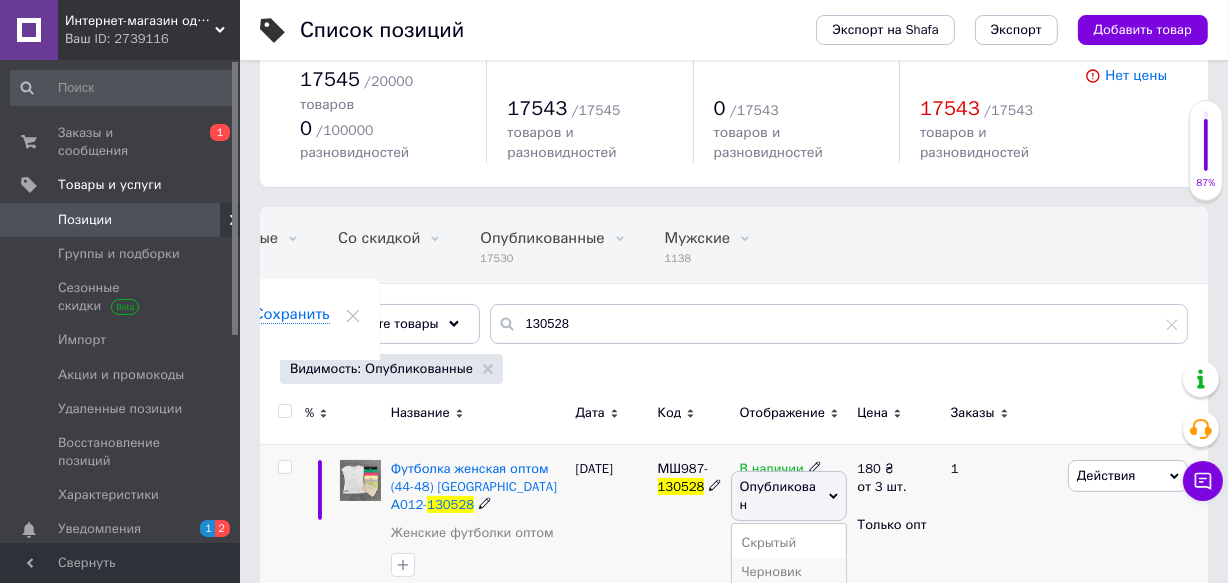 click on "Черновик" at bounding box center [789, 572] 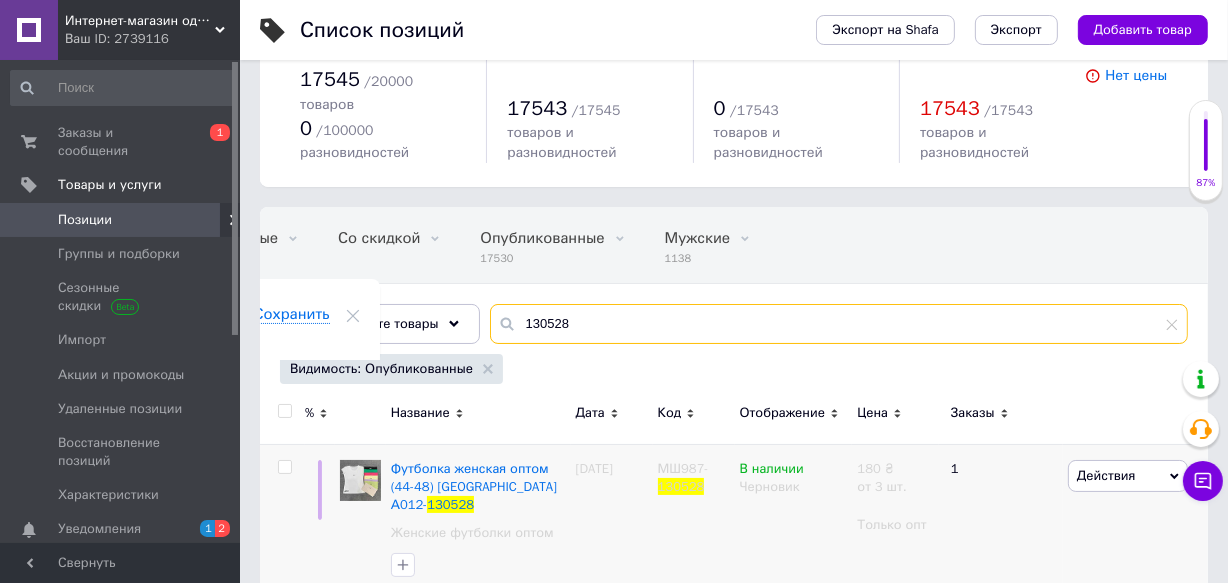 click on "130528" at bounding box center (839, 324) 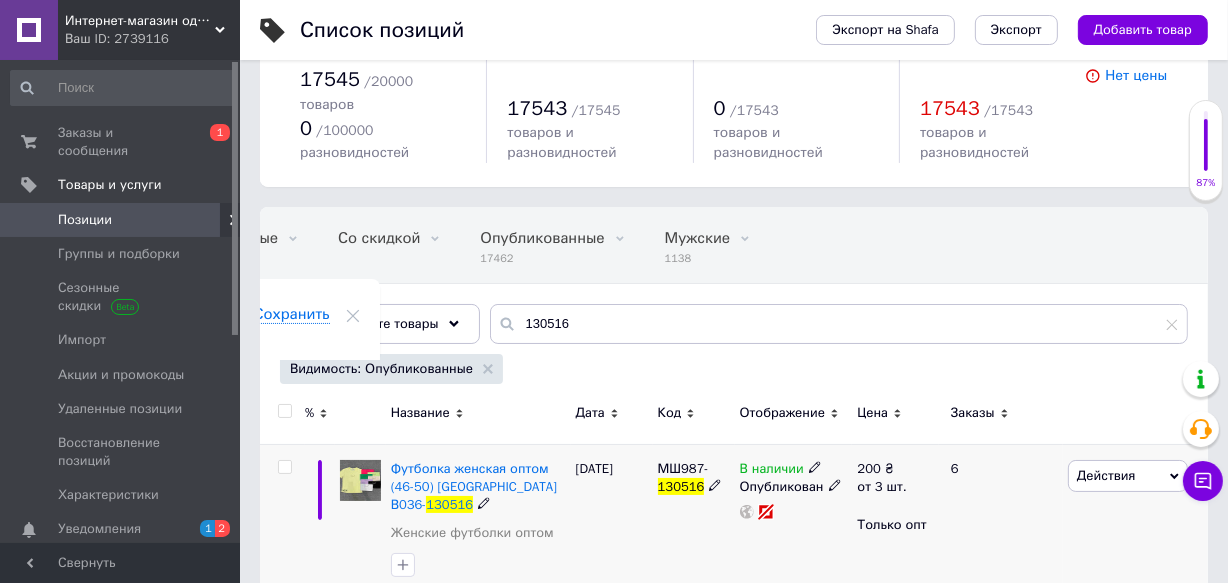 click 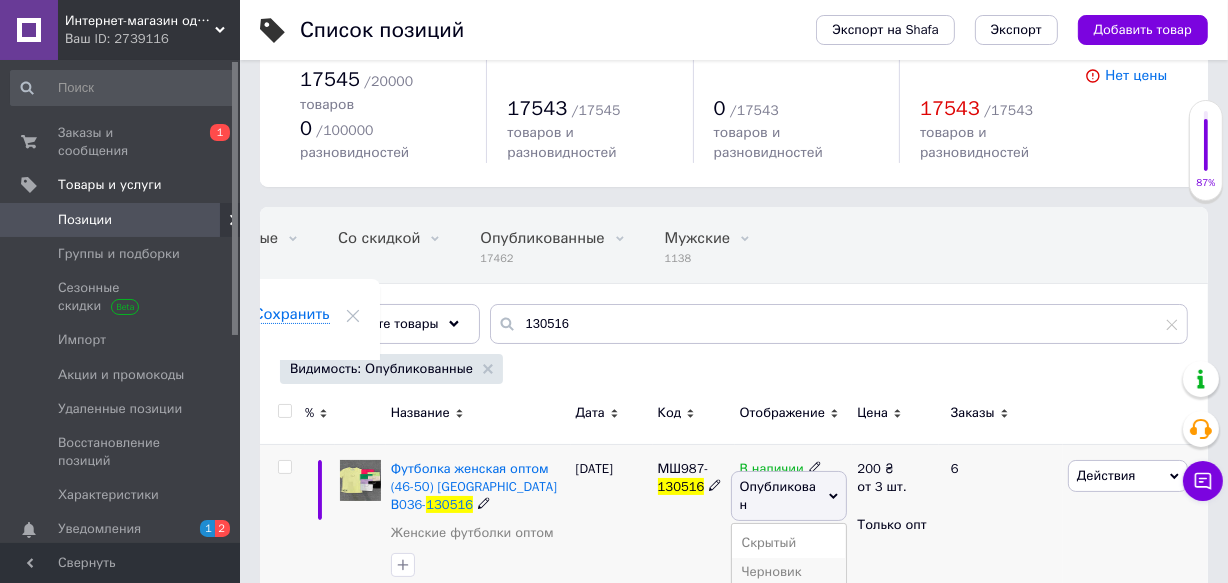 click on "Черновик" at bounding box center (789, 572) 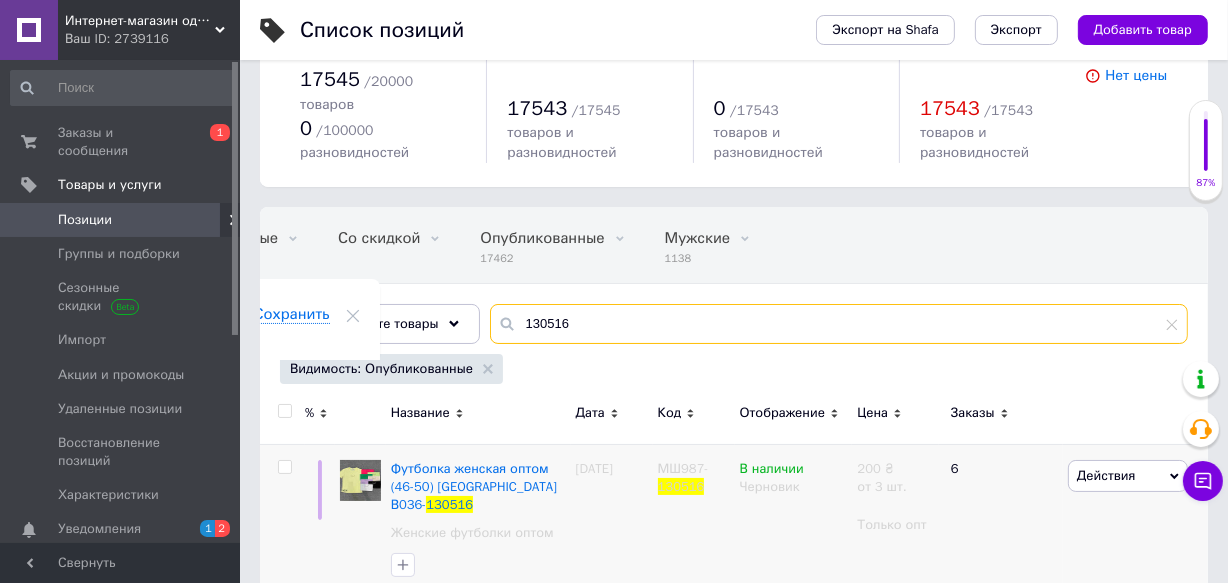 click on "130516" at bounding box center [839, 324] 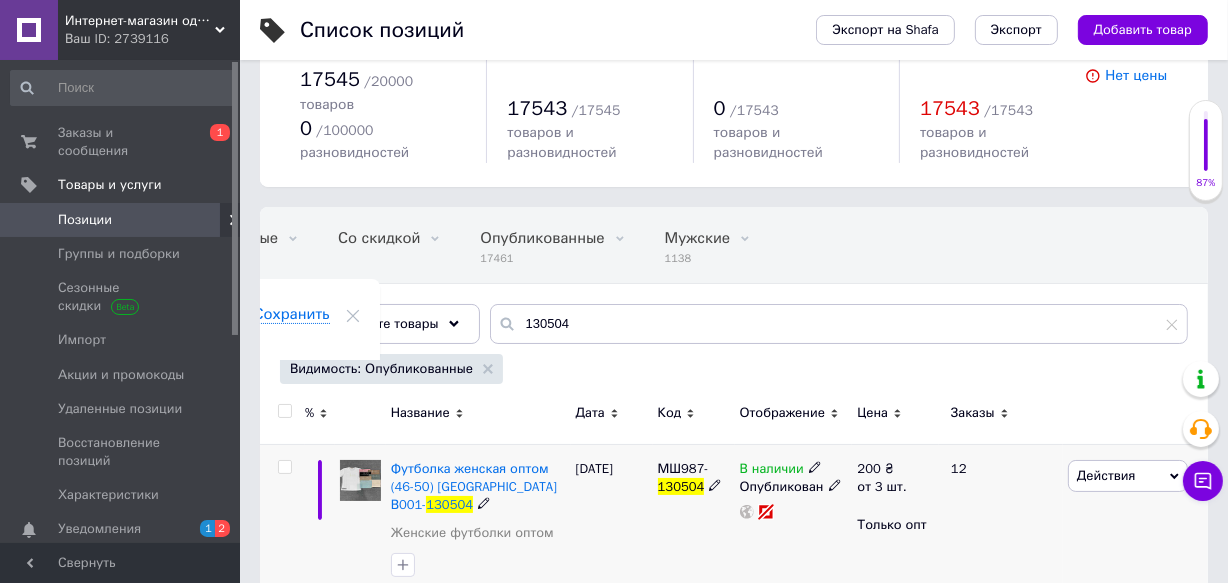 click 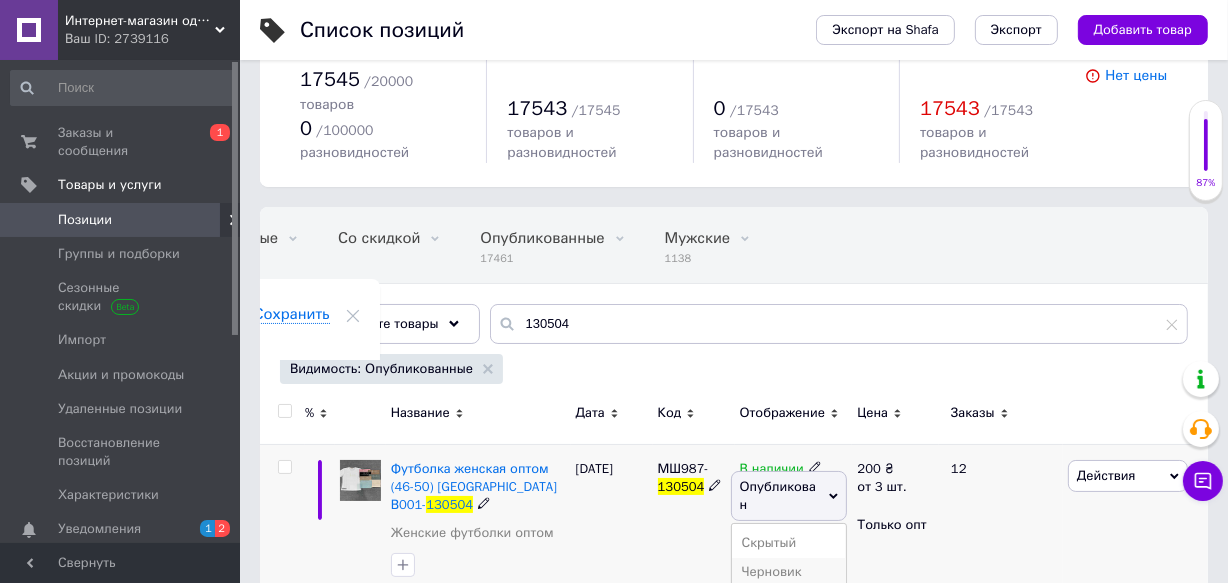 click on "Черновик" at bounding box center [789, 572] 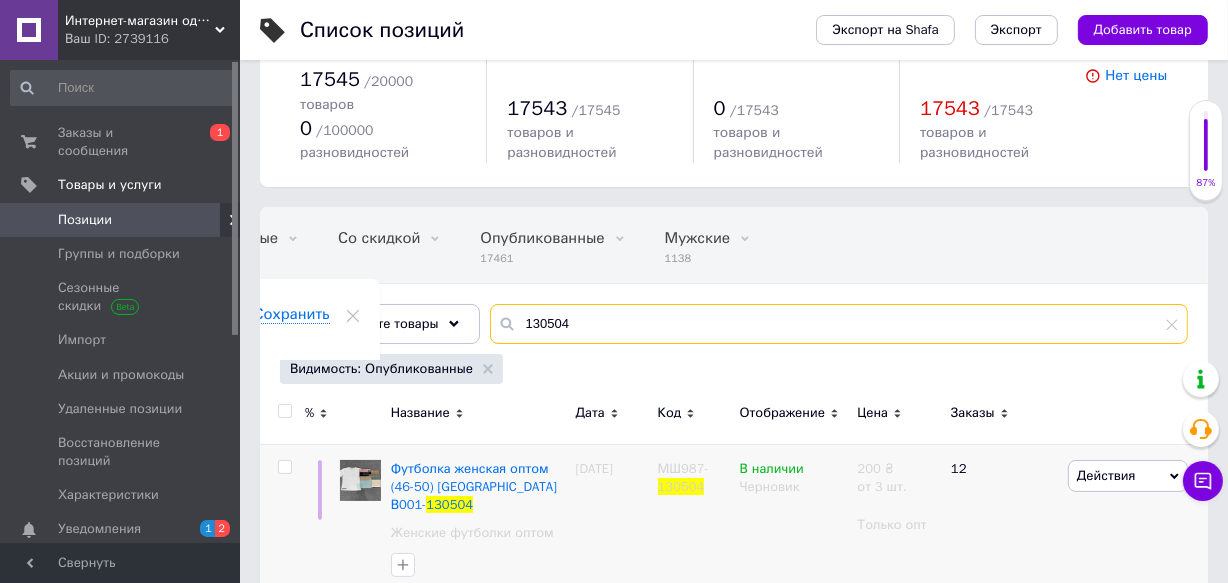 click on "130504" at bounding box center [839, 324] 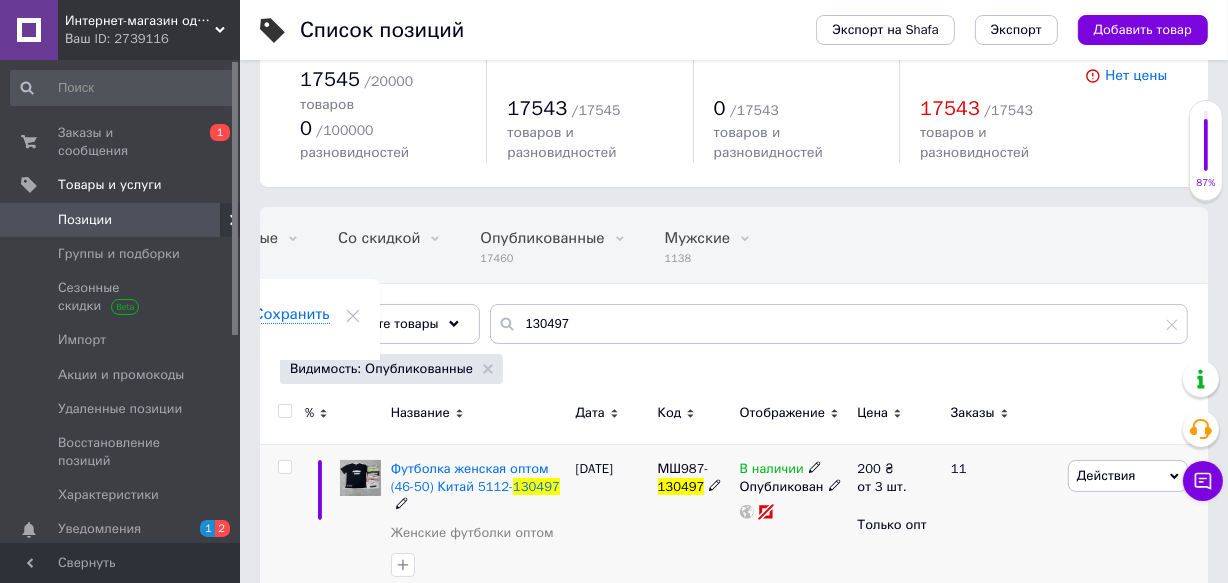 click 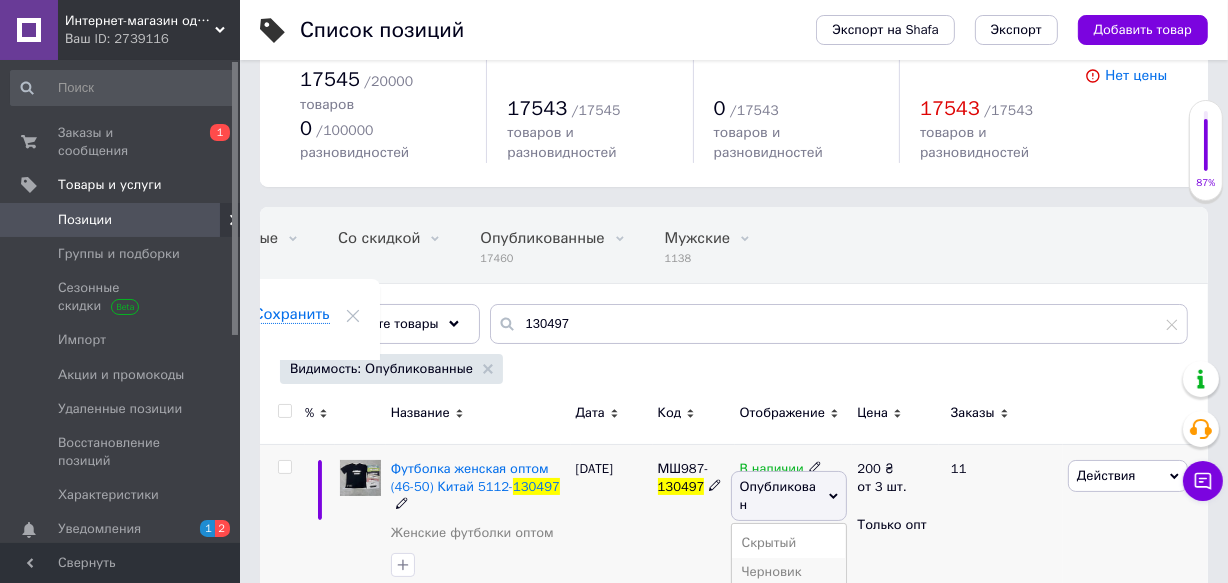 click on "Черновик" at bounding box center (789, 572) 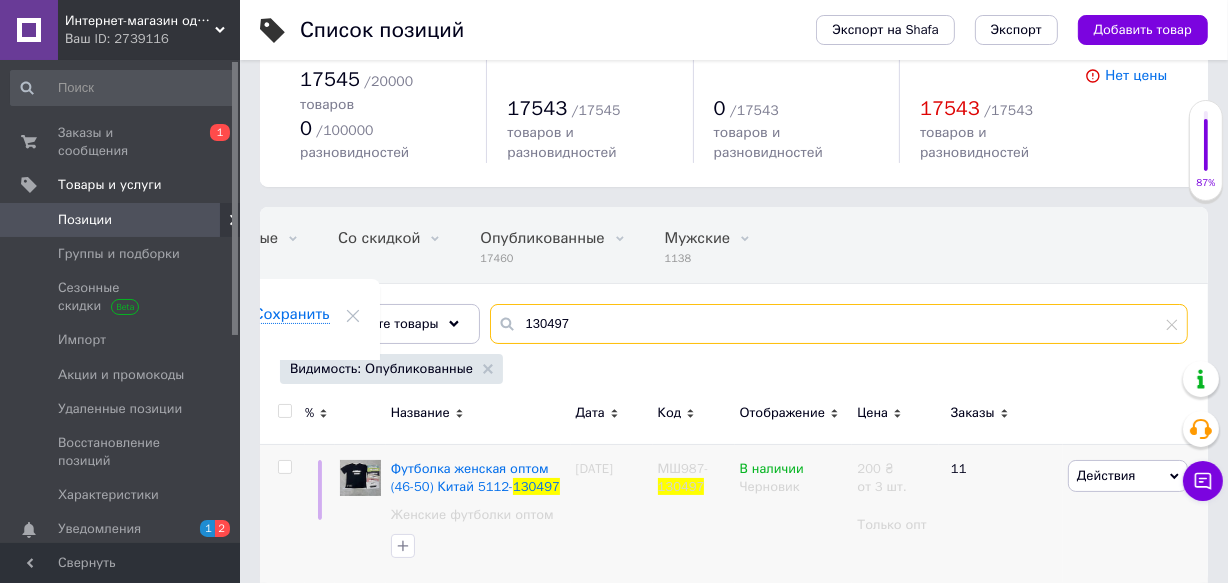 click on "130497" at bounding box center [839, 324] 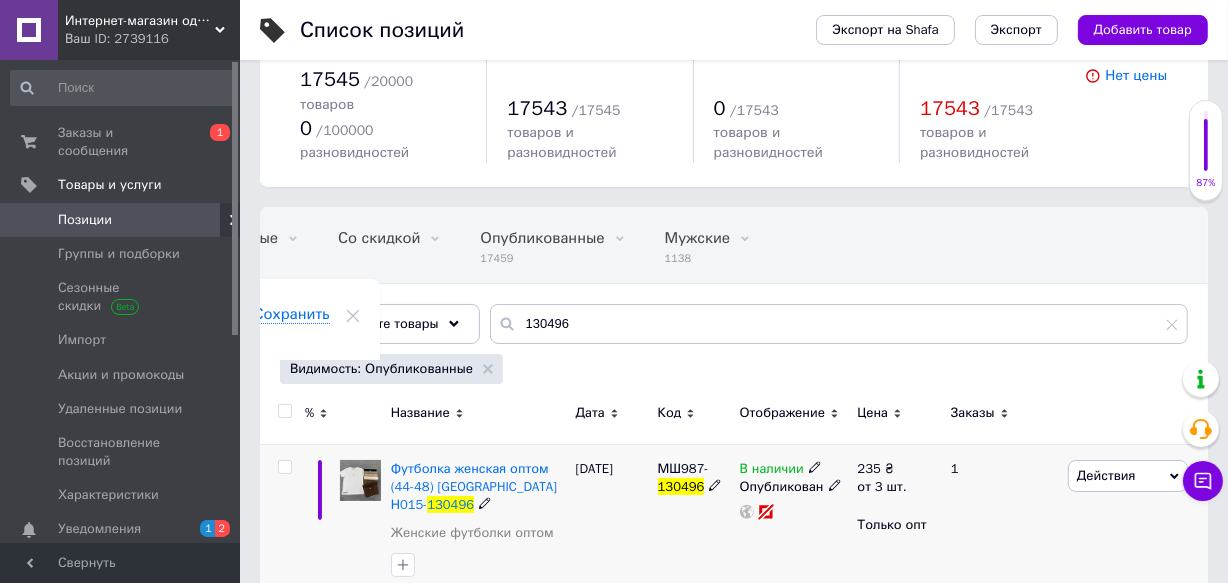 click 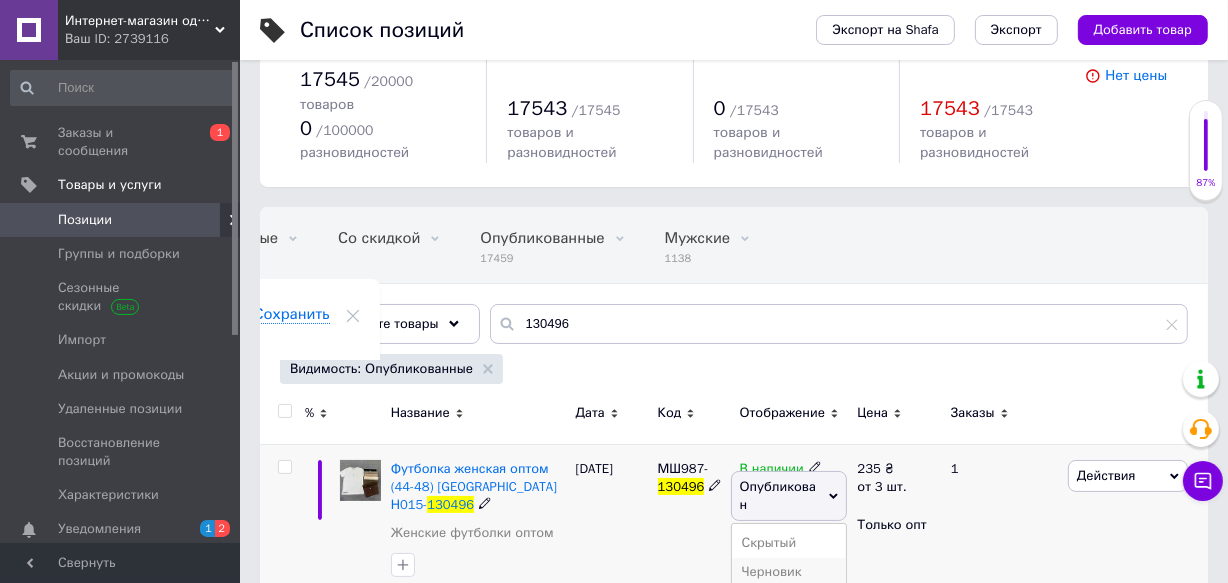 click on "Черновик" at bounding box center [789, 572] 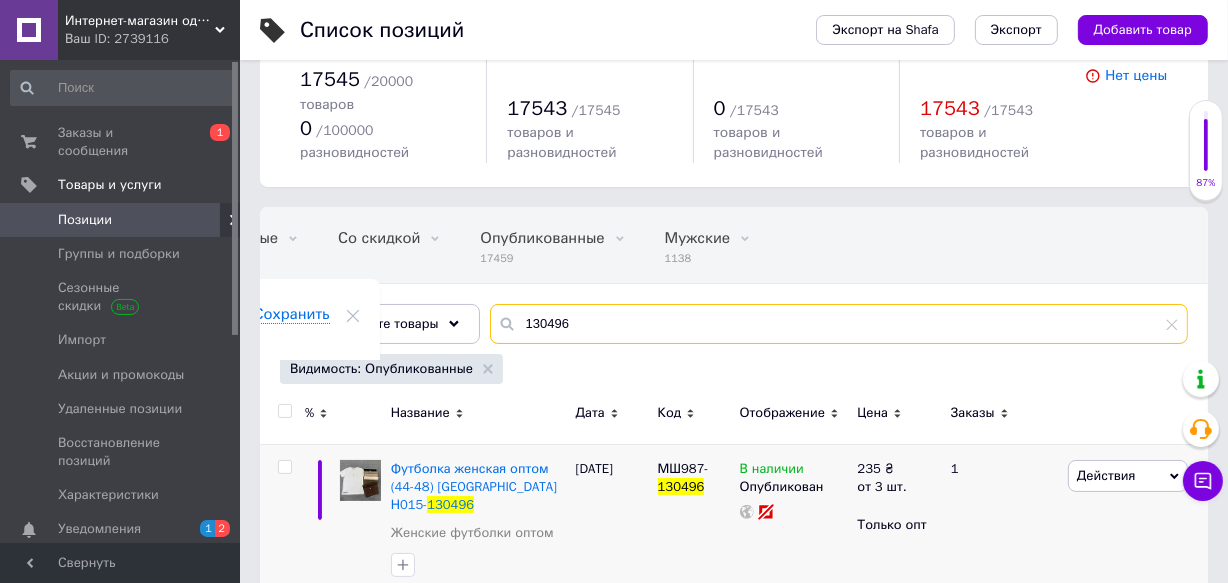 click on "130496" at bounding box center (839, 324) 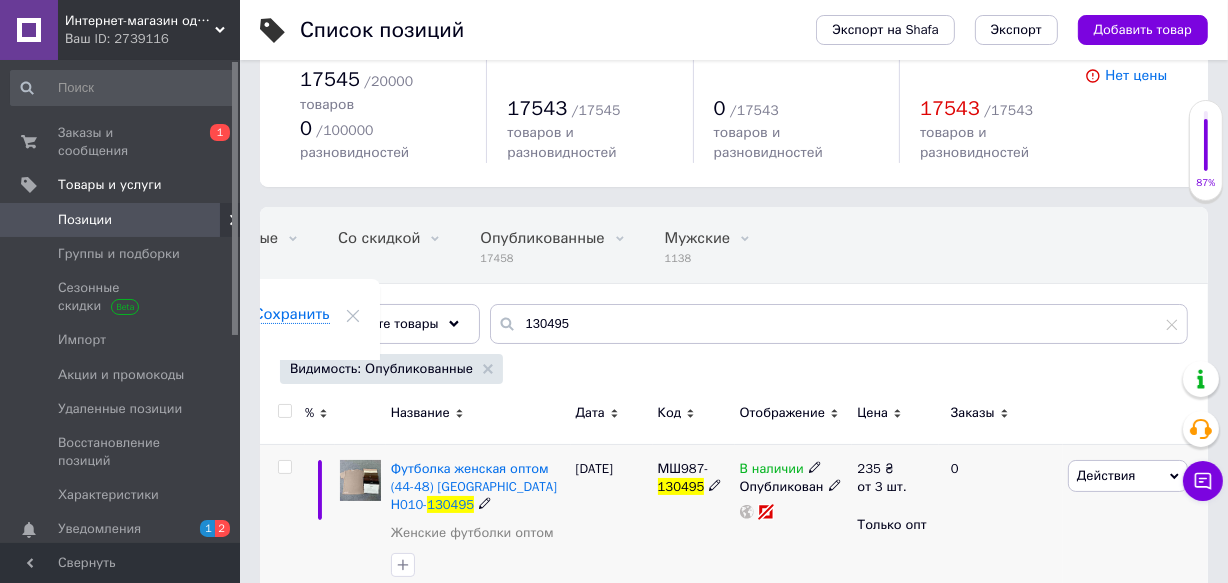 click 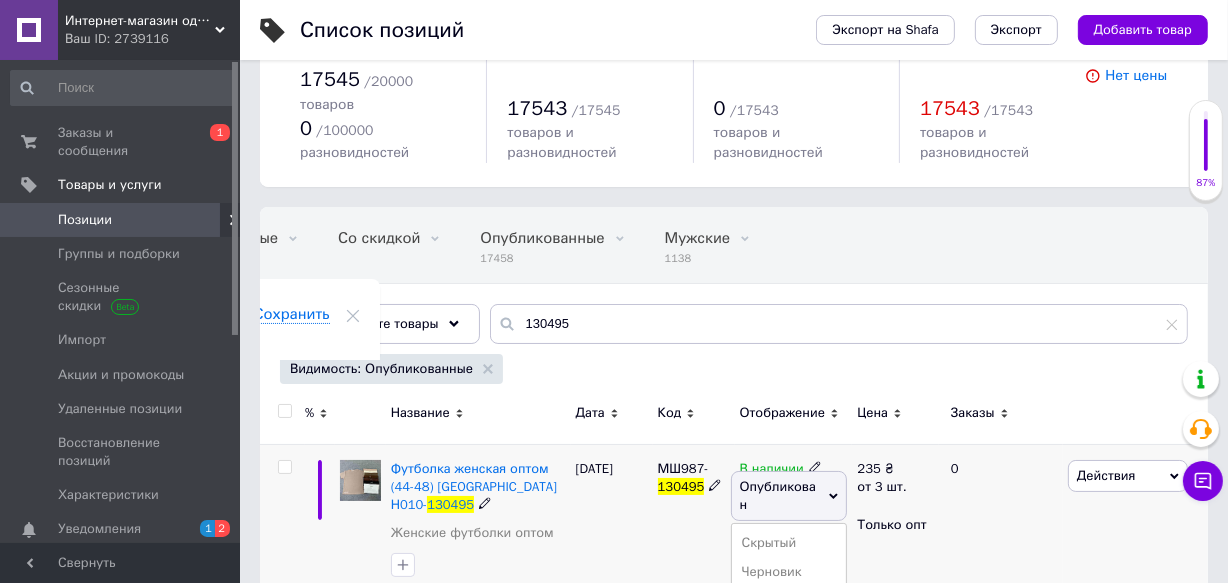 click on "Черновик" at bounding box center [789, 572] 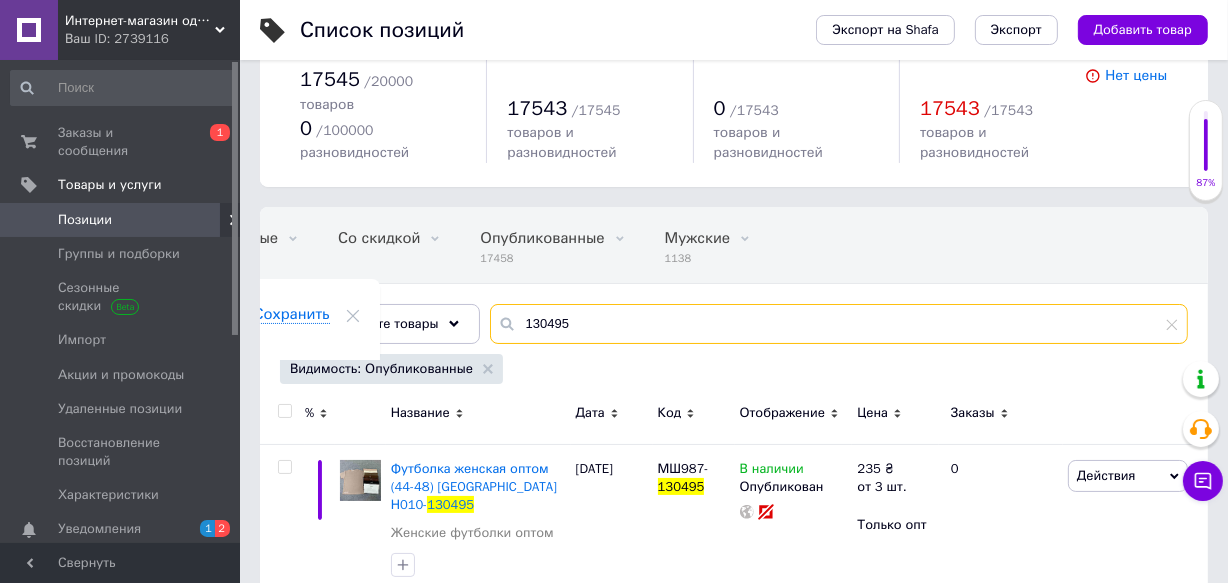 click on "130495" at bounding box center [839, 324] 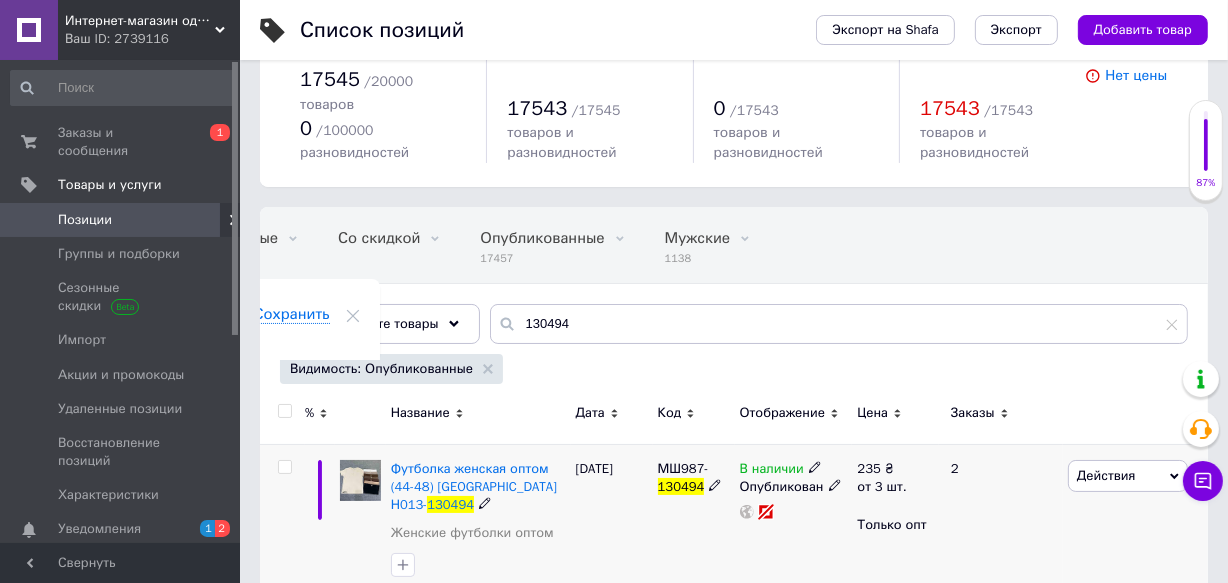 click 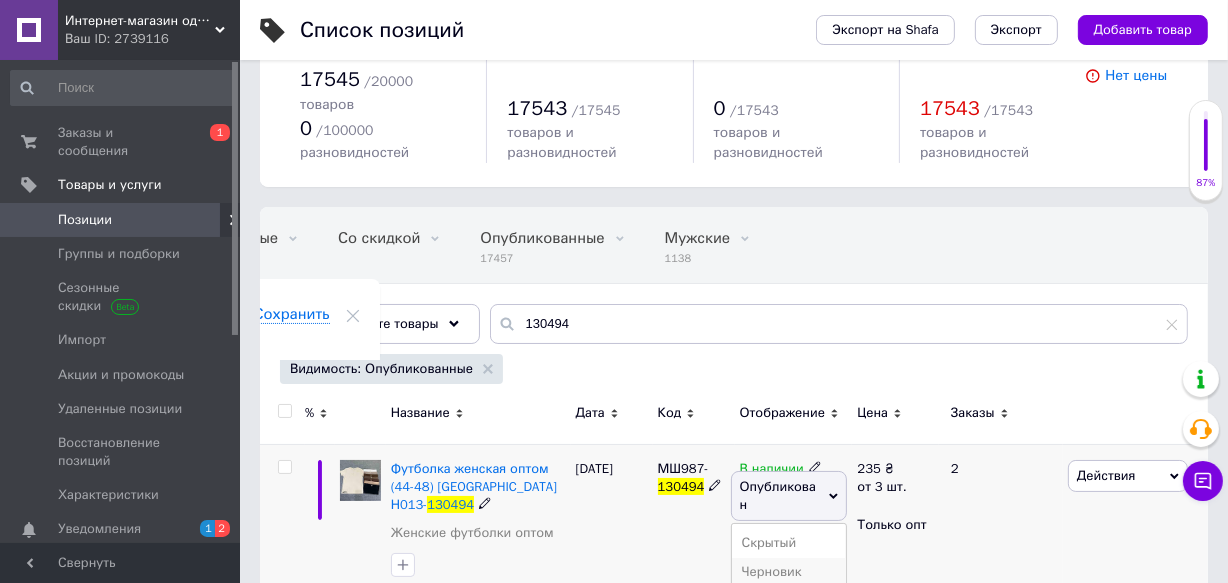 click on "Черновик" at bounding box center (789, 572) 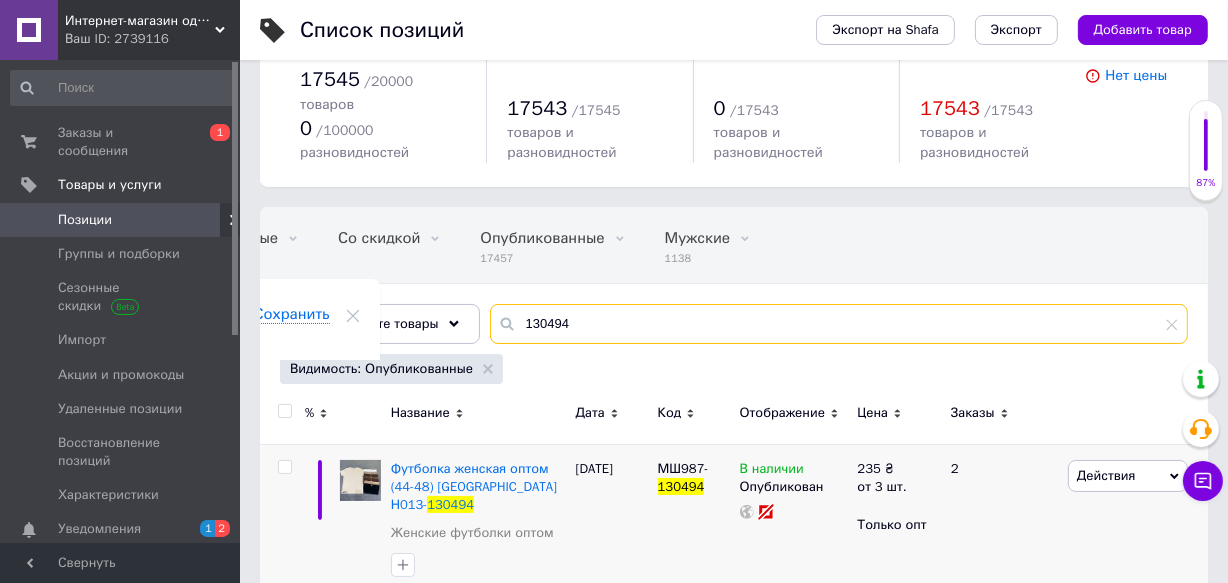 click on "130494" at bounding box center (839, 324) 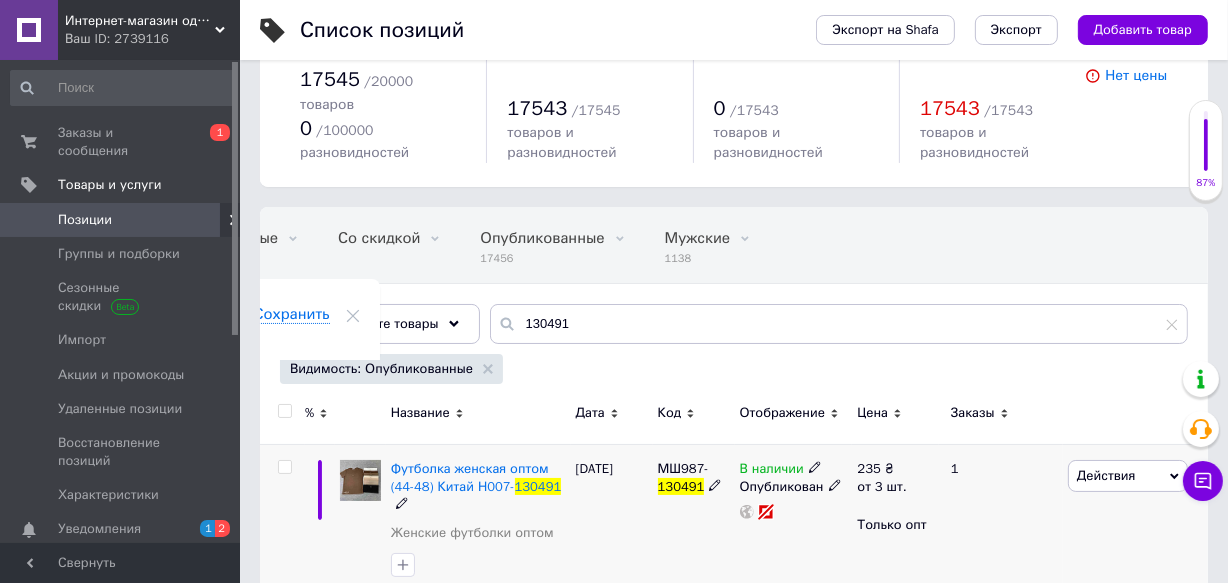 click 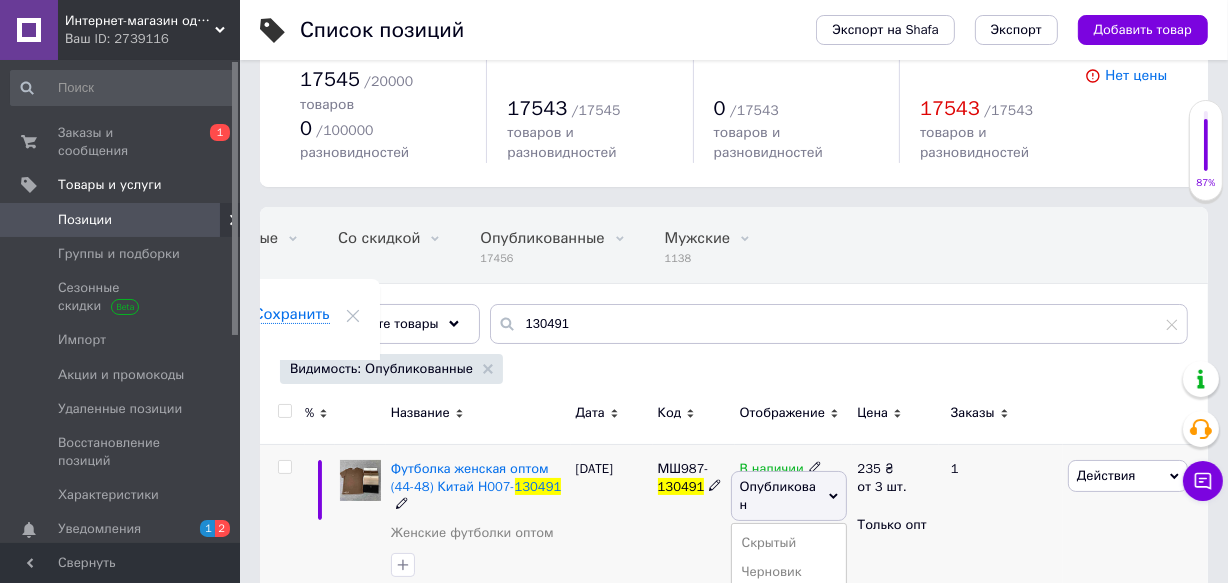 click on "Черновик" at bounding box center (789, 572) 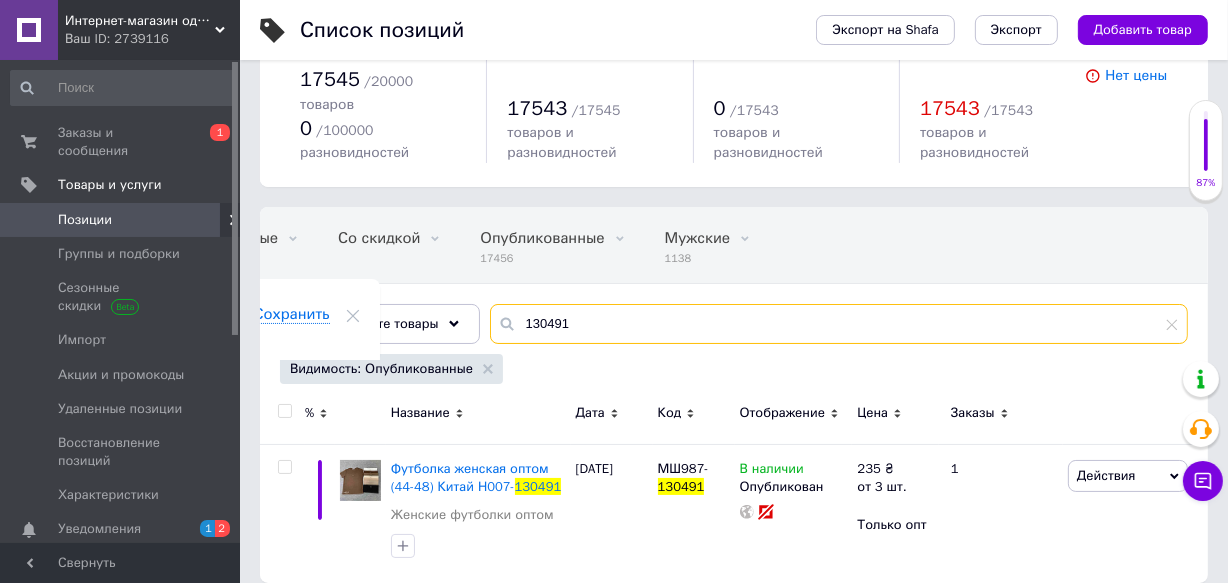 click on "130491" at bounding box center [839, 324] 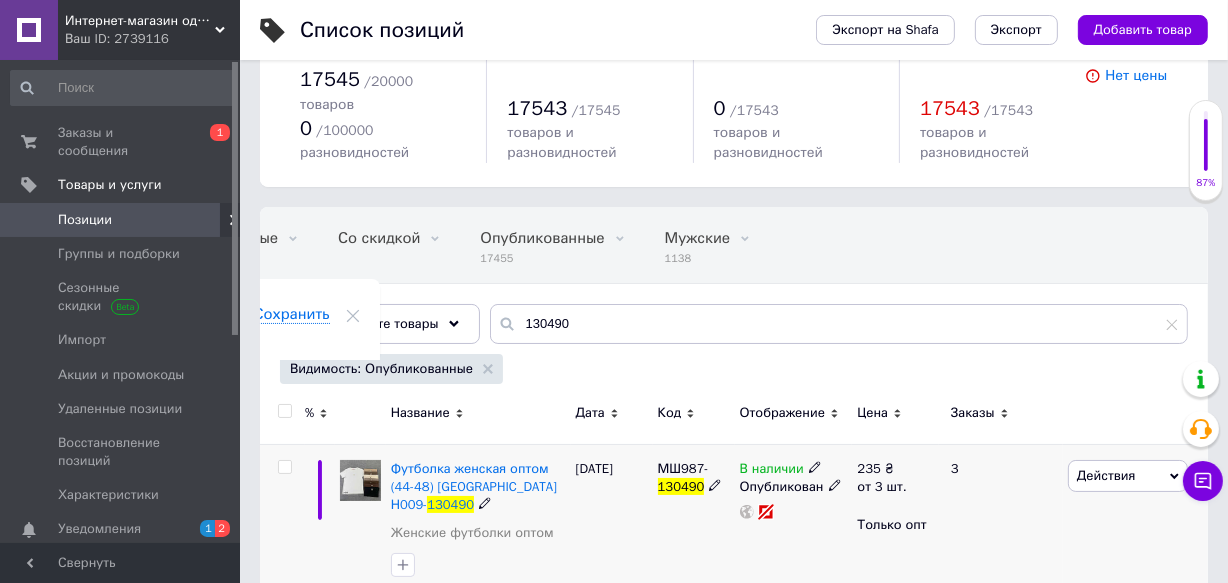 click 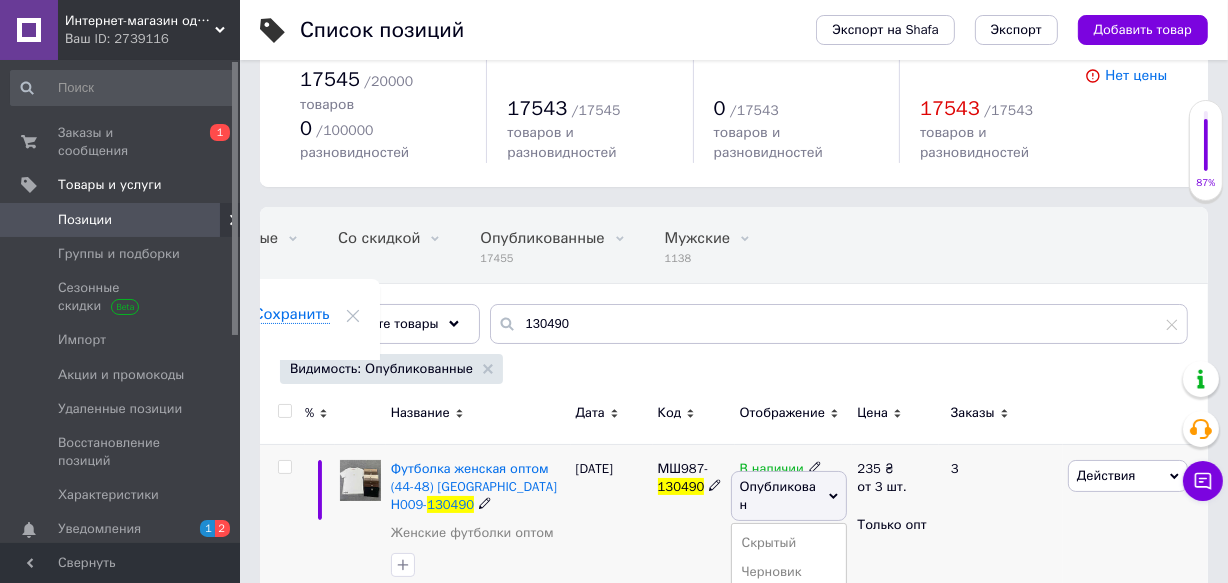 click on "Черновик" at bounding box center [789, 572] 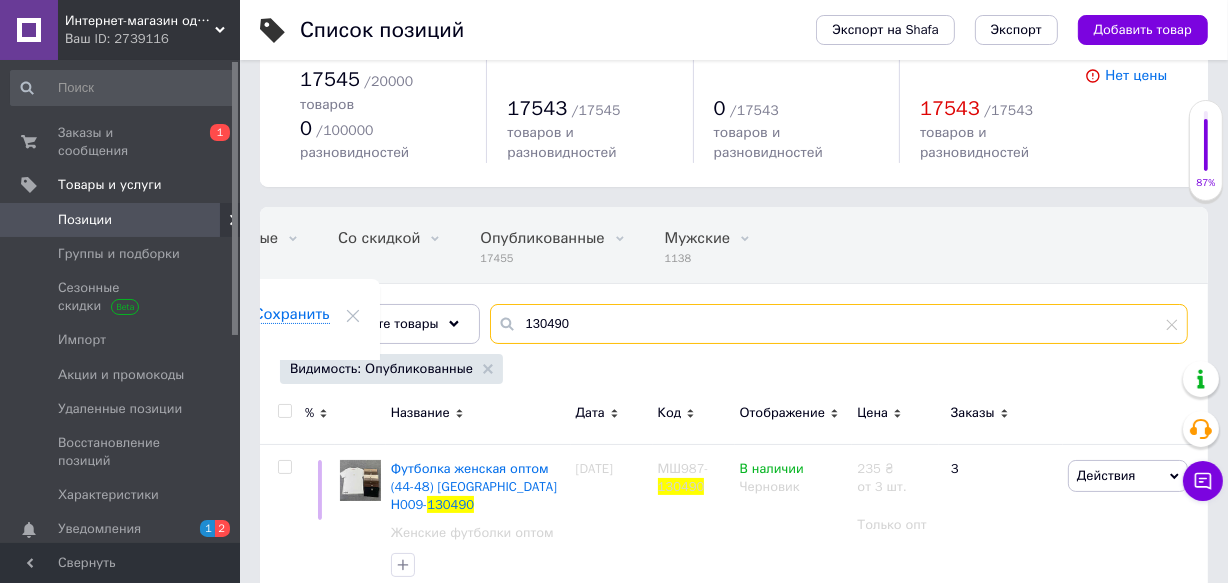 click on "130490" at bounding box center (839, 324) 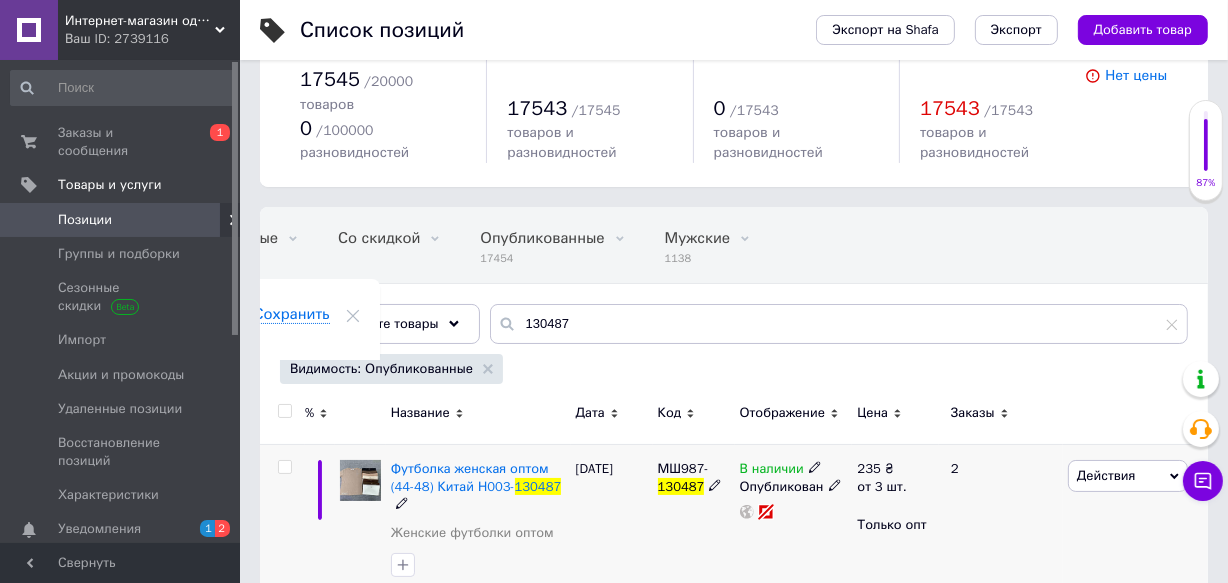 click 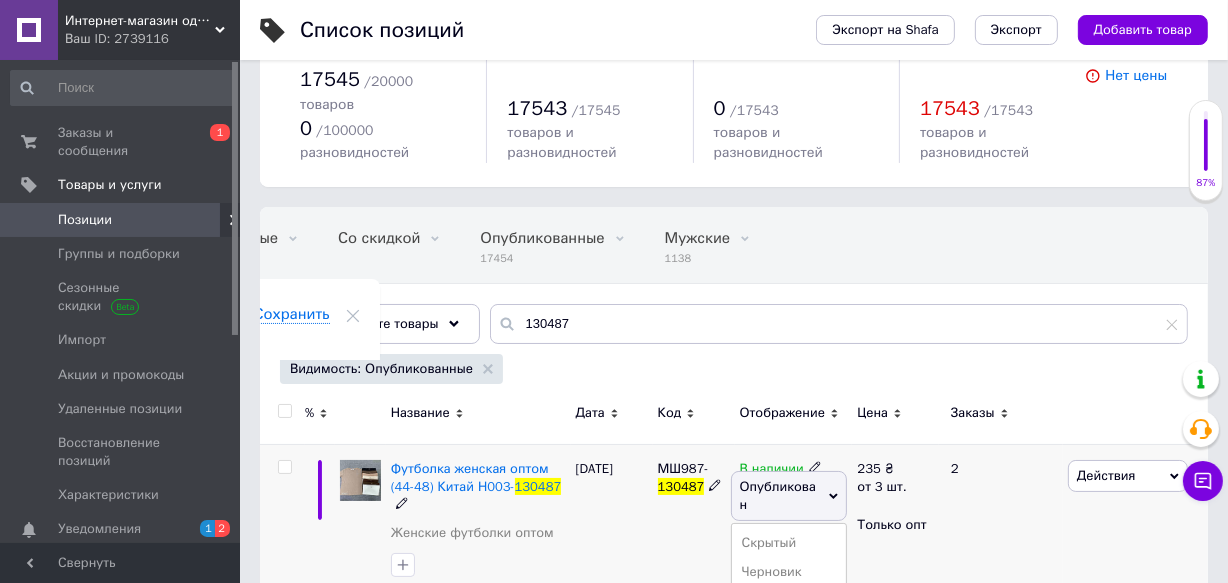 click on "Черновик" at bounding box center [789, 572] 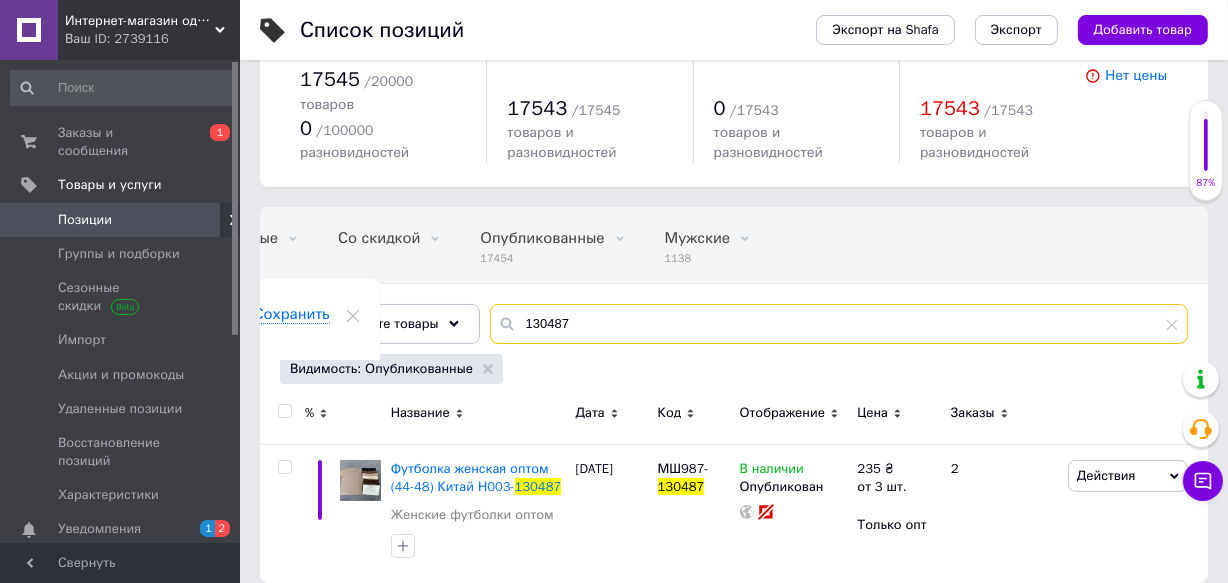click on "130487" at bounding box center [839, 324] 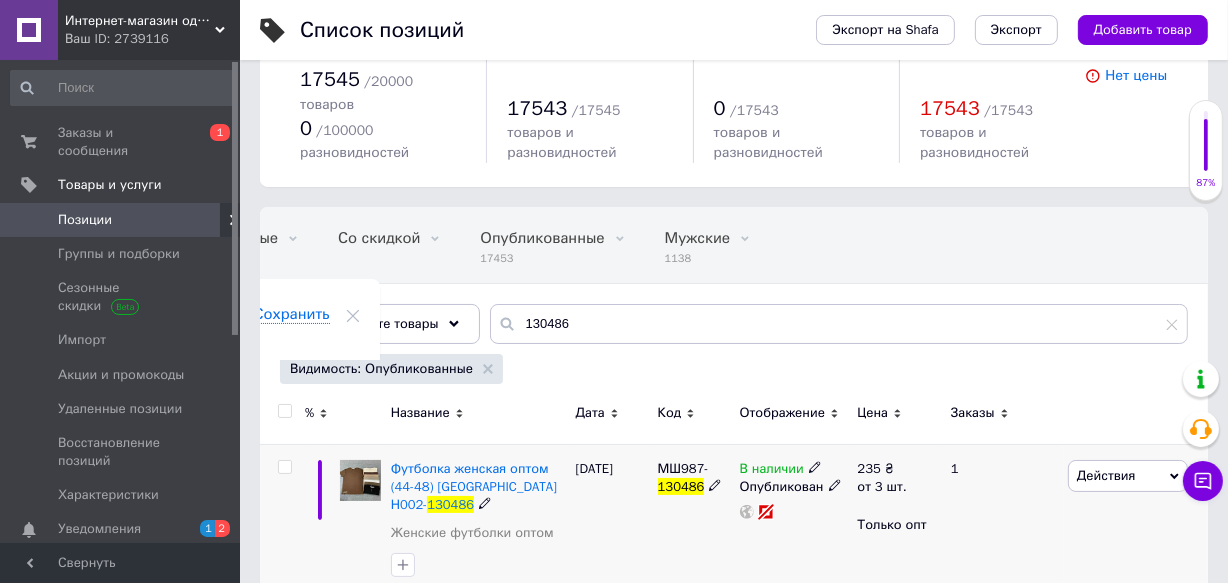 click 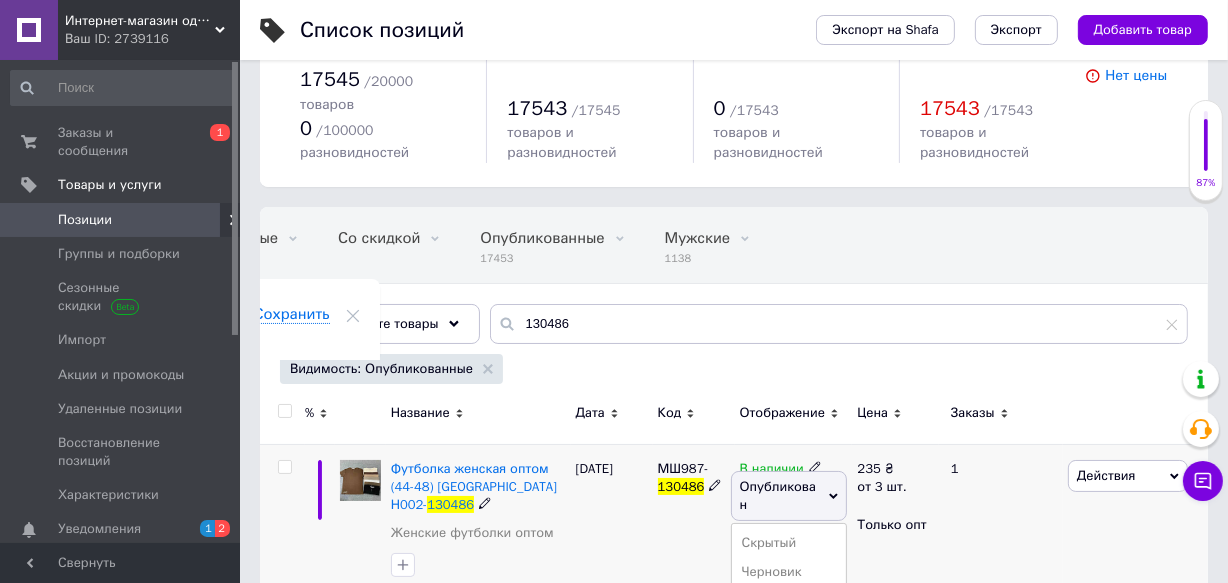 click on "Черновик" at bounding box center (789, 572) 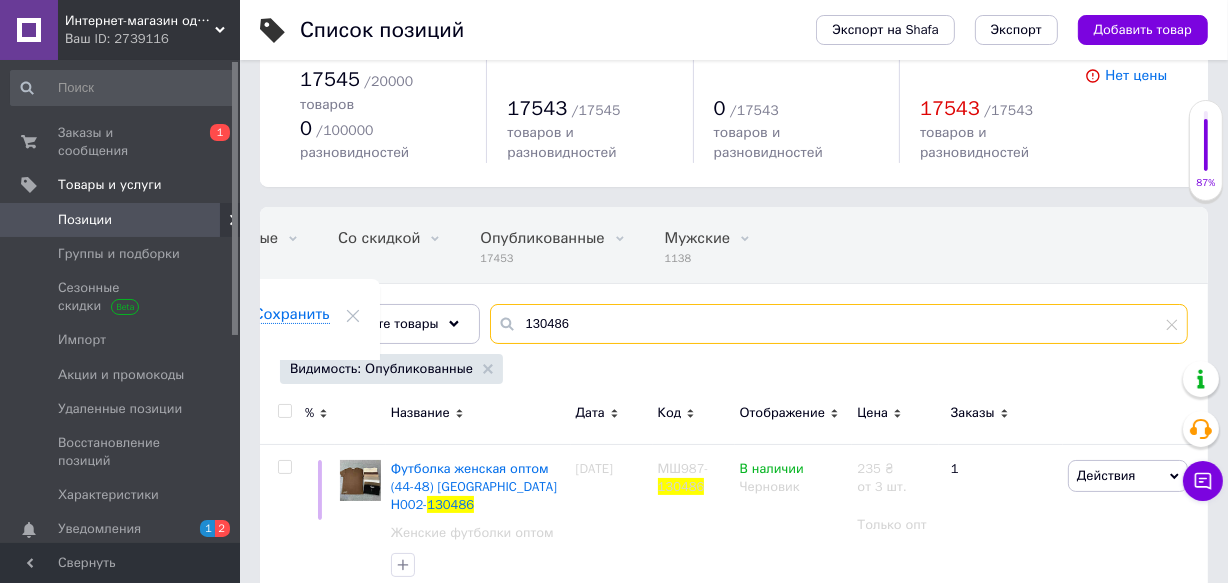 click on "130486" at bounding box center [839, 324] 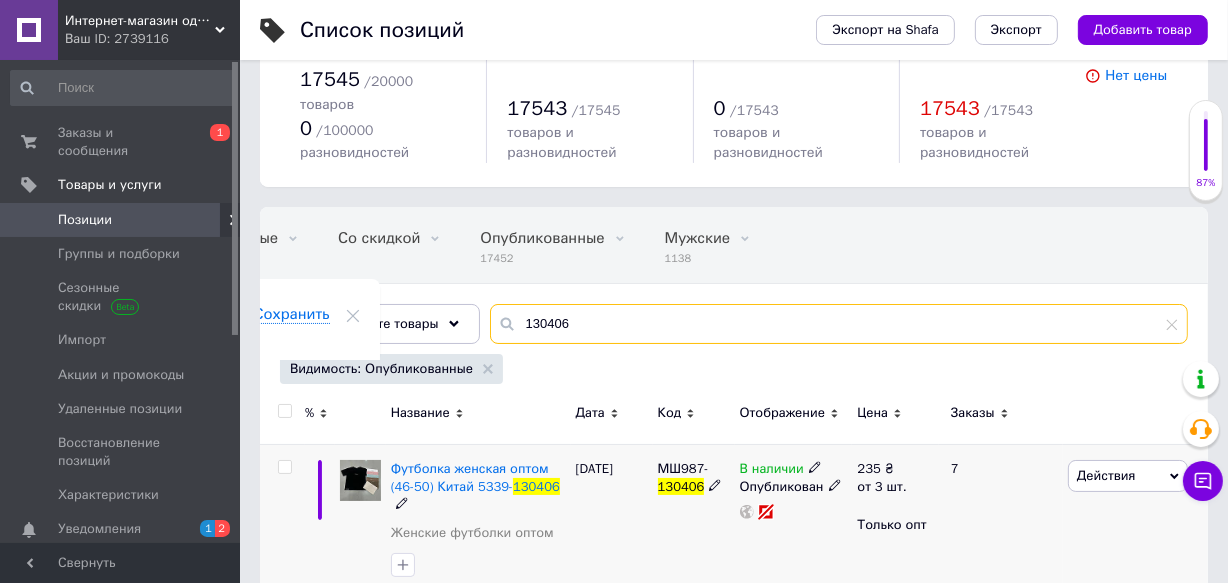 type on "130406" 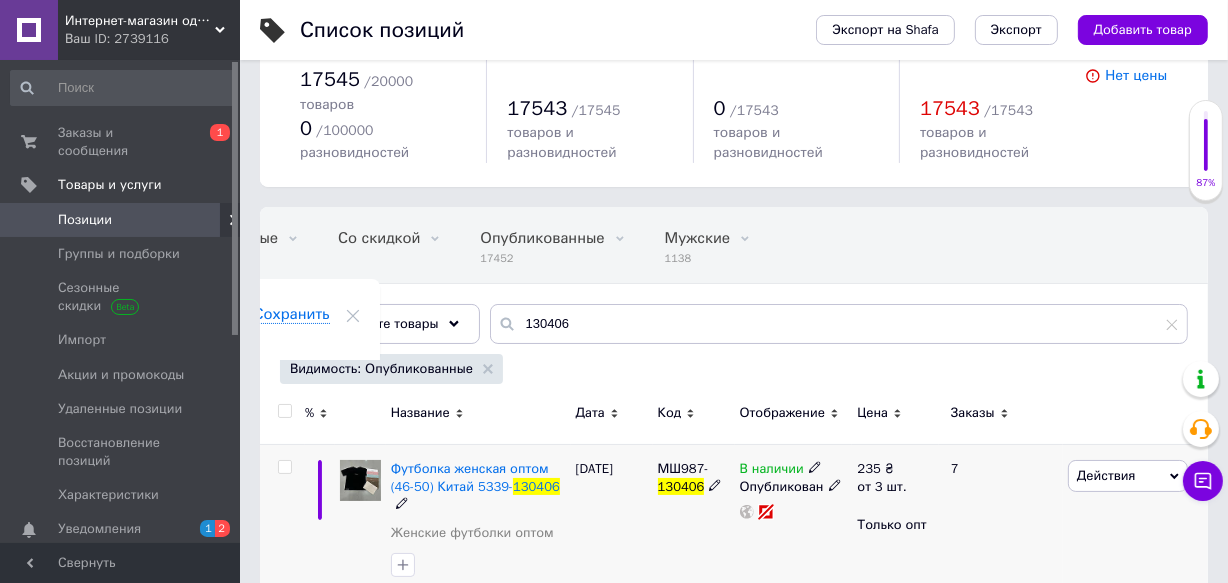 click 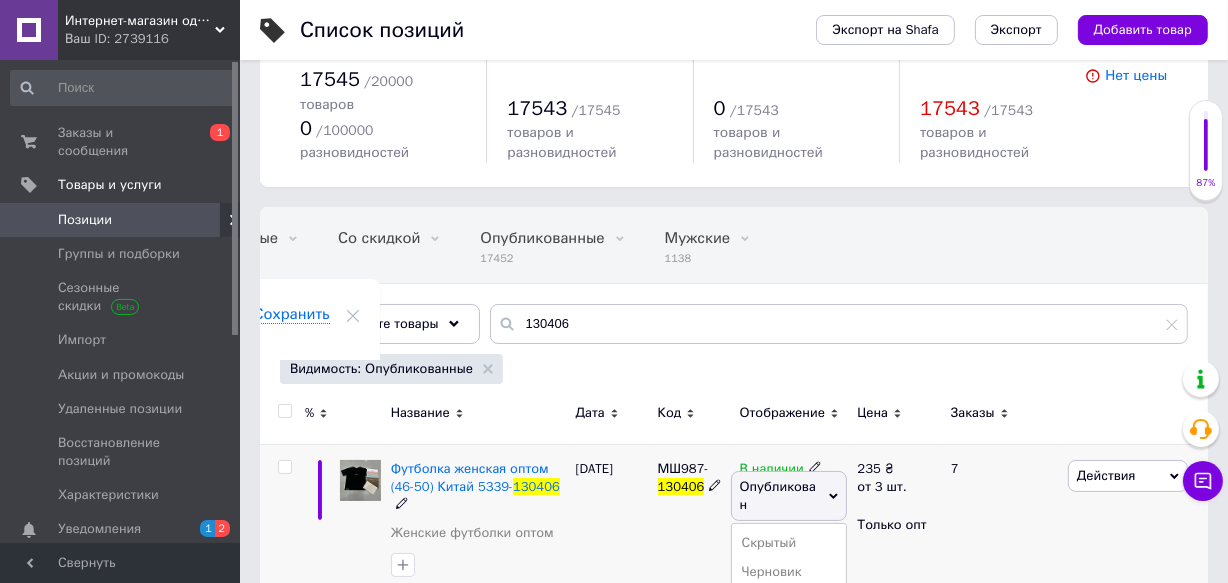 click on "Черновик" at bounding box center [789, 572] 